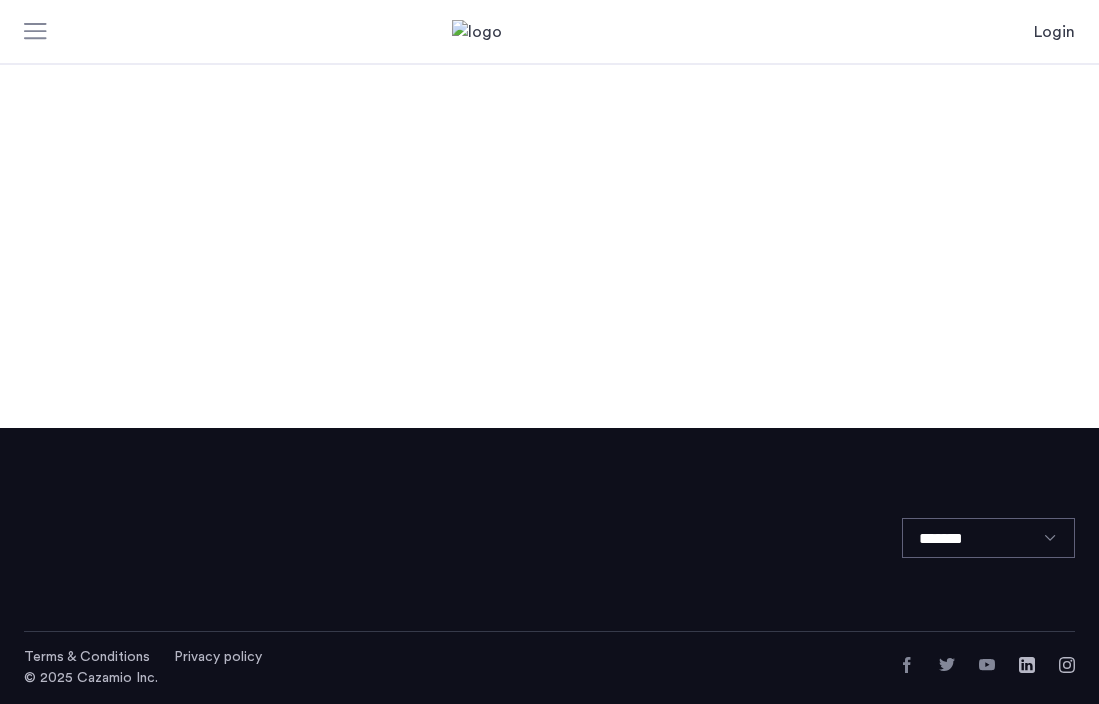 scroll, scrollTop: 0, scrollLeft: 0, axis: both 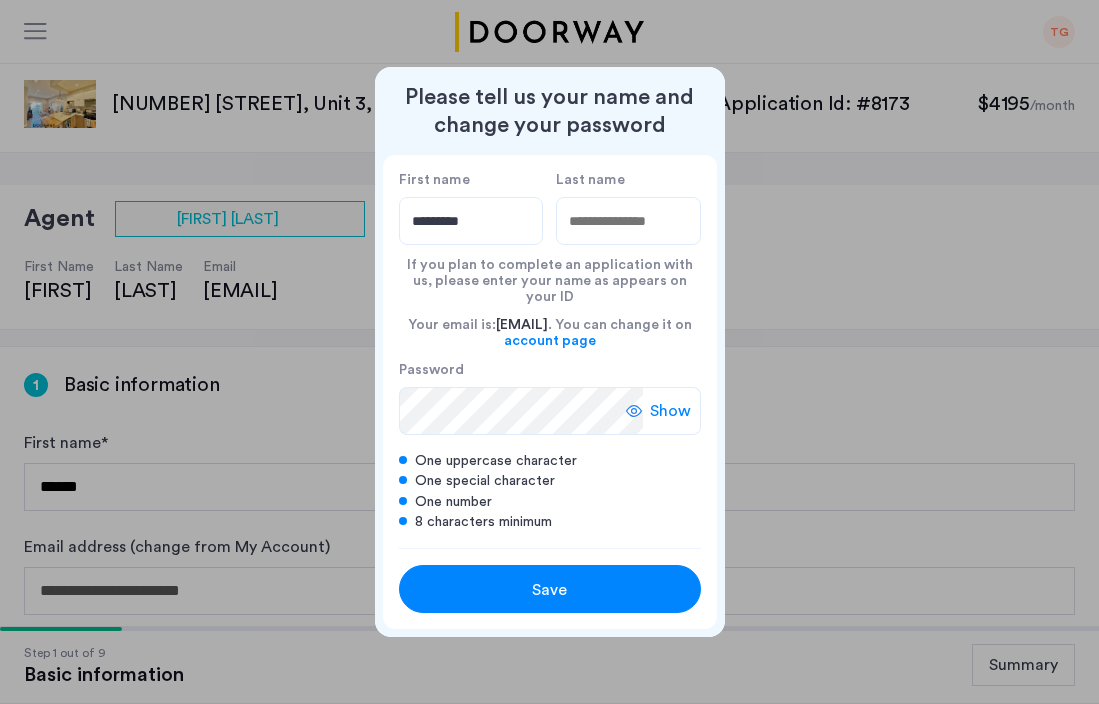 type on "*********" 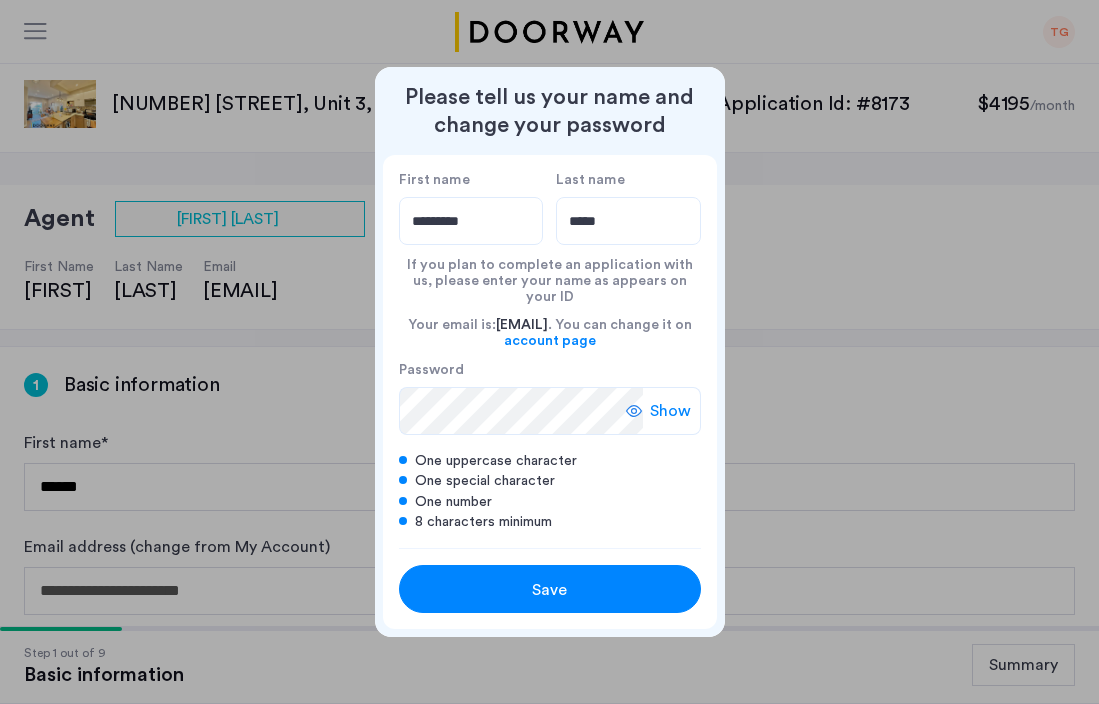 type on "*****" 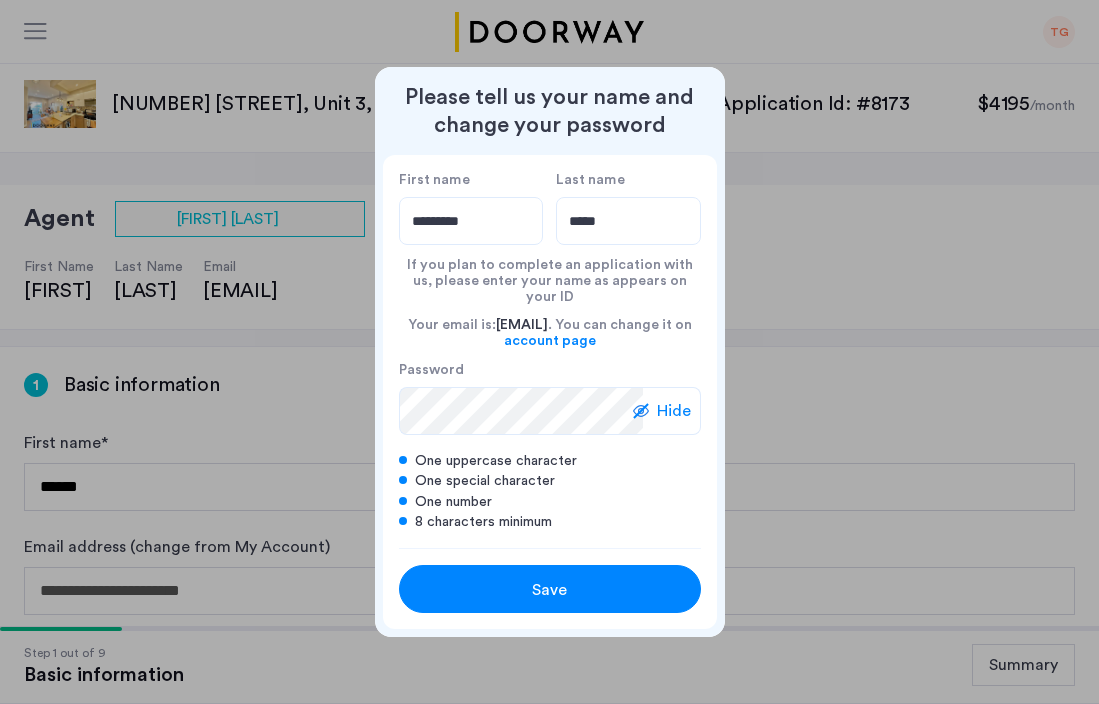 click on "Hide" at bounding box center [674, 411] 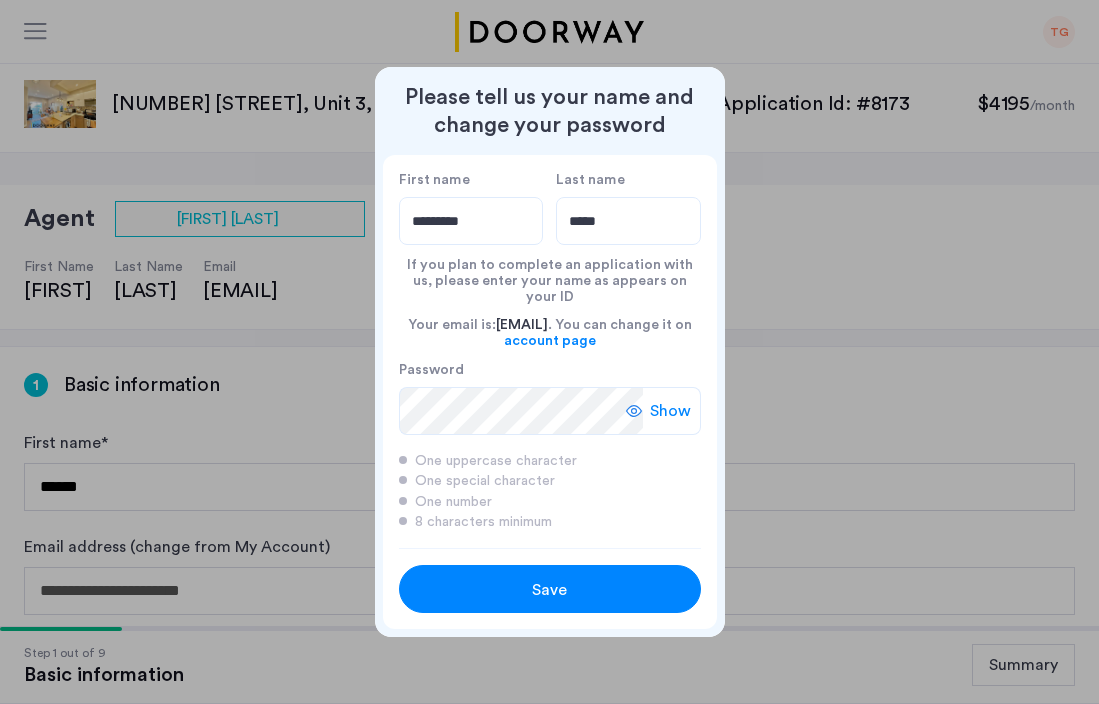 click on "Show" at bounding box center [670, 411] 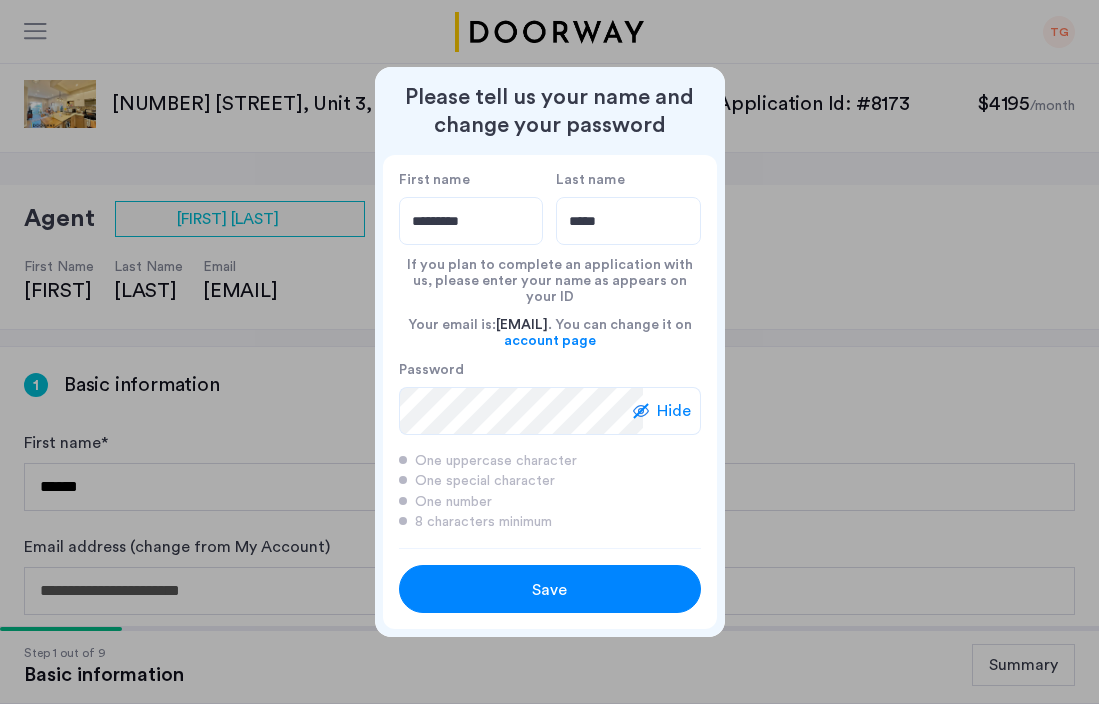 click on "Save" at bounding box center (550, 590) 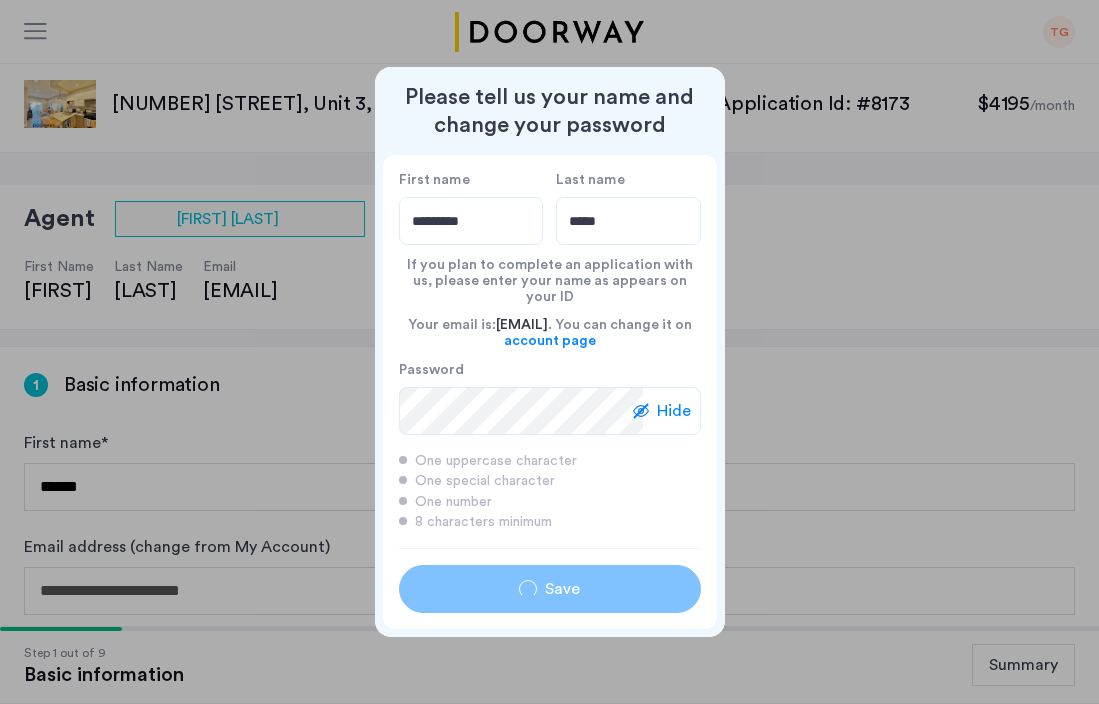 type on "*********" 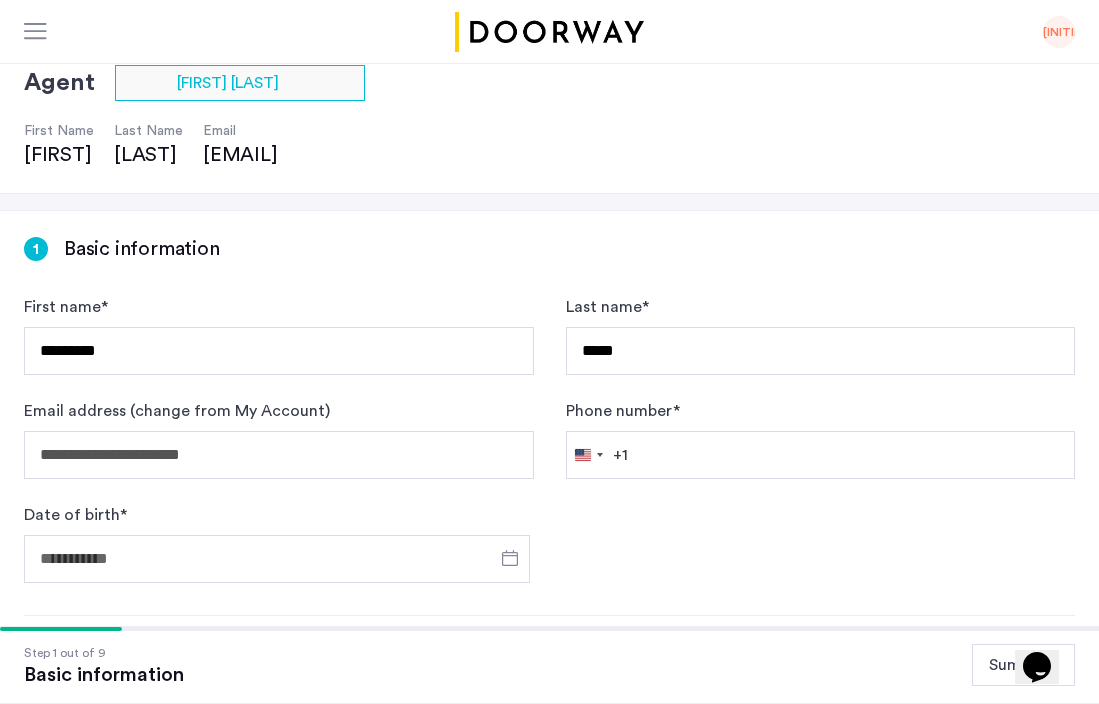 scroll, scrollTop: 165, scrollLeft: 0, axis: vertical 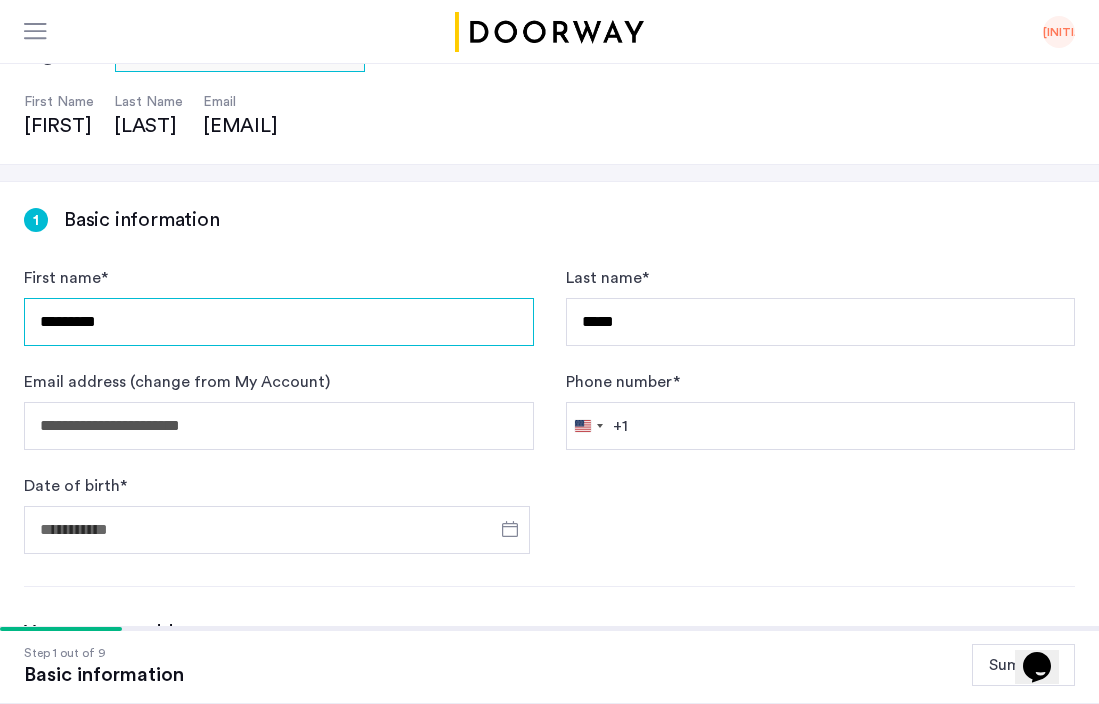 drag, startPoint x: 150, startPoint y: 319, endPoint x: -7, endPoint y: 315, distance: 157.05095 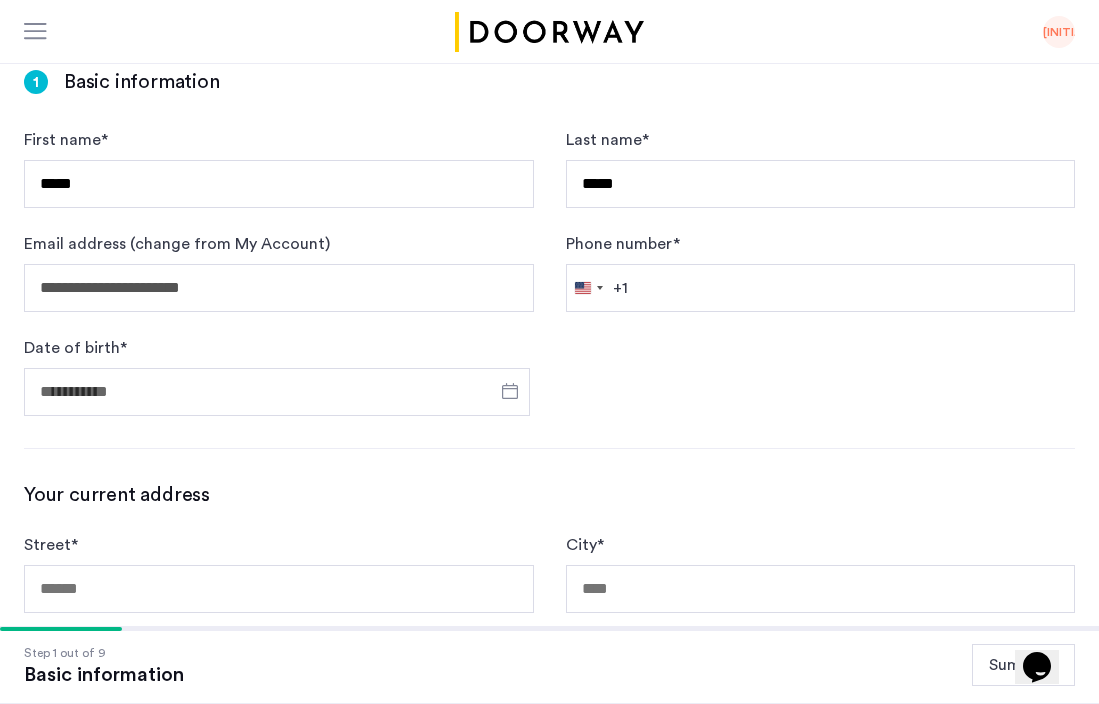 scroll, scrollTop: 307, scrollLeft: 0, axis: vertical 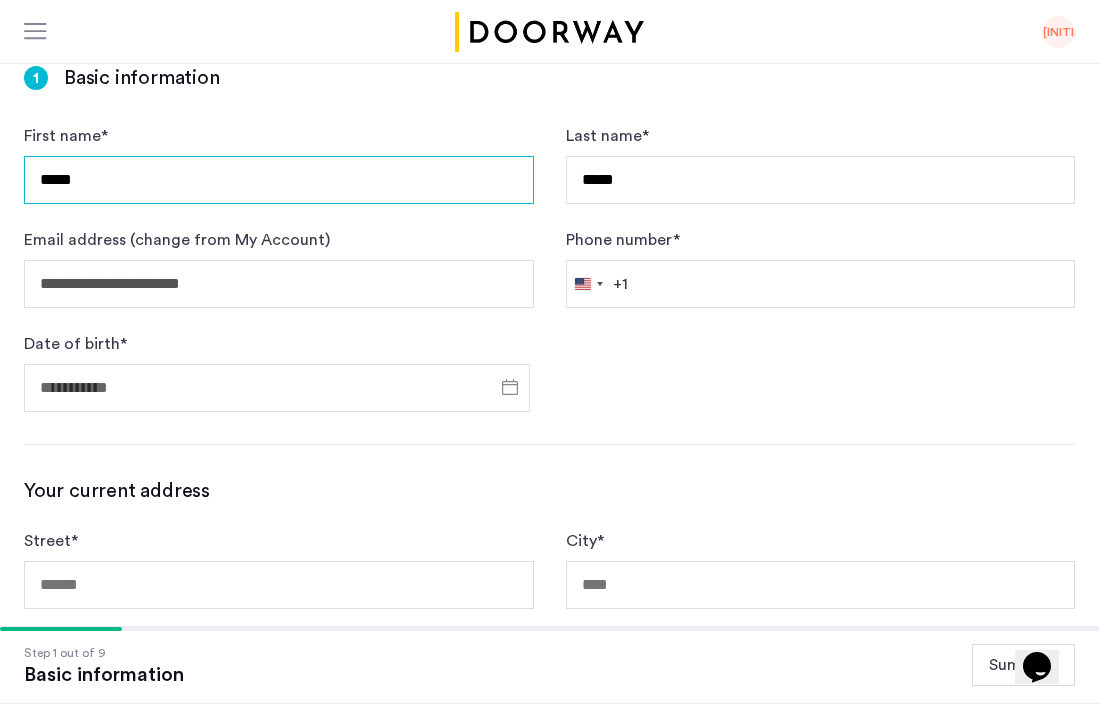 click on "*****" at bounding box center (279, 180) 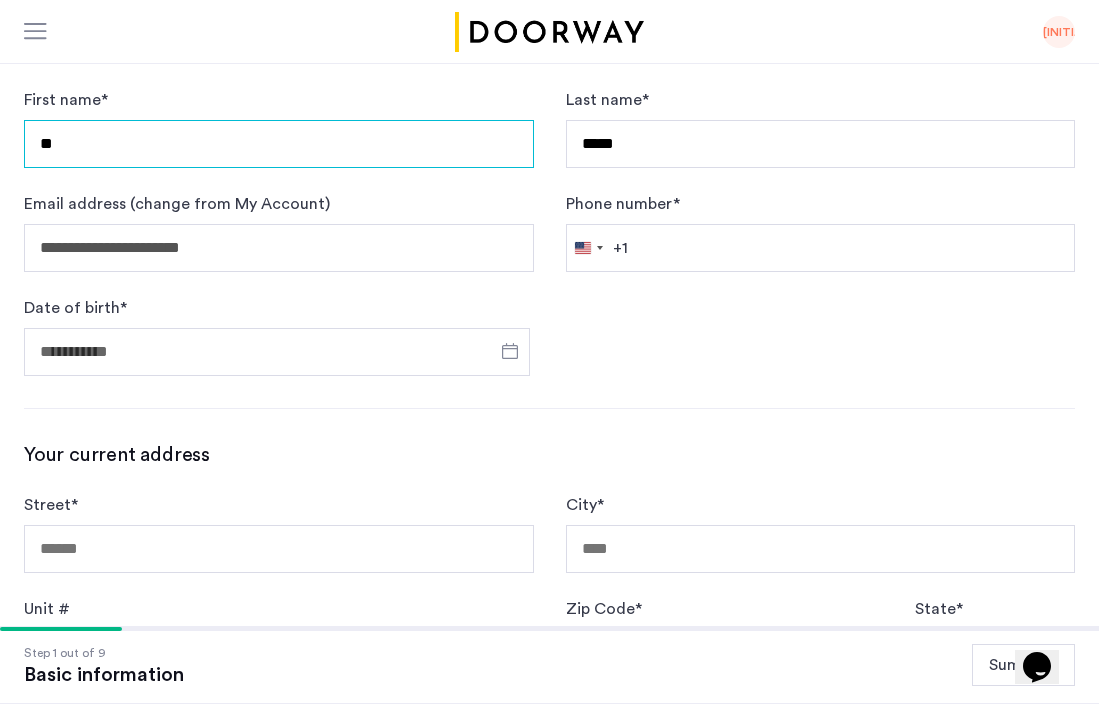 type on "*" 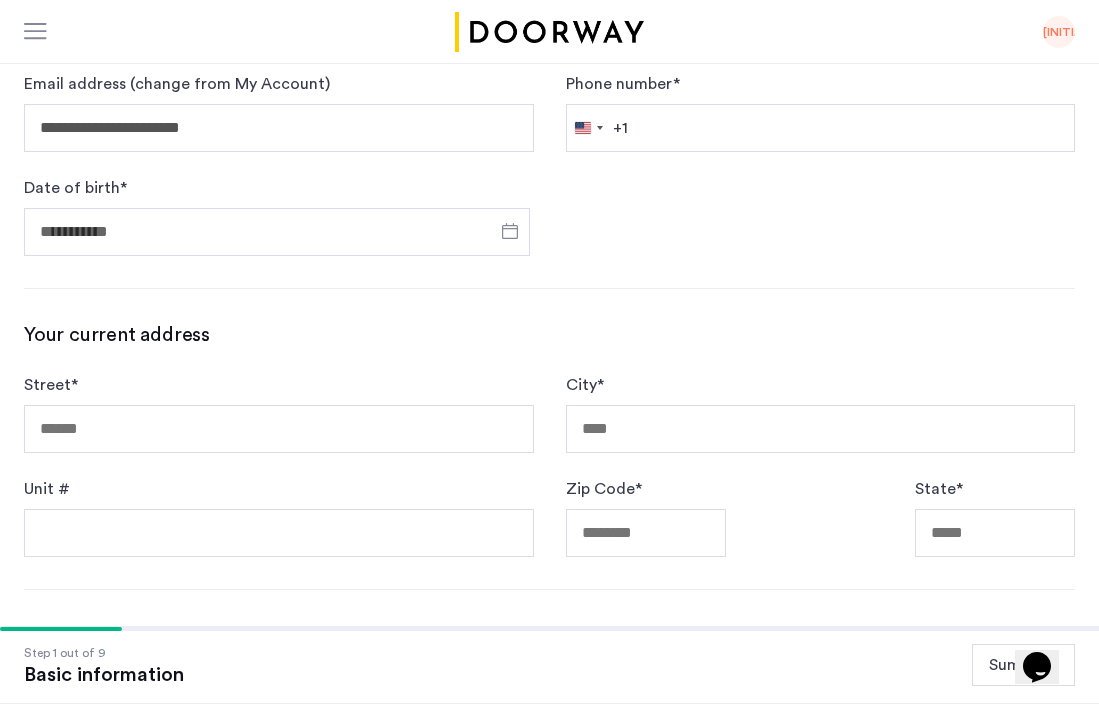 type on "*********" 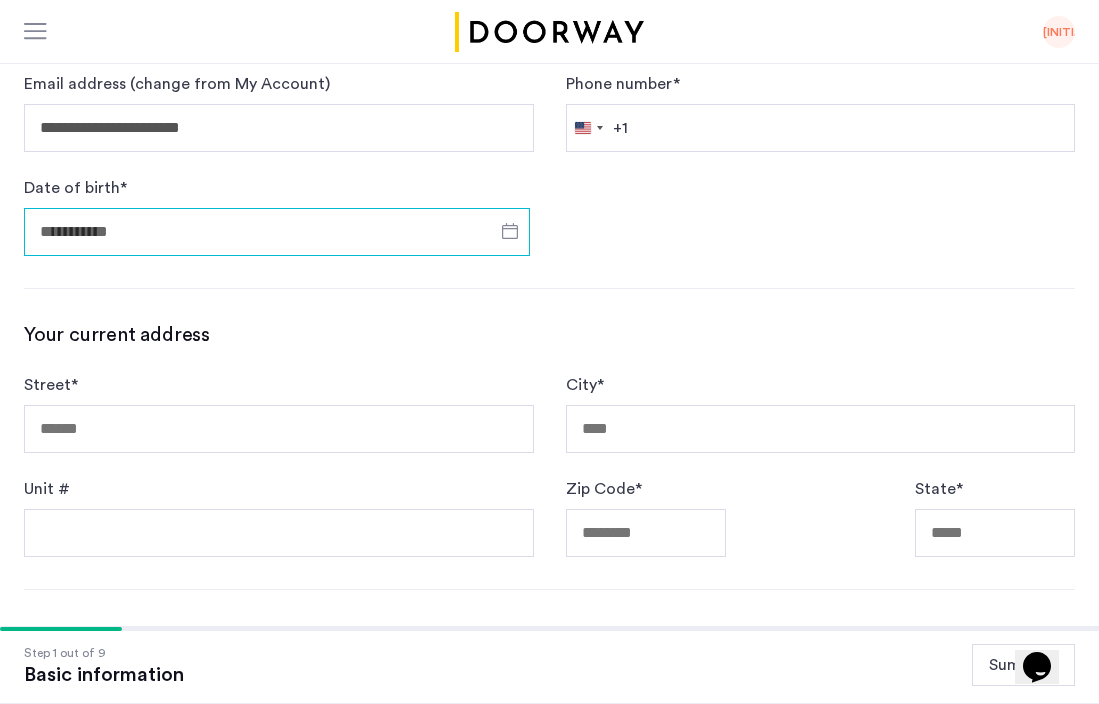 click on "Date of birth *" at bounding box center [277, 232] 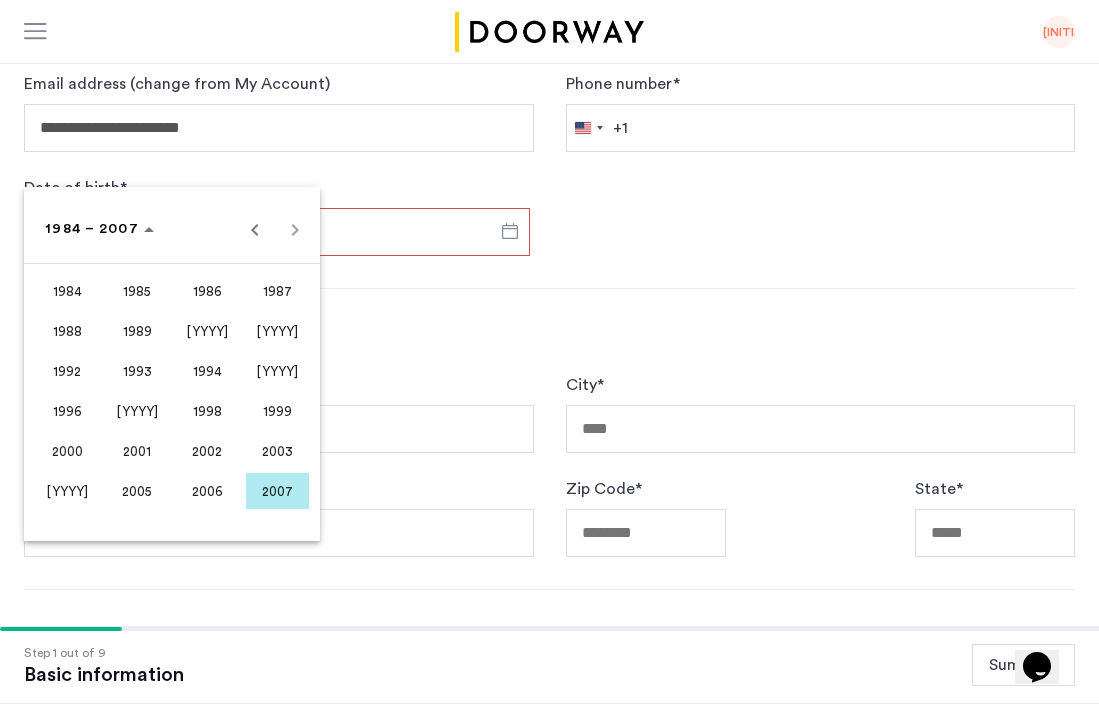 scroll, scrollTop: 551, scrollLeft: 0, axis: vertical 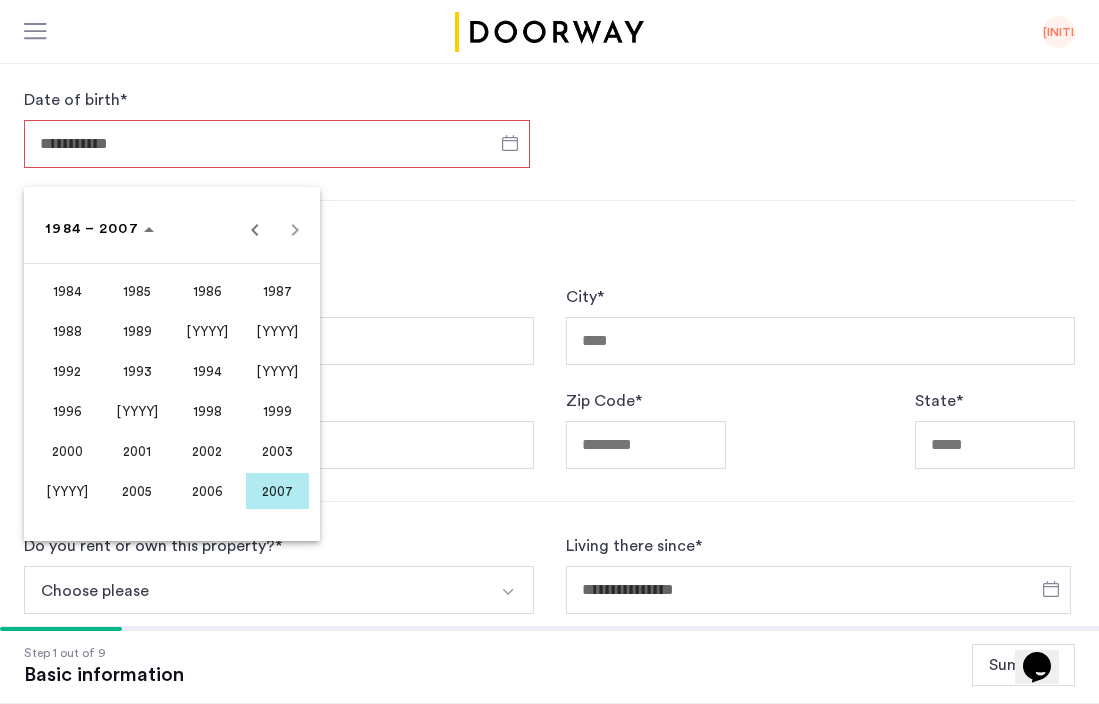 click on "1996" at bounding box center (67, 411) 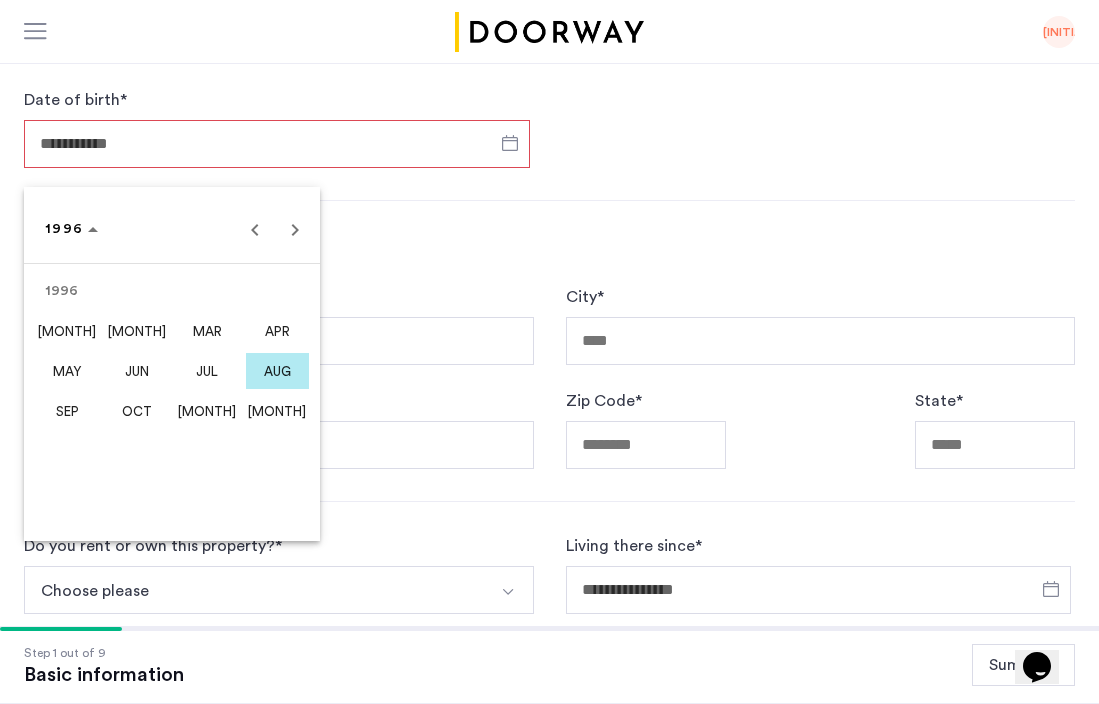 click on "[MONTH]" at bounding box center [207, 411] 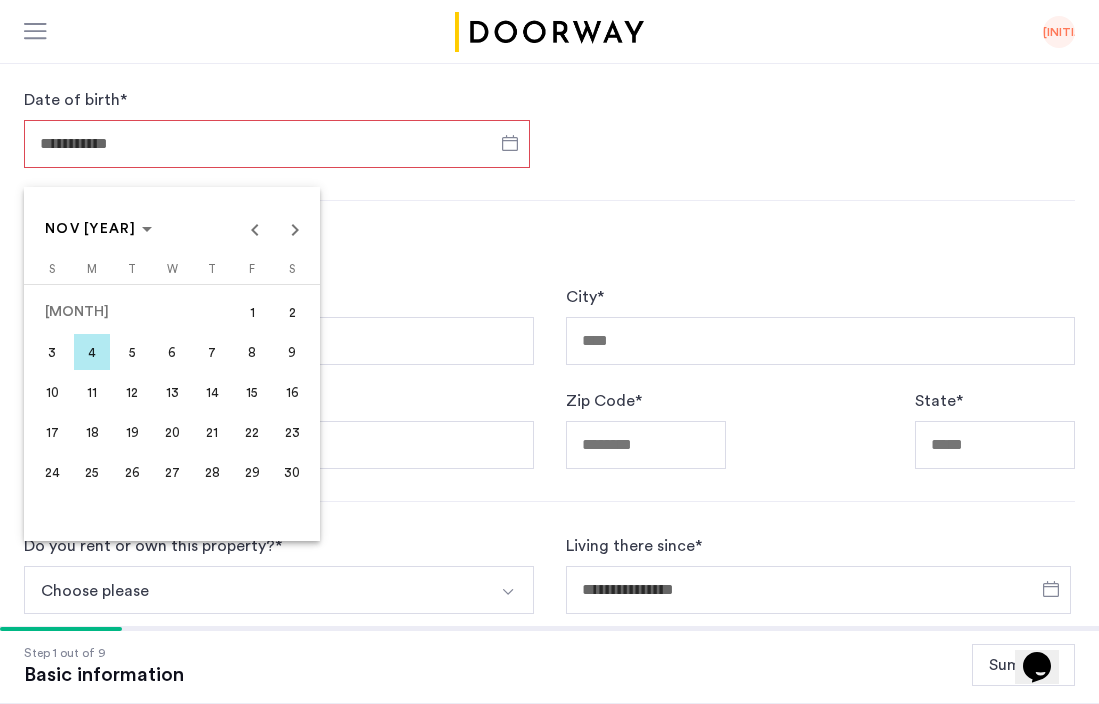 click on "10" at bounding box center [52, 392] 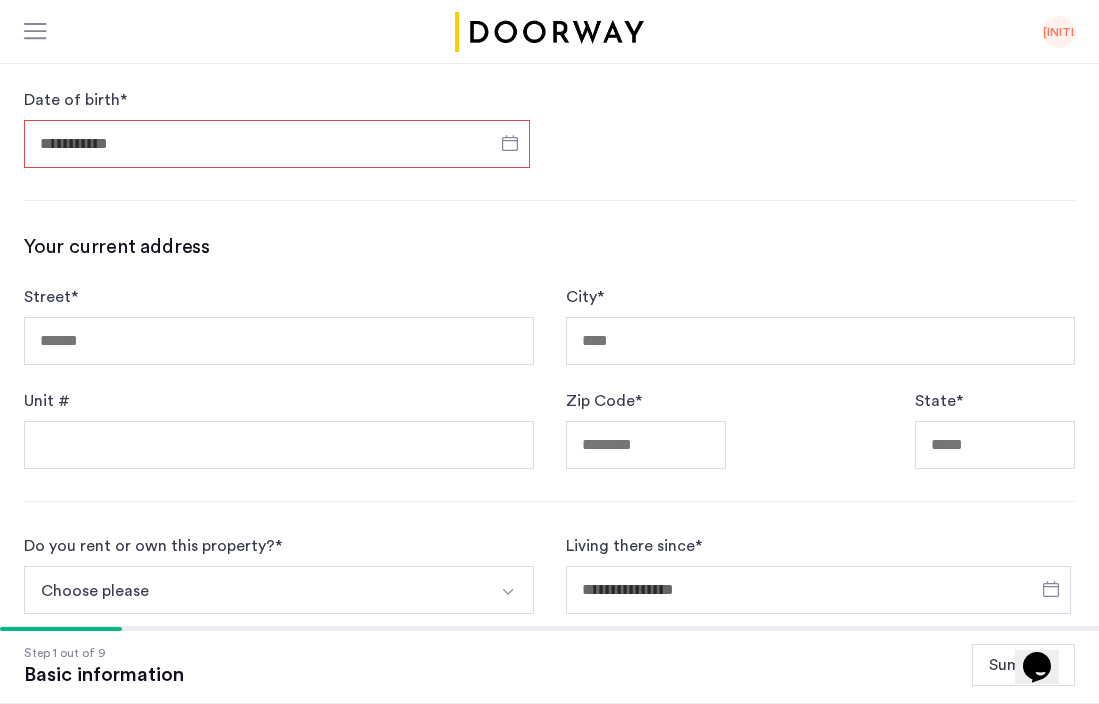 type on "**********" 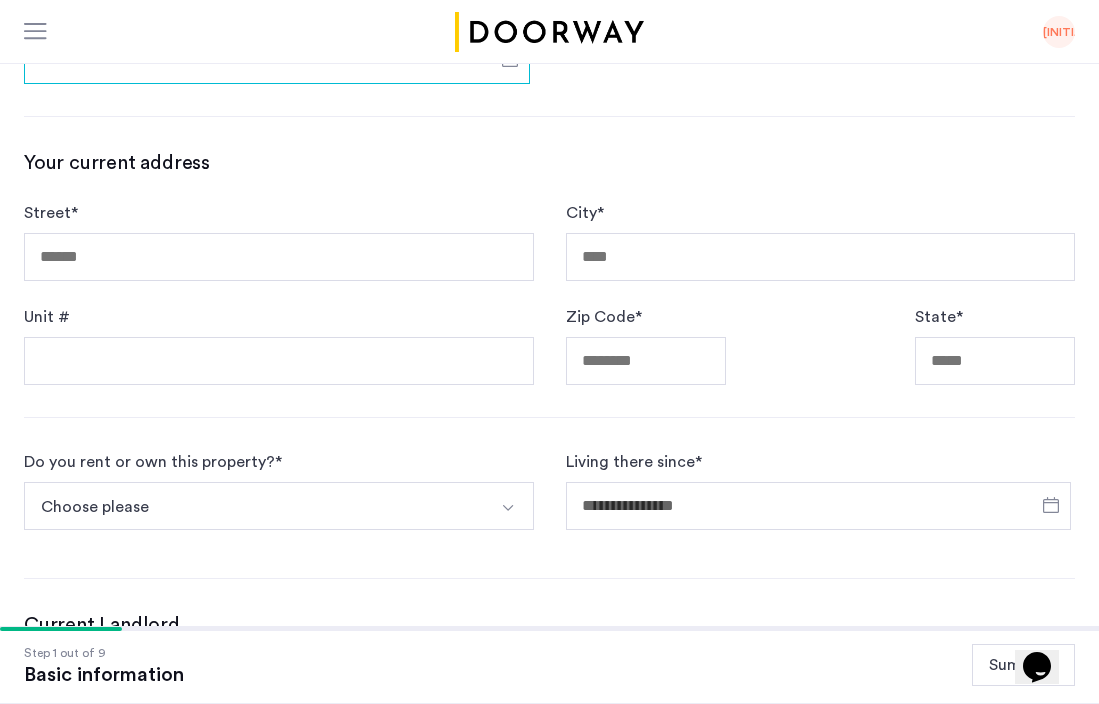 scroll, scrollTop: 400, scrollLeft: 0, axis: vertical 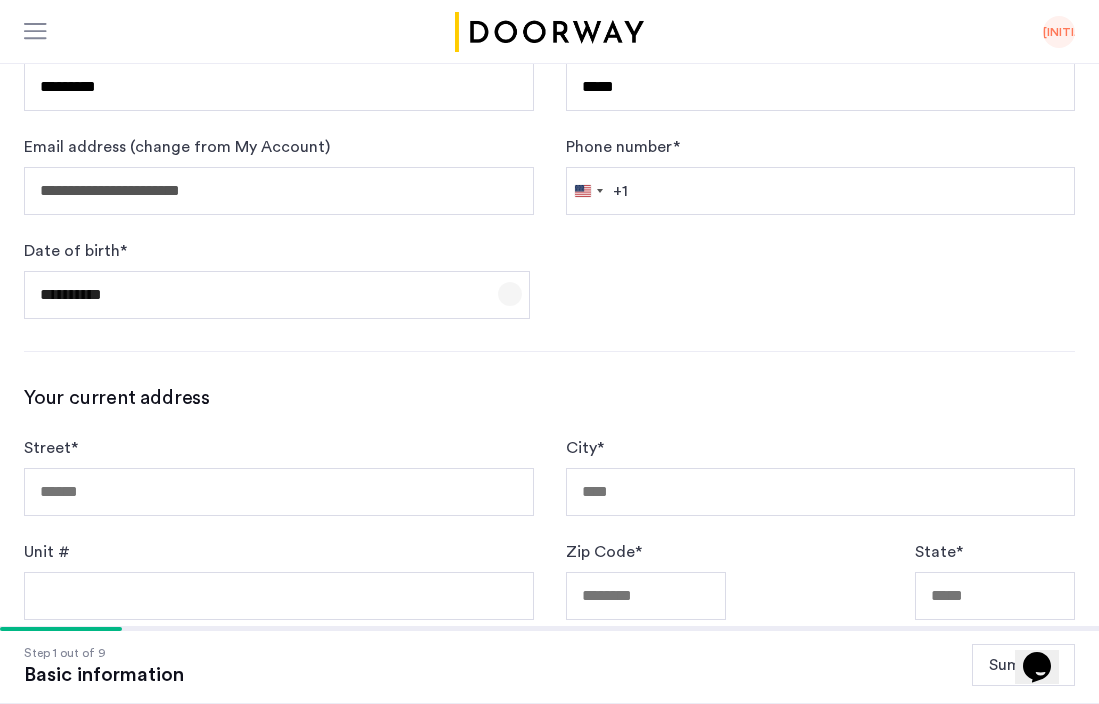 click 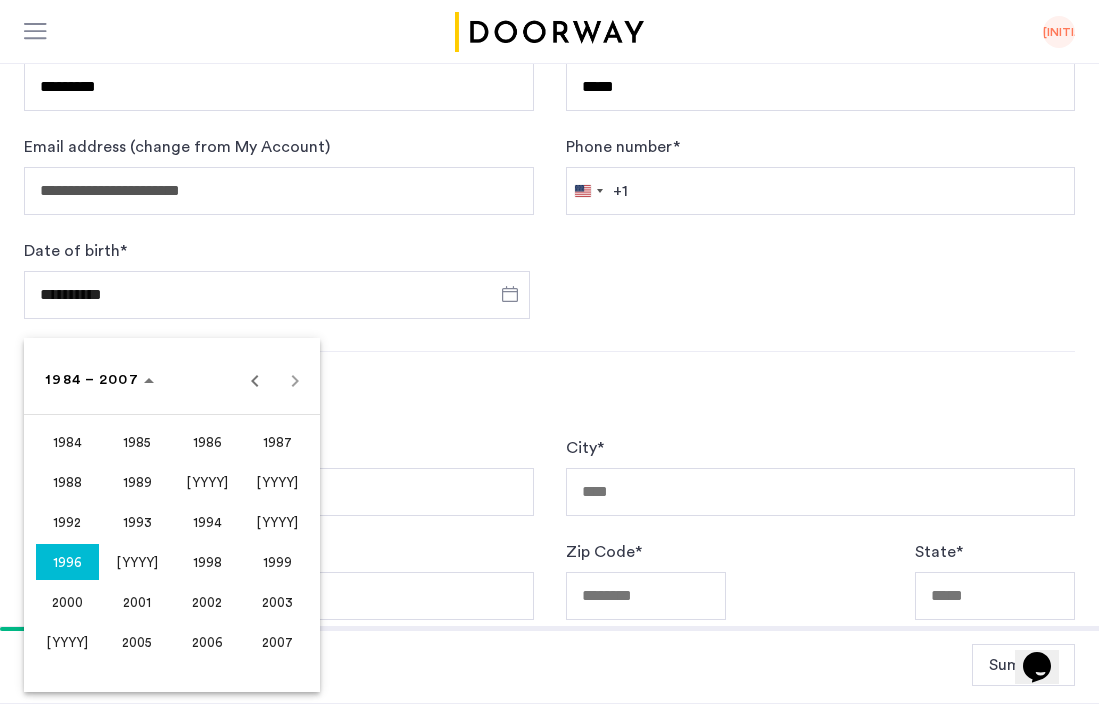 click at bounding box center [549, 352] 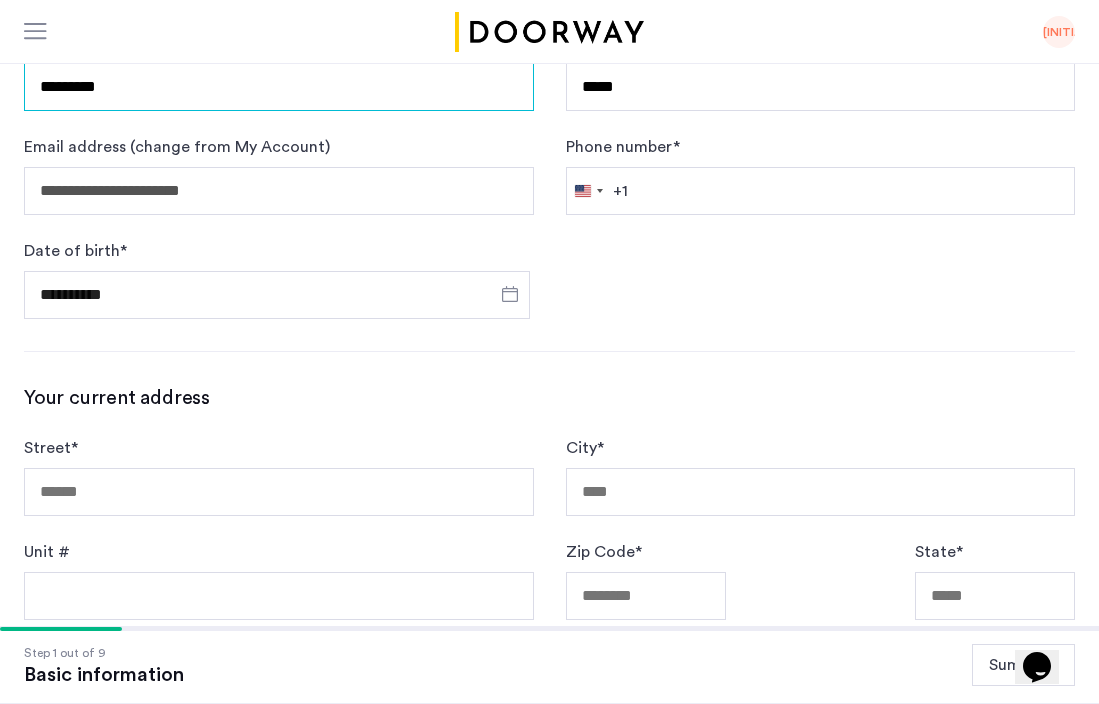 drag, startPoint x: 148, startPoint y: 92, endPoint x: 9, endPoint y: 87, distance: 139.0899 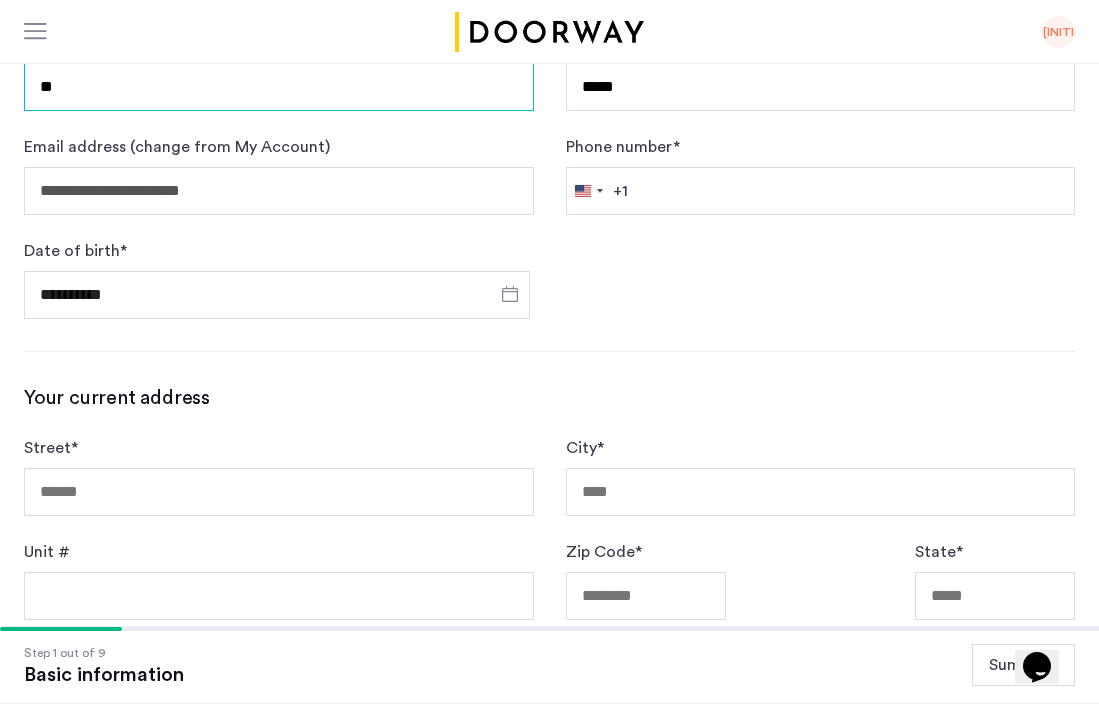 type on "*" 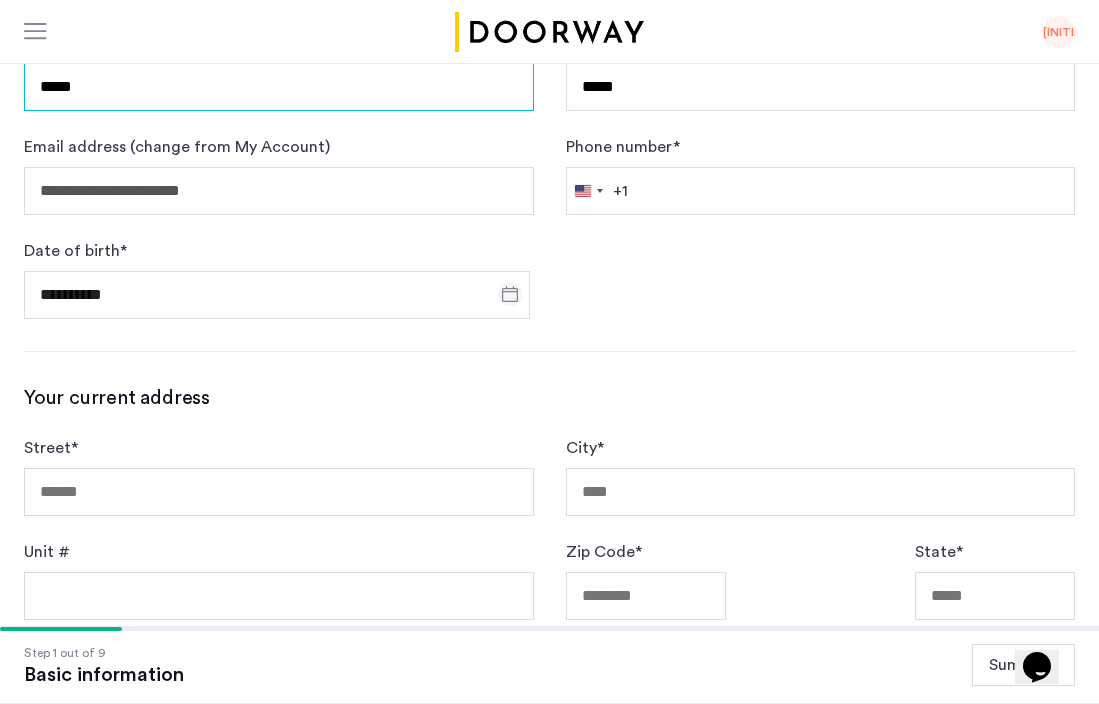 type on "*****" 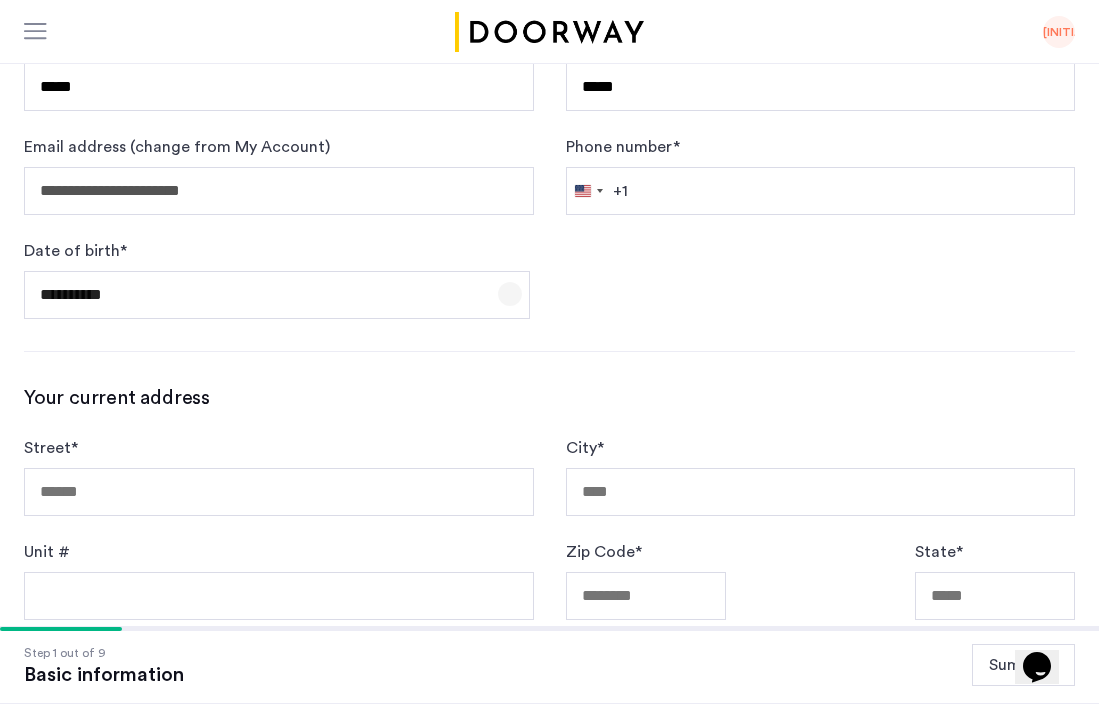 click 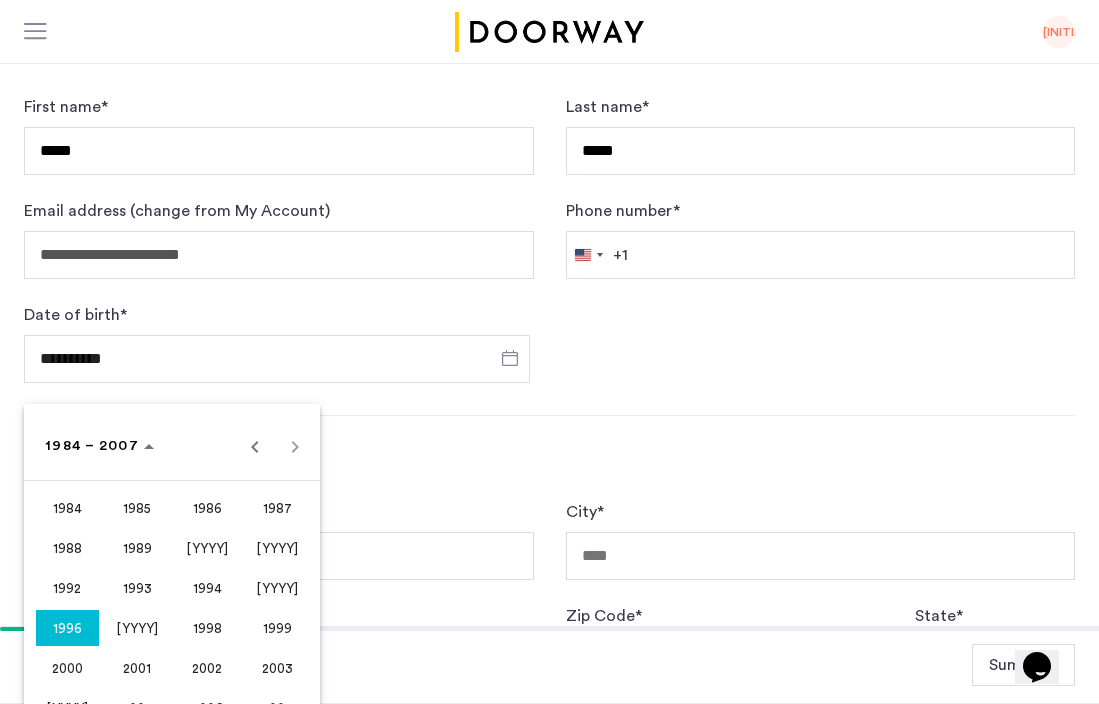 scroll, scrollTop: 334, scrollLeft: 0, axis: vertical 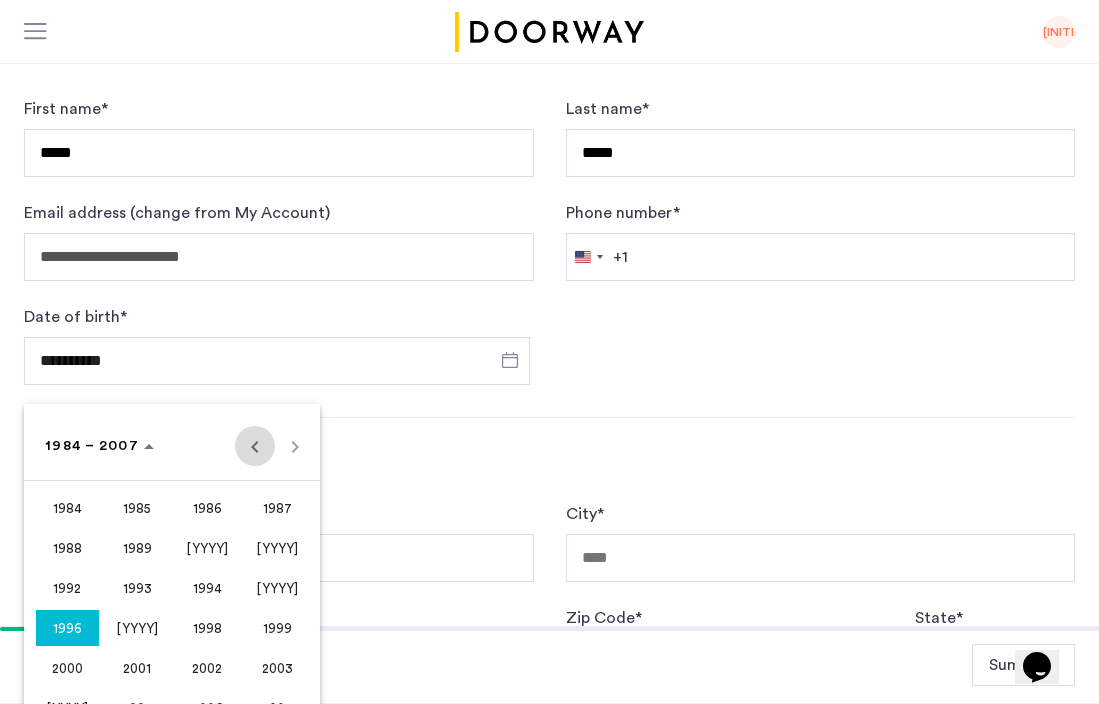 click at bounding box center [255, 446] 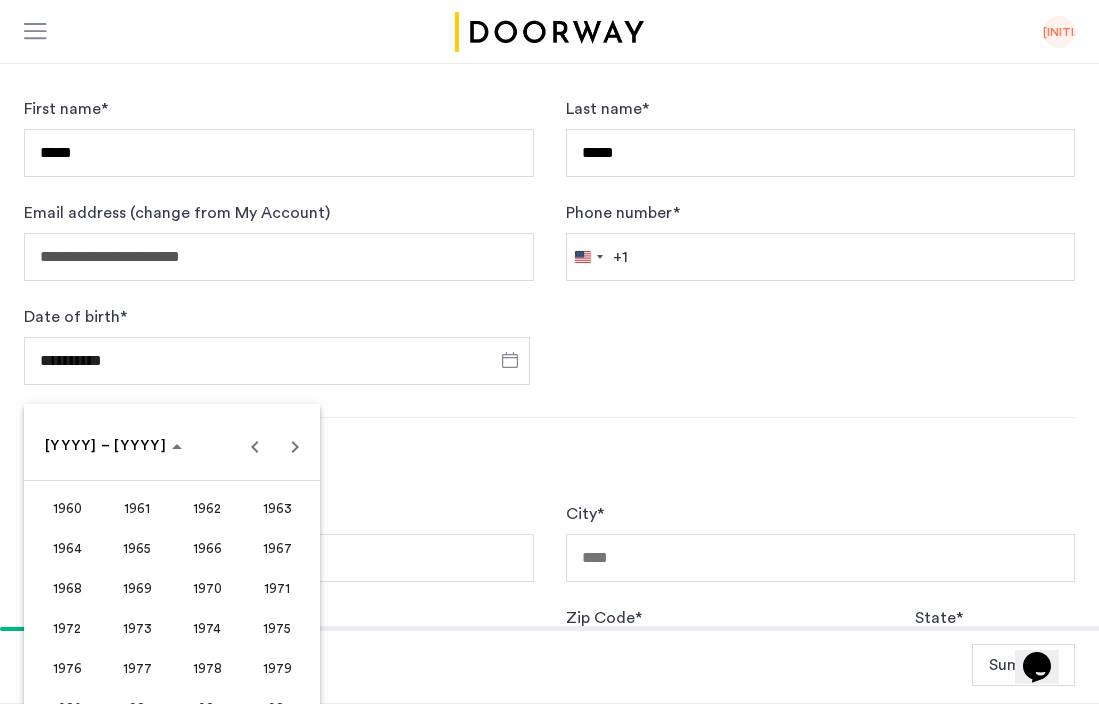 click on "1966" at bounding box center (207, 548) 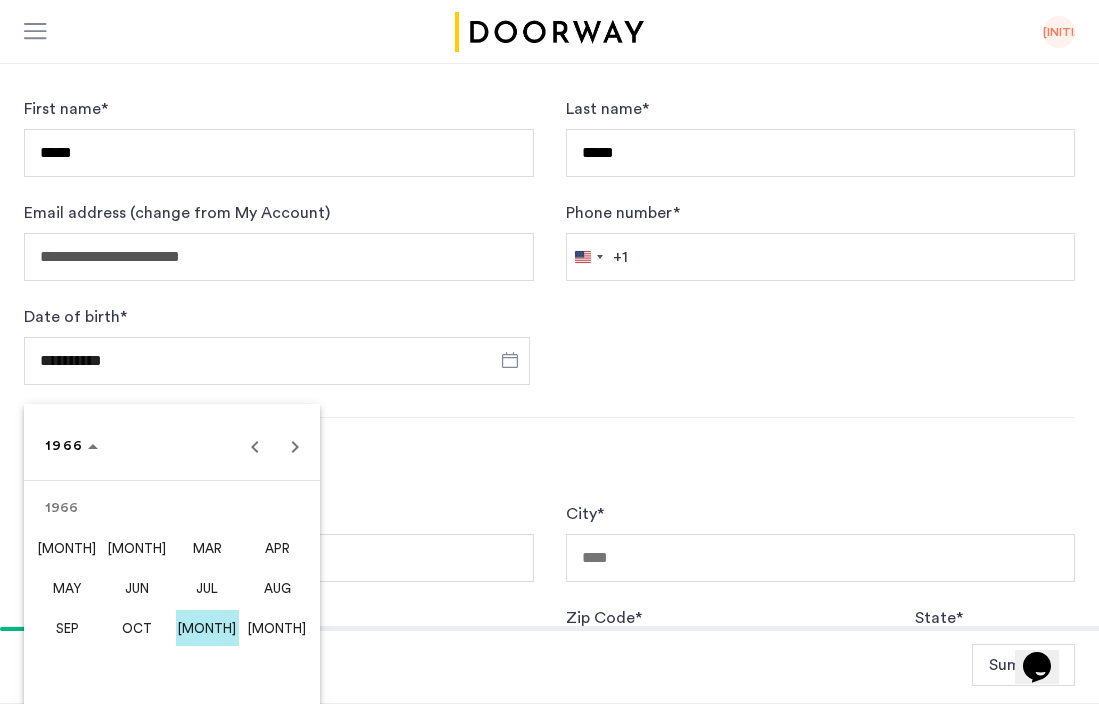 click at bounding box center (549, 352) 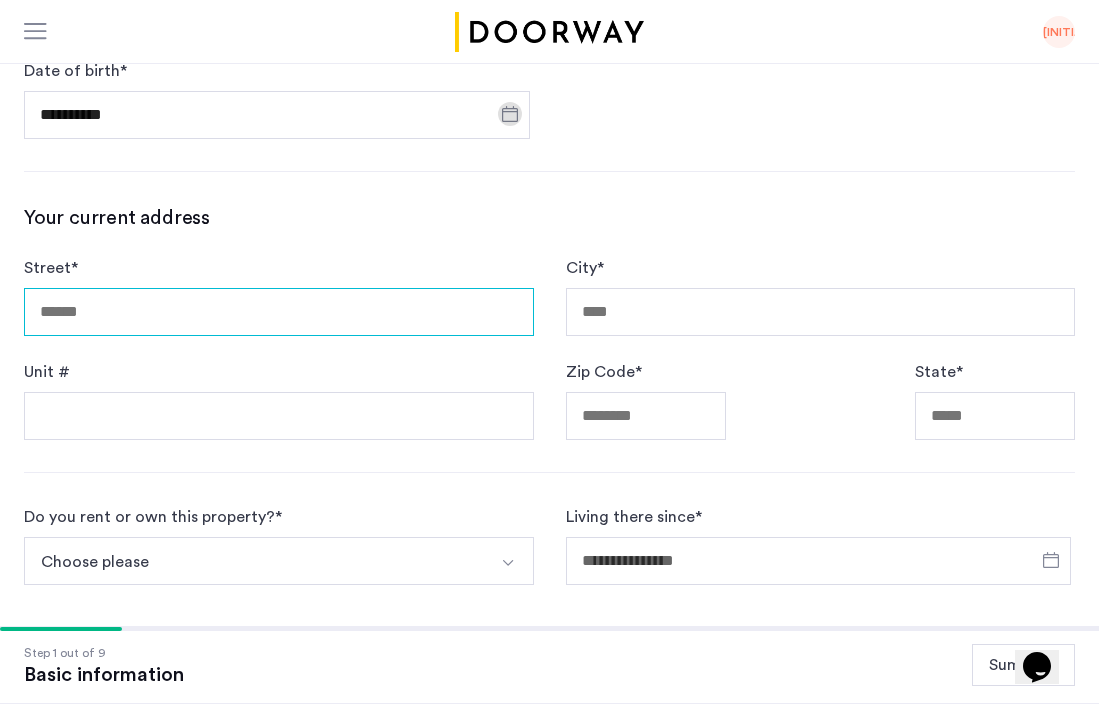 click on "[STREET]  *" at bounding box center (279, 312) 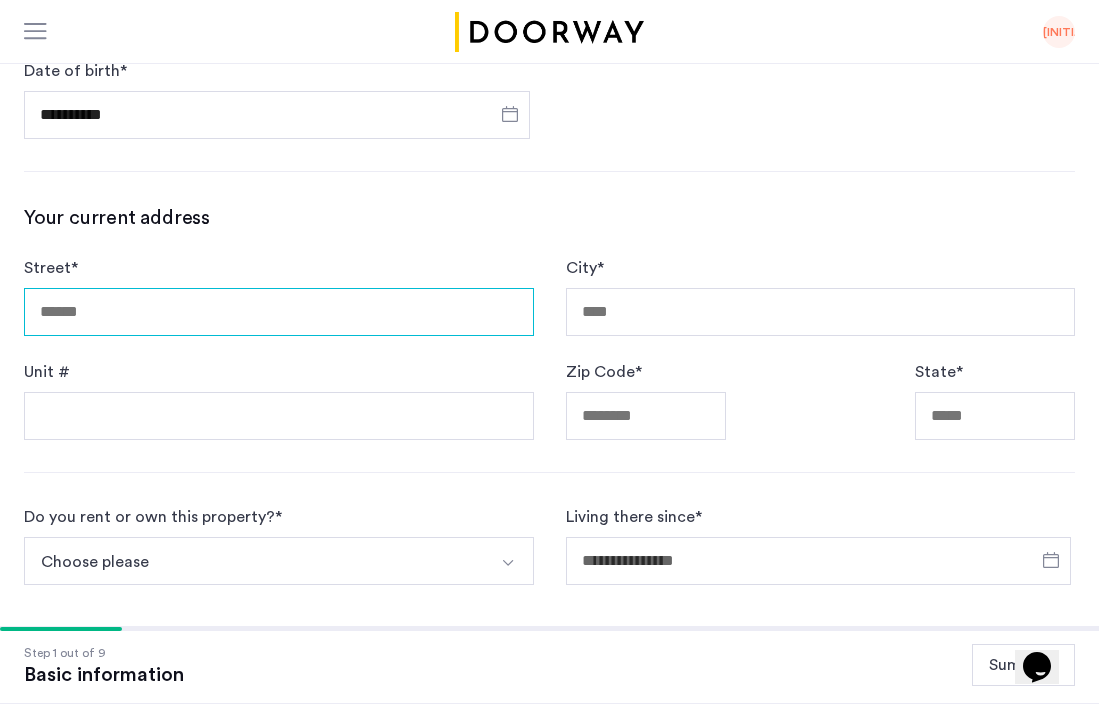 scroll, scrollTop: 748, scrollLeft: 0, axis: vertical 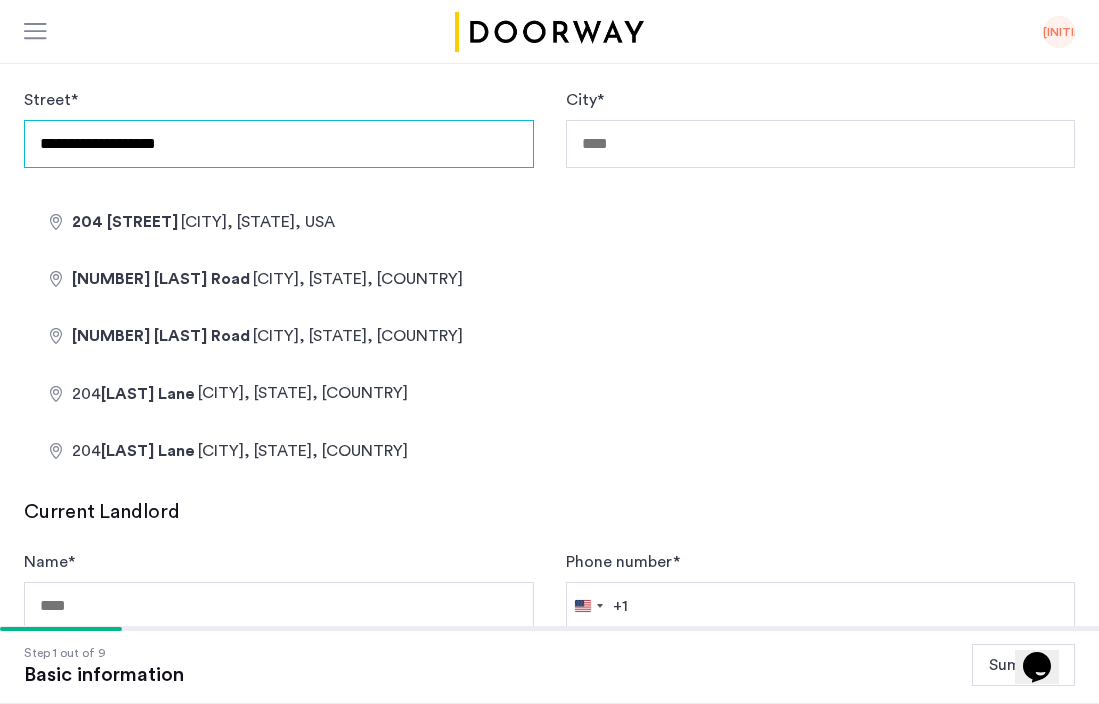 type on "**********" 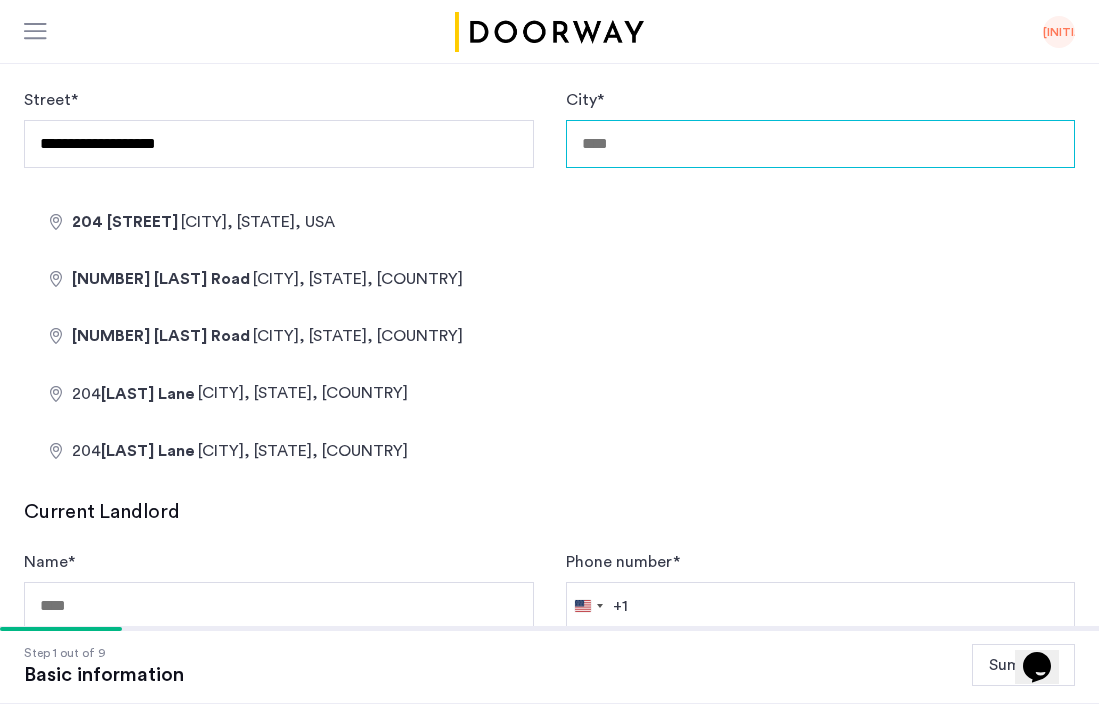 click on "City  *" at bounding box center (821, 144) 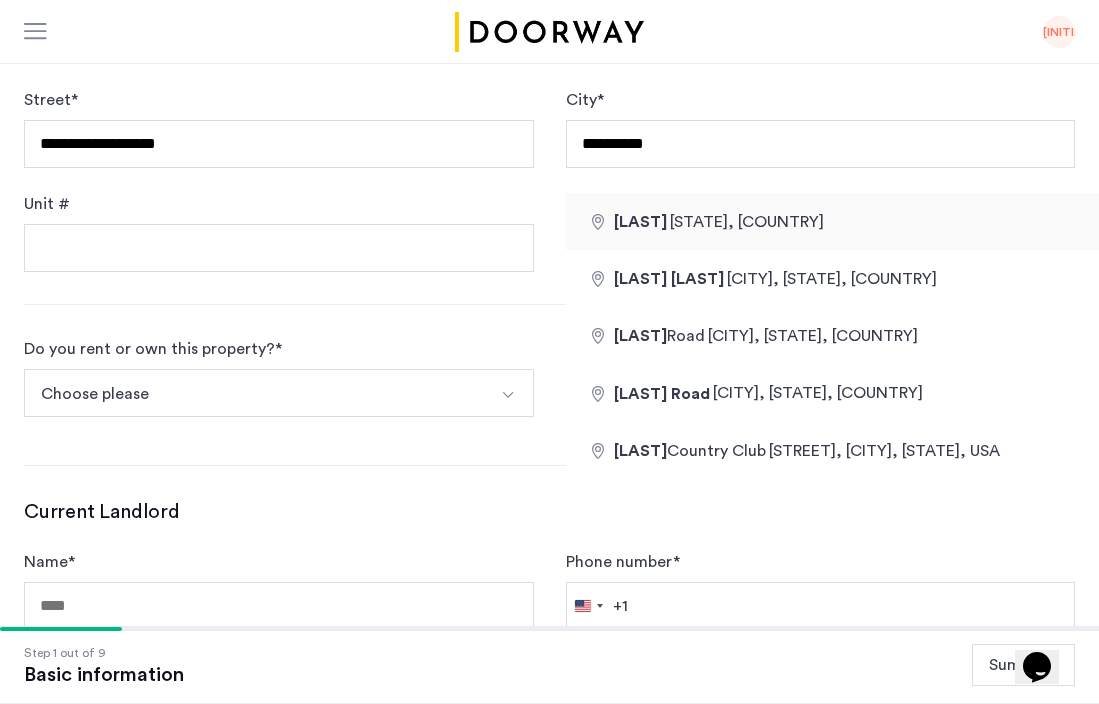 type on "**********" 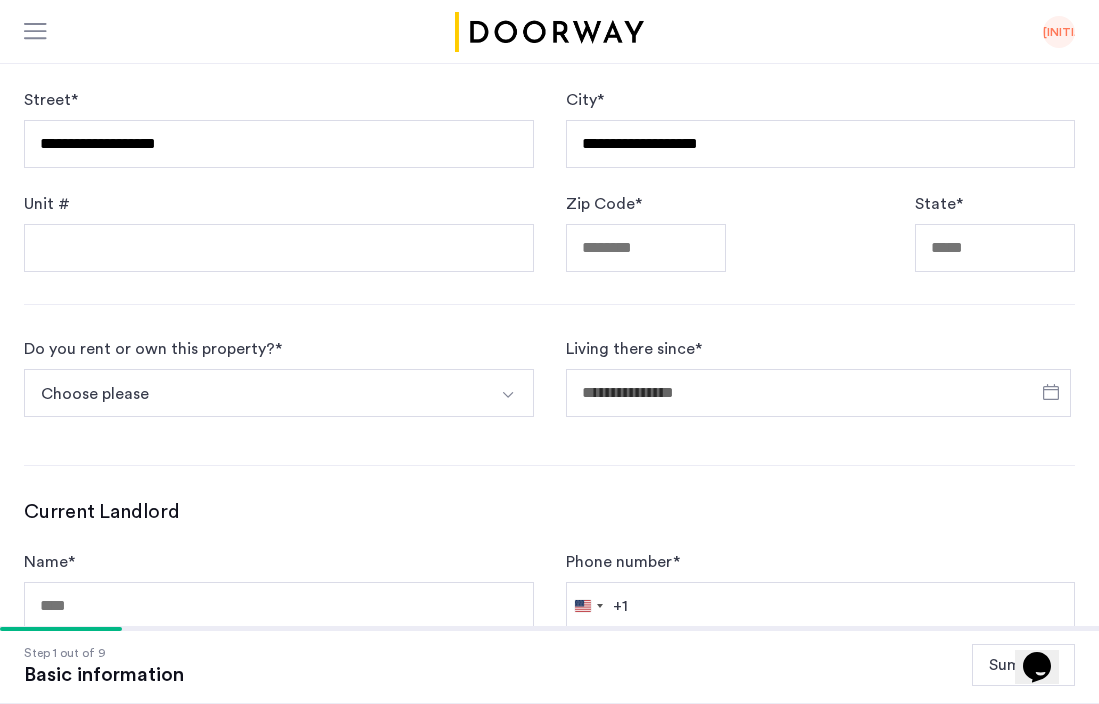 type 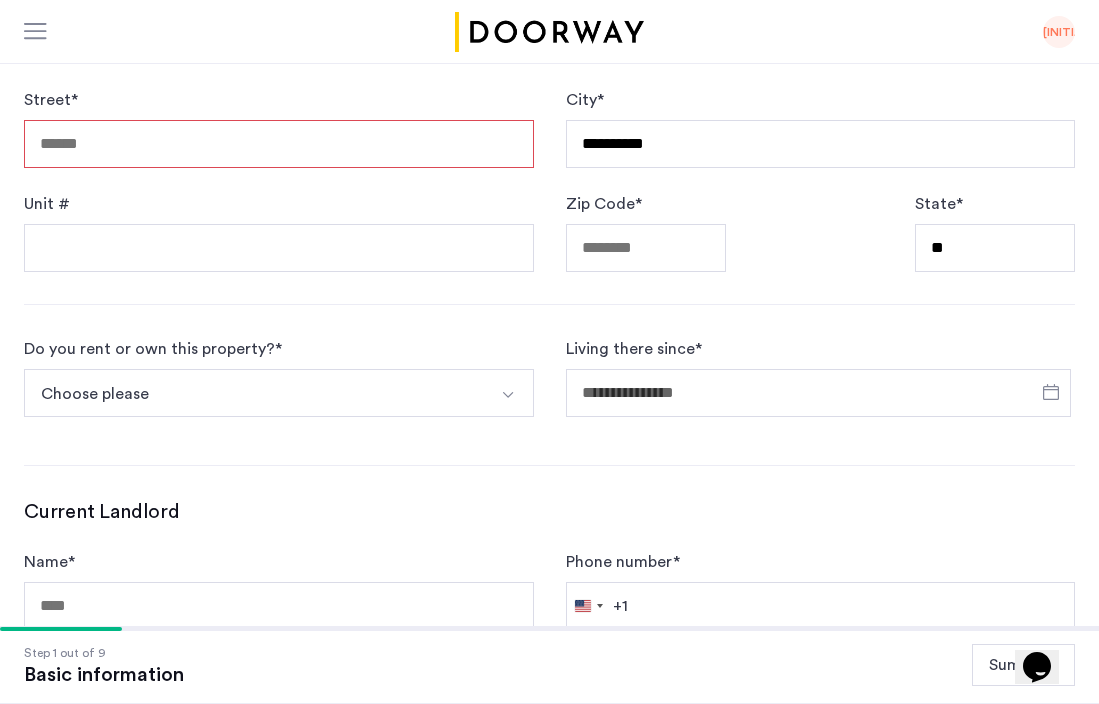 click on "Choose please" at bounding box center (255, 393) 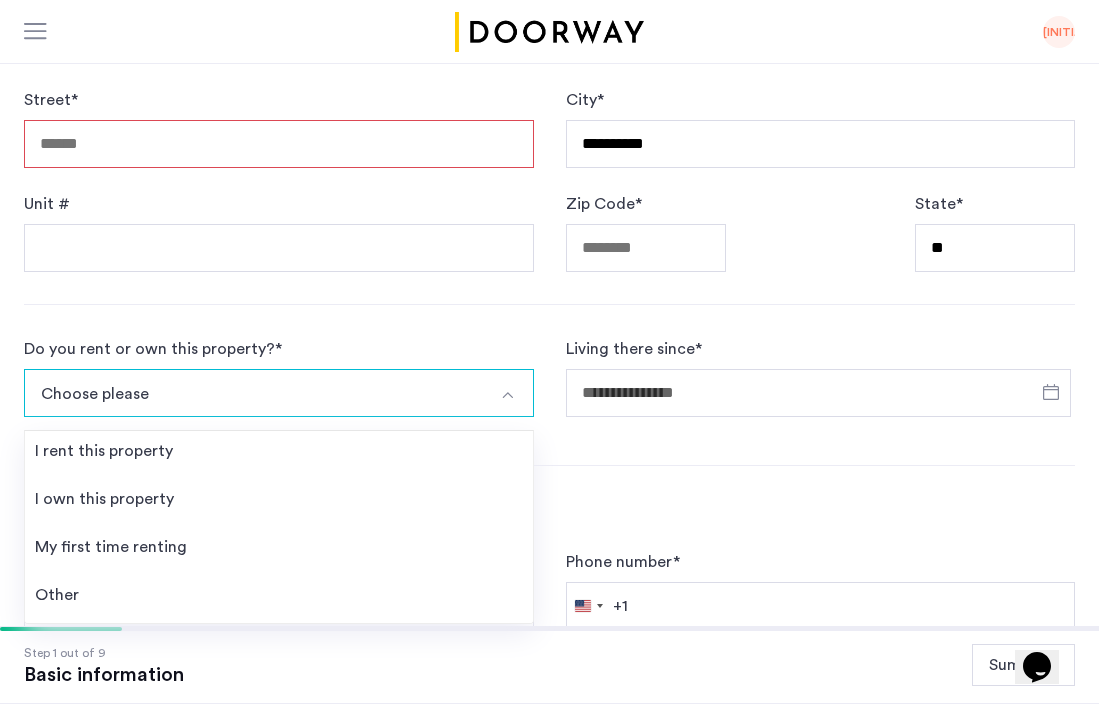 scroll, scrollTop: 997, scrollLeft: 0, axis: vertical 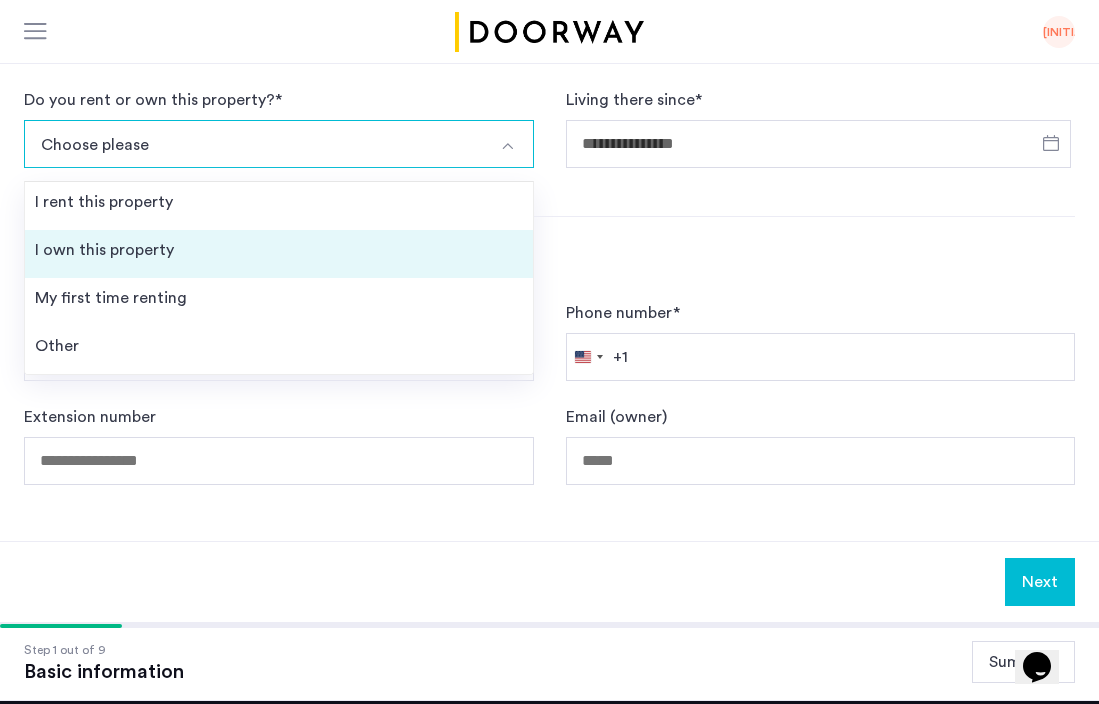 click on "I own this property" at bounding box center (104, 250) 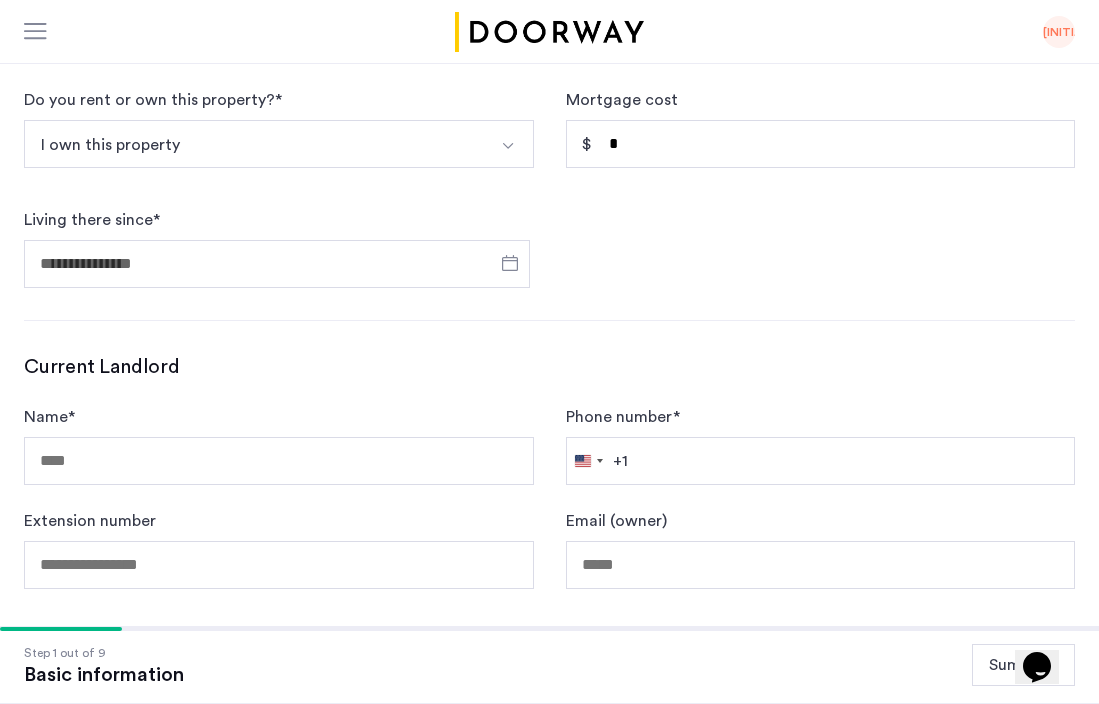 click at bounding box center (508, 146) 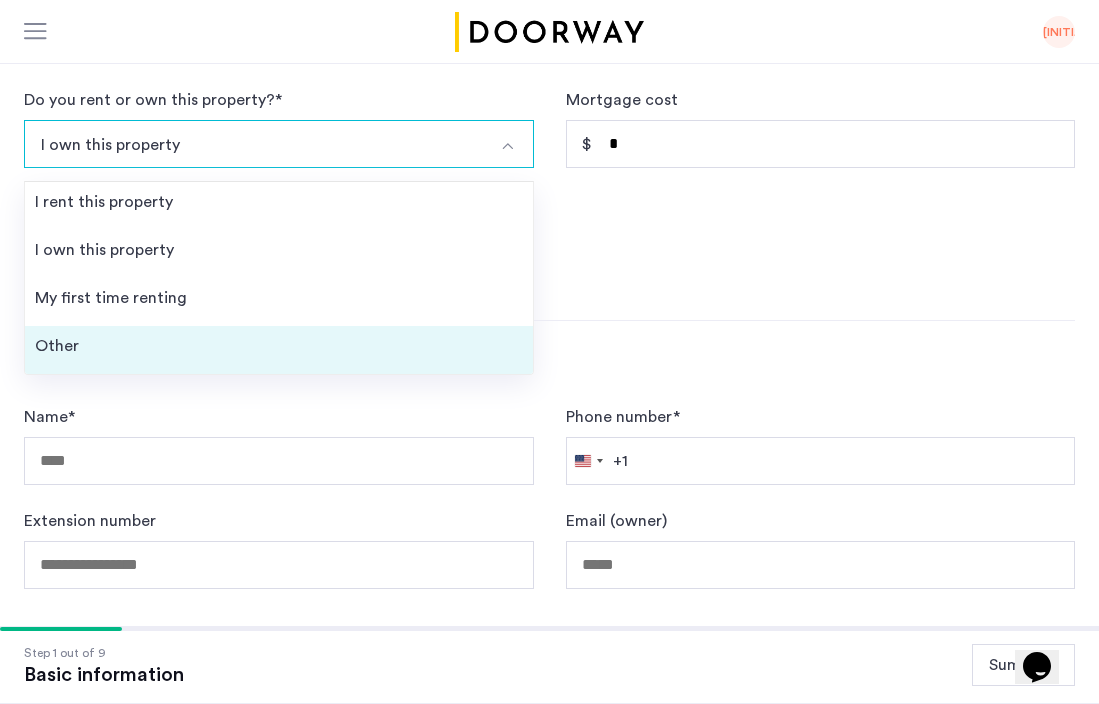 click on "Other" at bounding box center (279, 350) 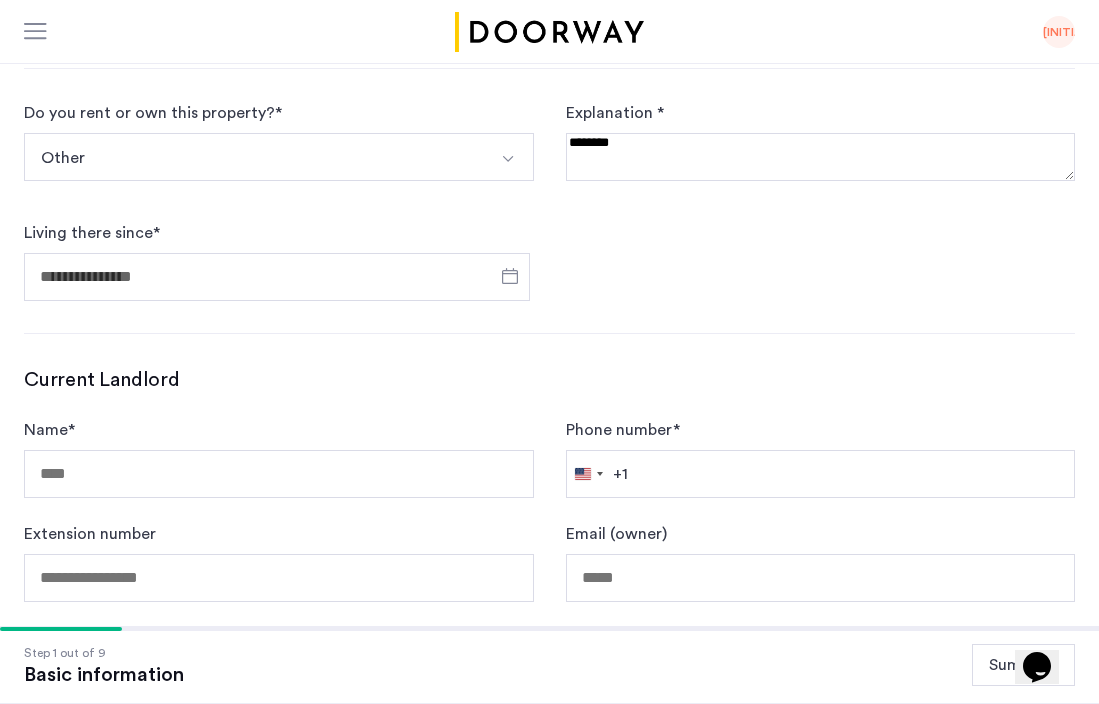 click at bounding box center [821, 157] 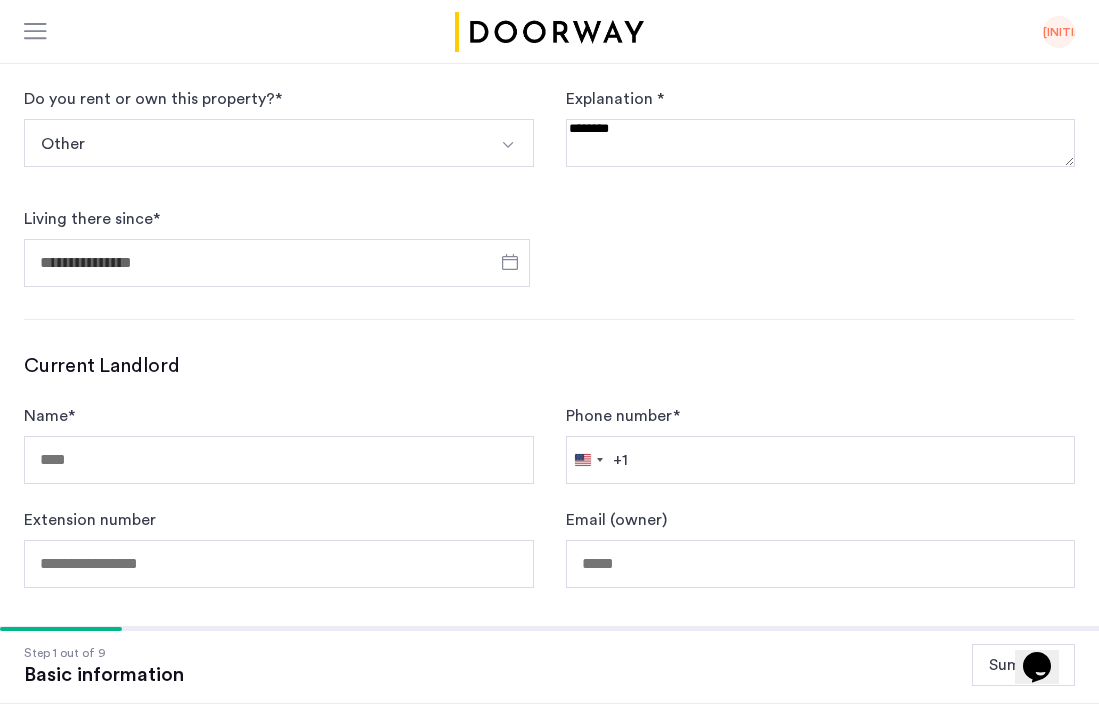 type on "*" 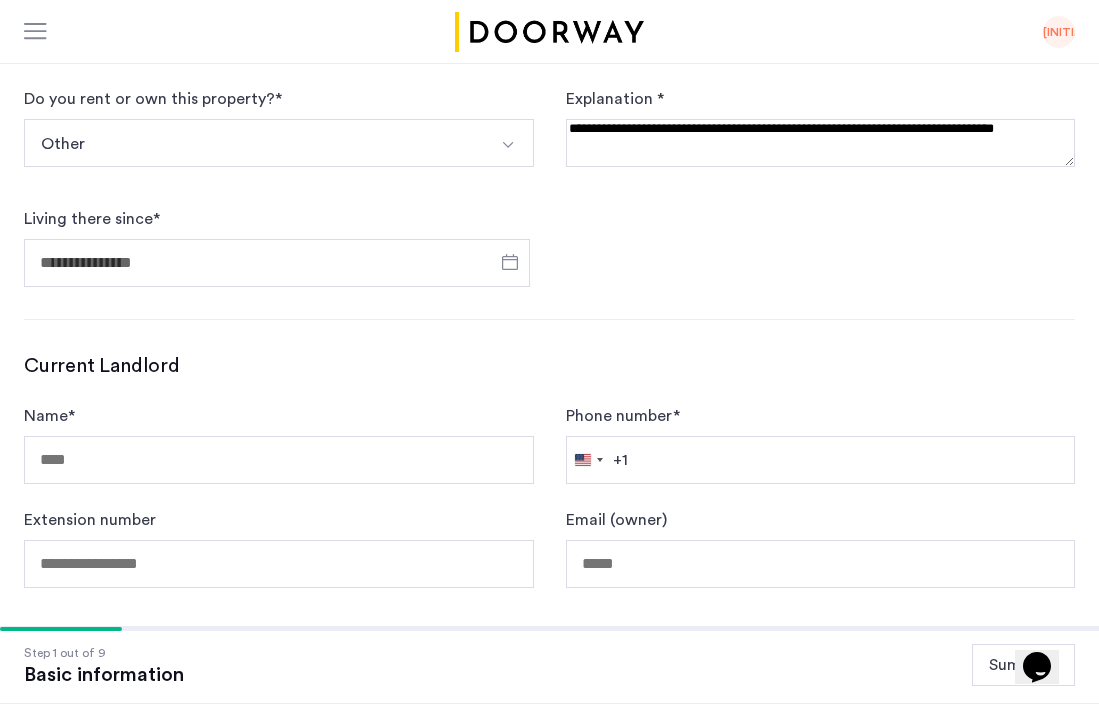 type on "**********" 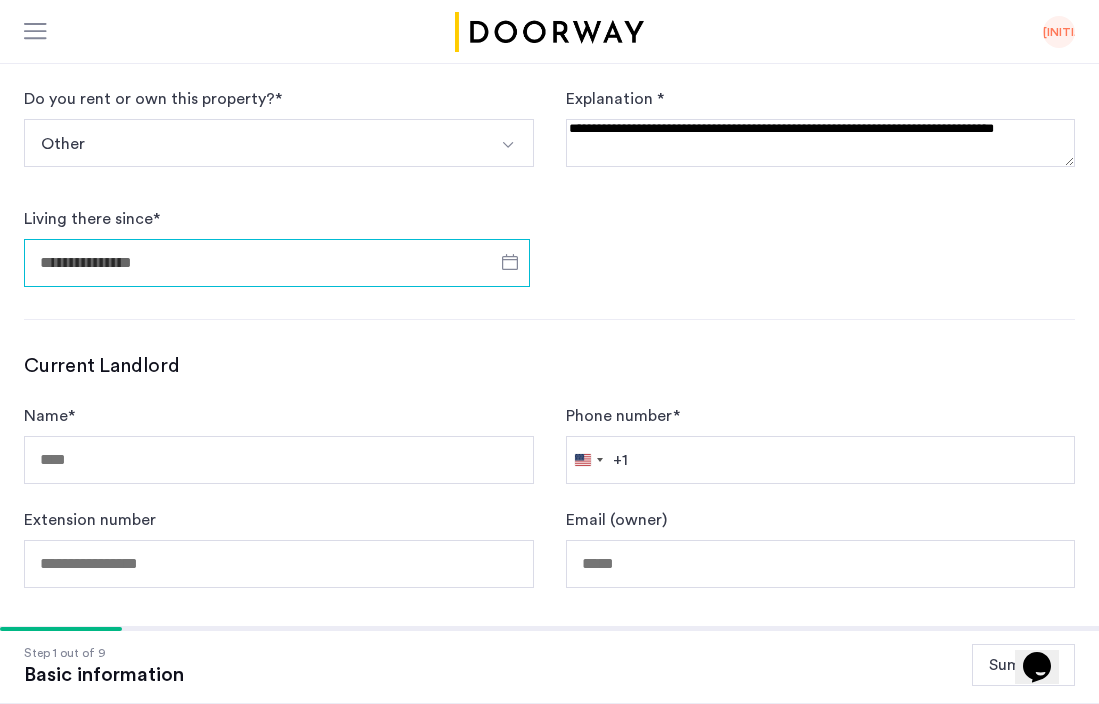 click on "Living there since *" at bounding box center (277, 263) 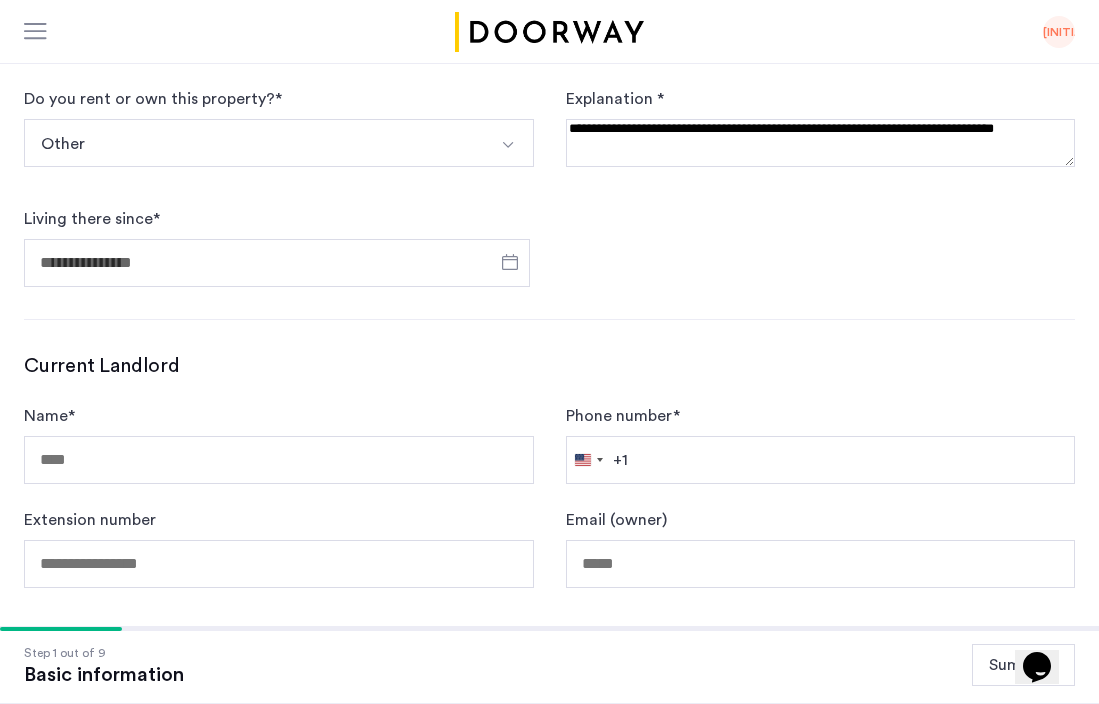 scroll, scrollTop: 1117, scrollLeft: 0, axis: vertical 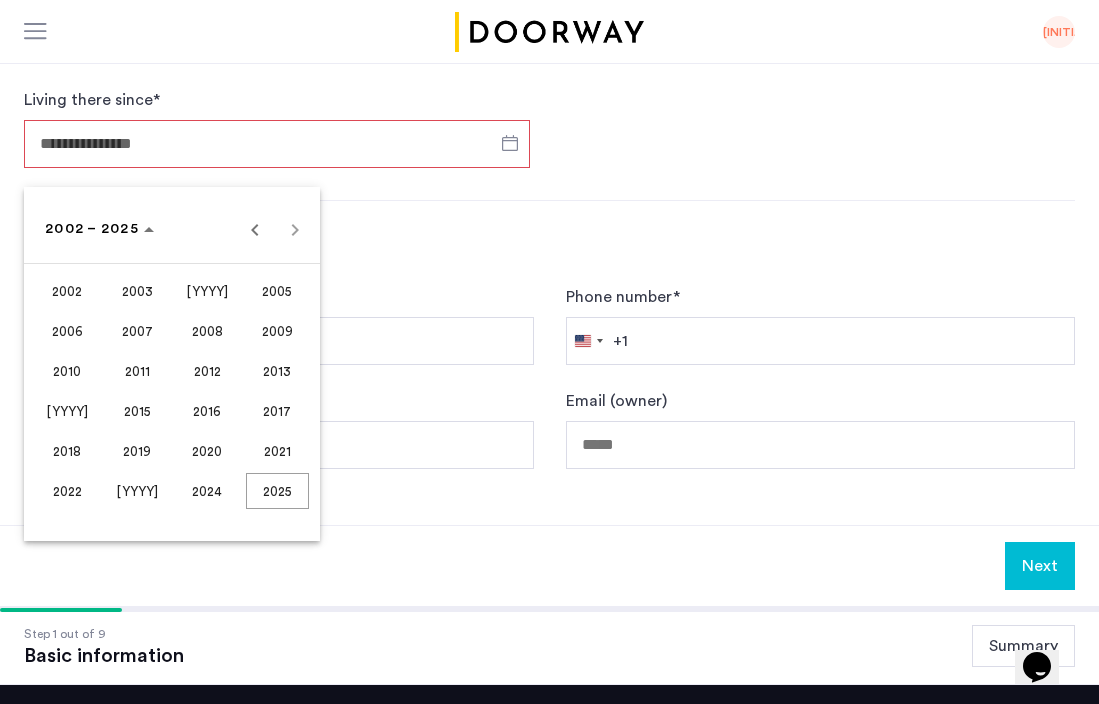 click on "2022" at bounding box center [67, 491] 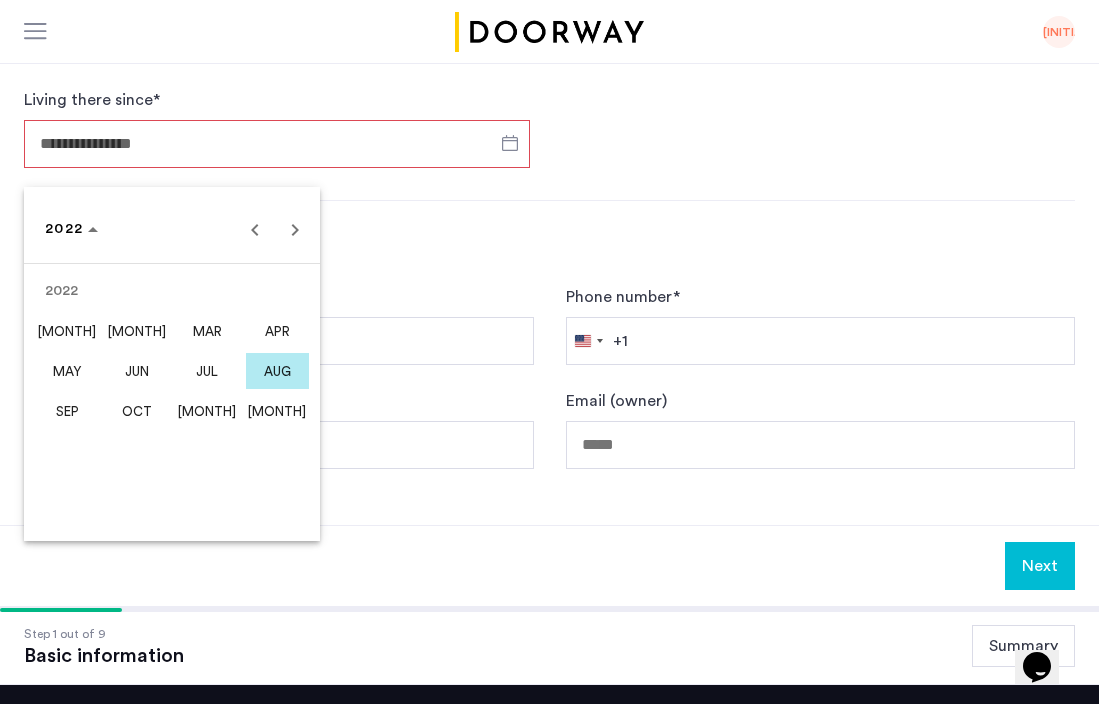 click on "OCT" at bounding box center (137, 411) 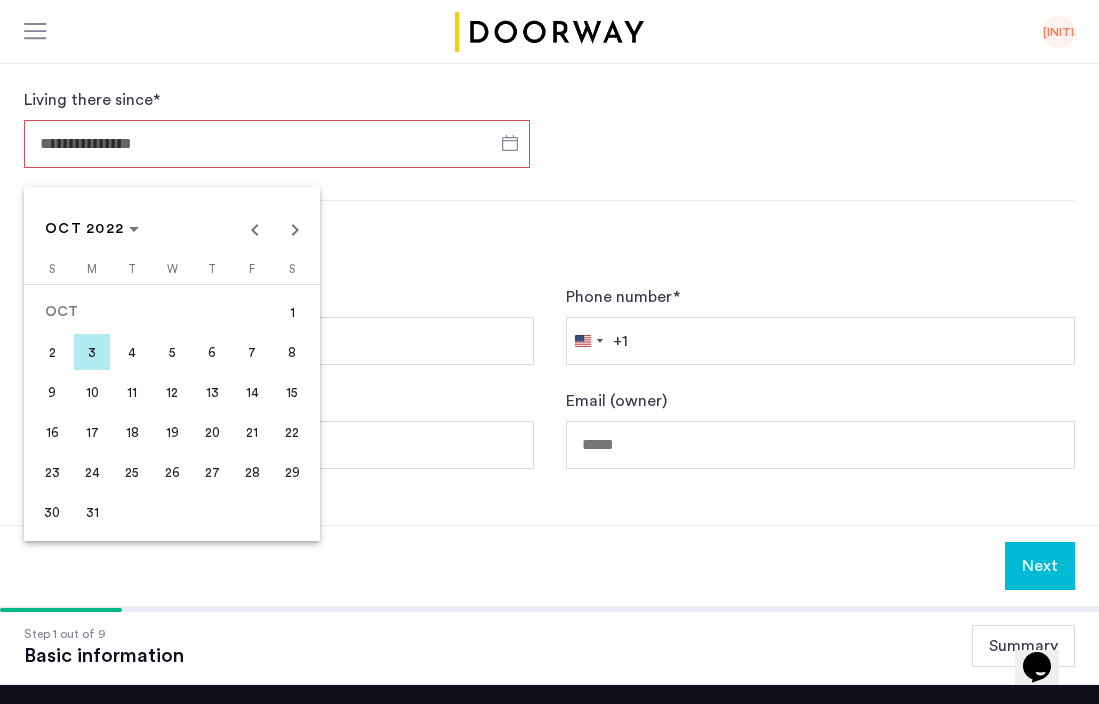 click at bounding box center [549, 352] 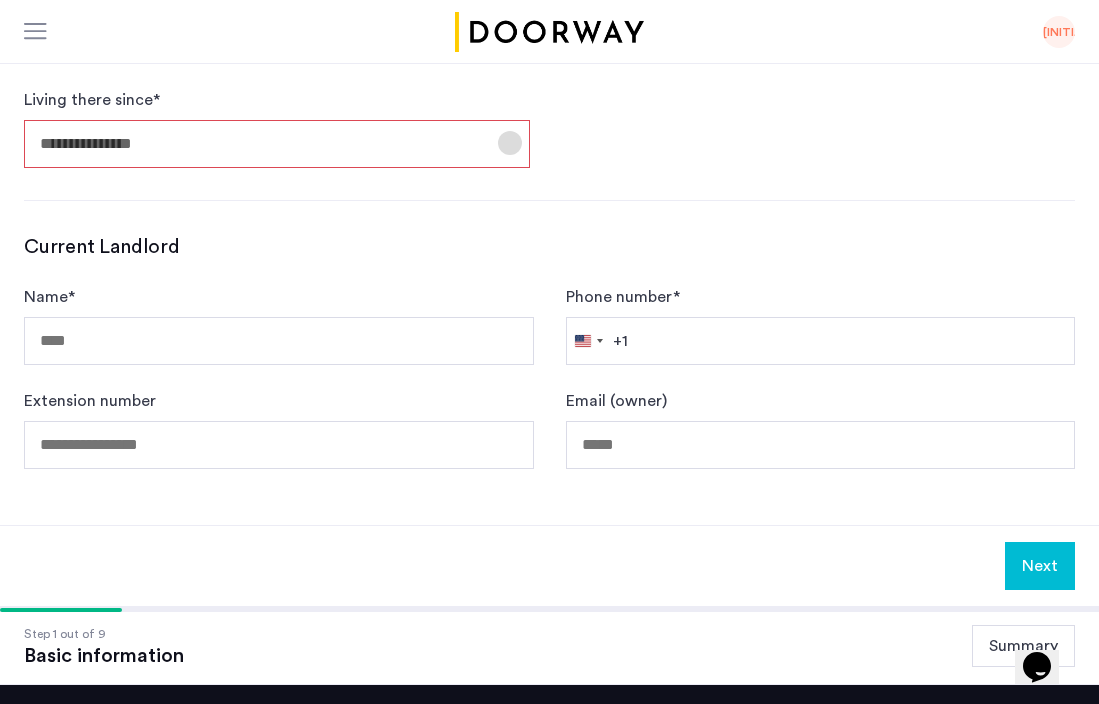 click 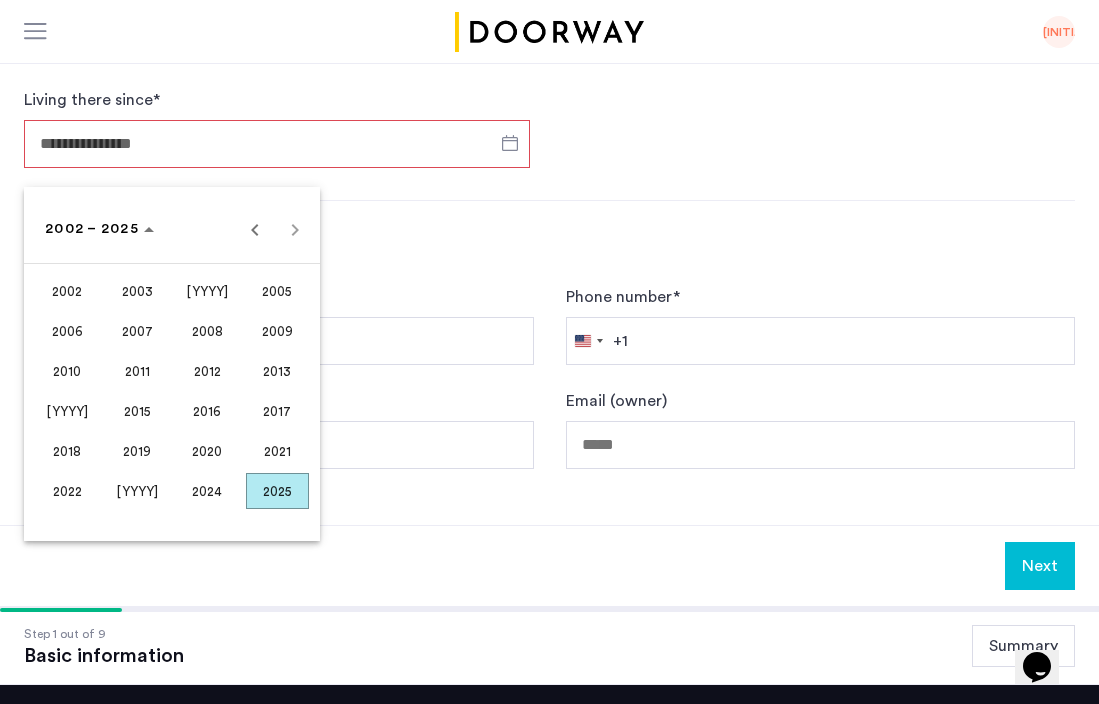 click on "[YYYY]" at bounding box center [137, 491] 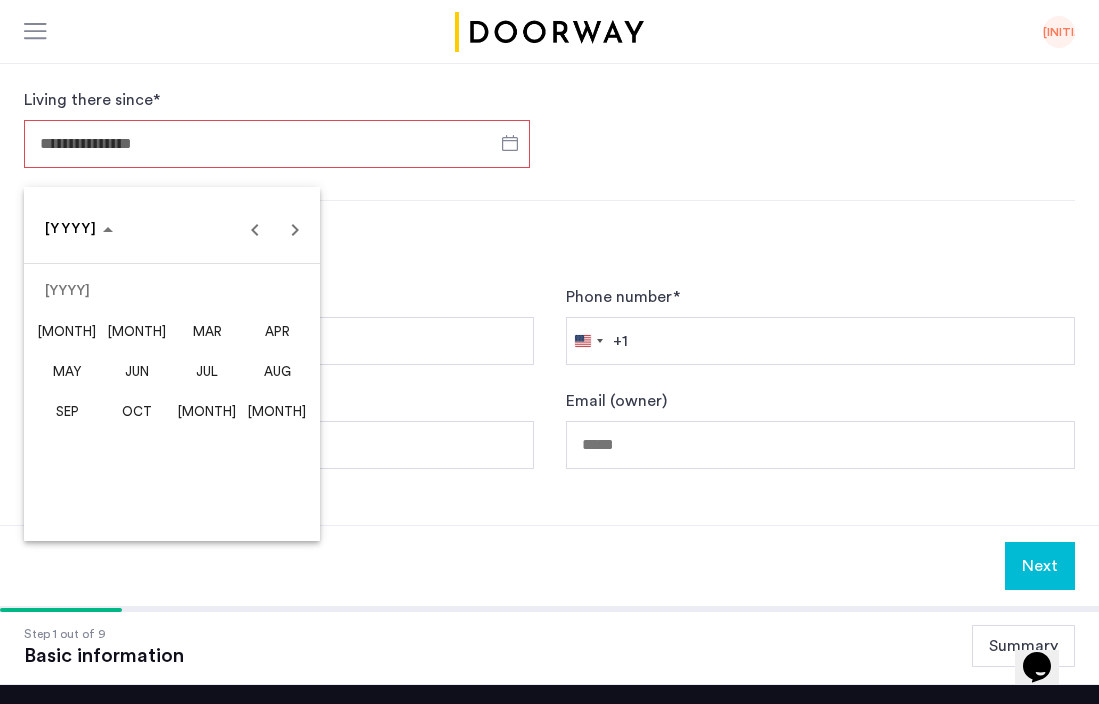 click at bounding box center (549, 352) 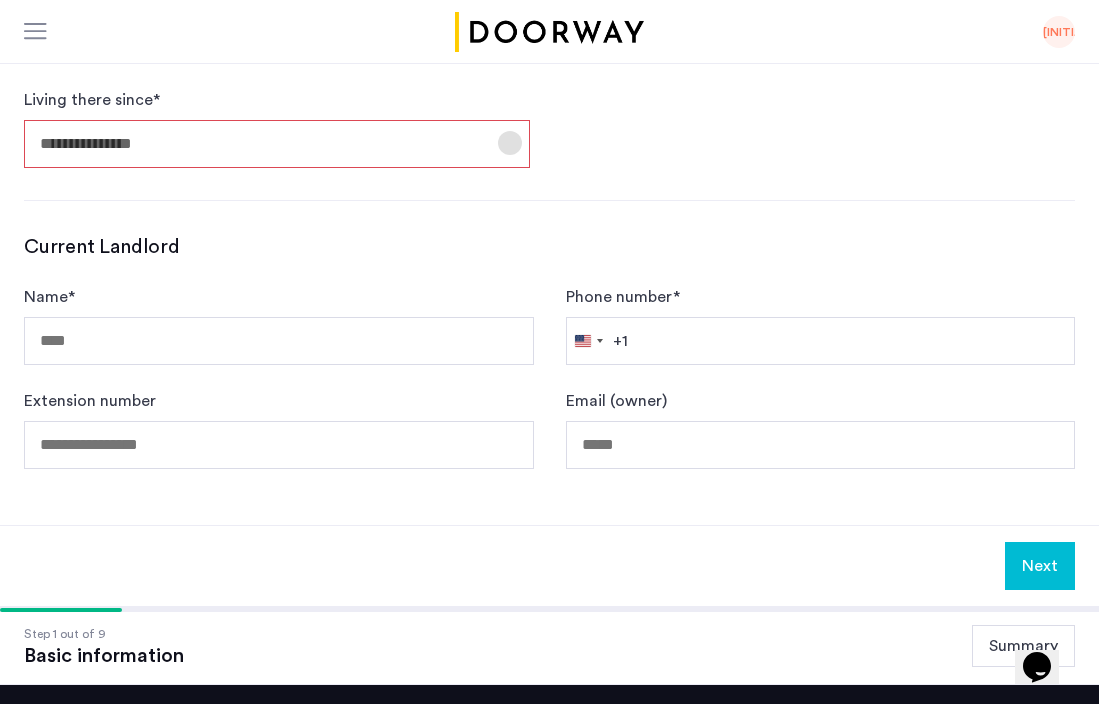 click 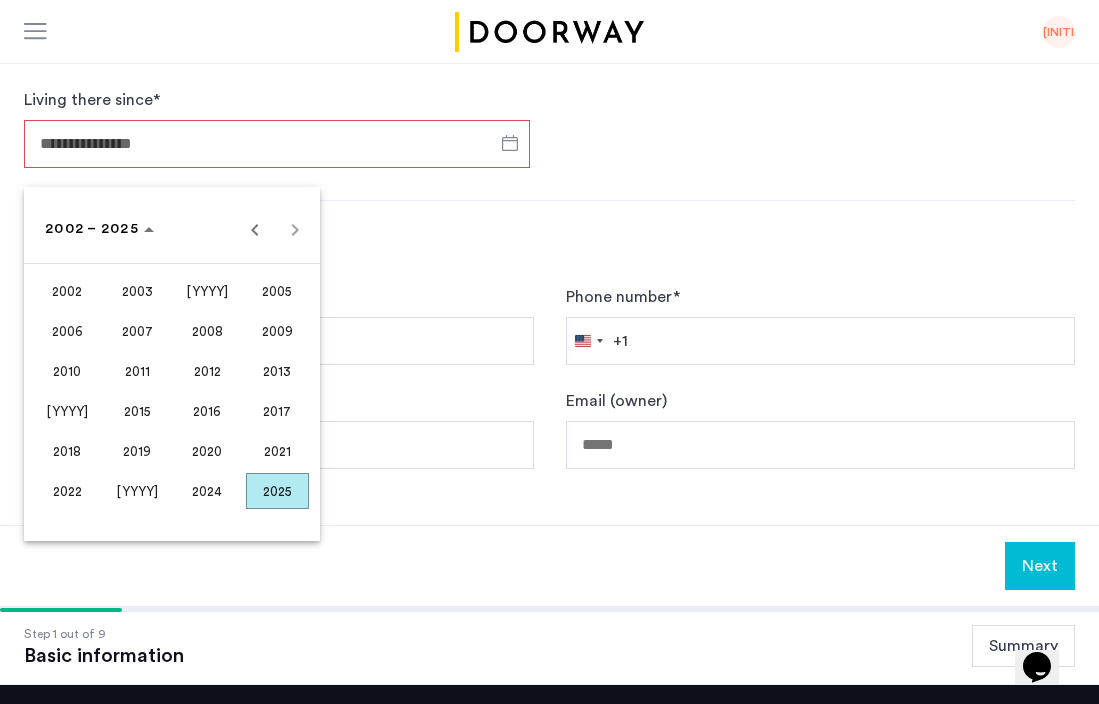 click on "2024" at bounding box center [207, 491] 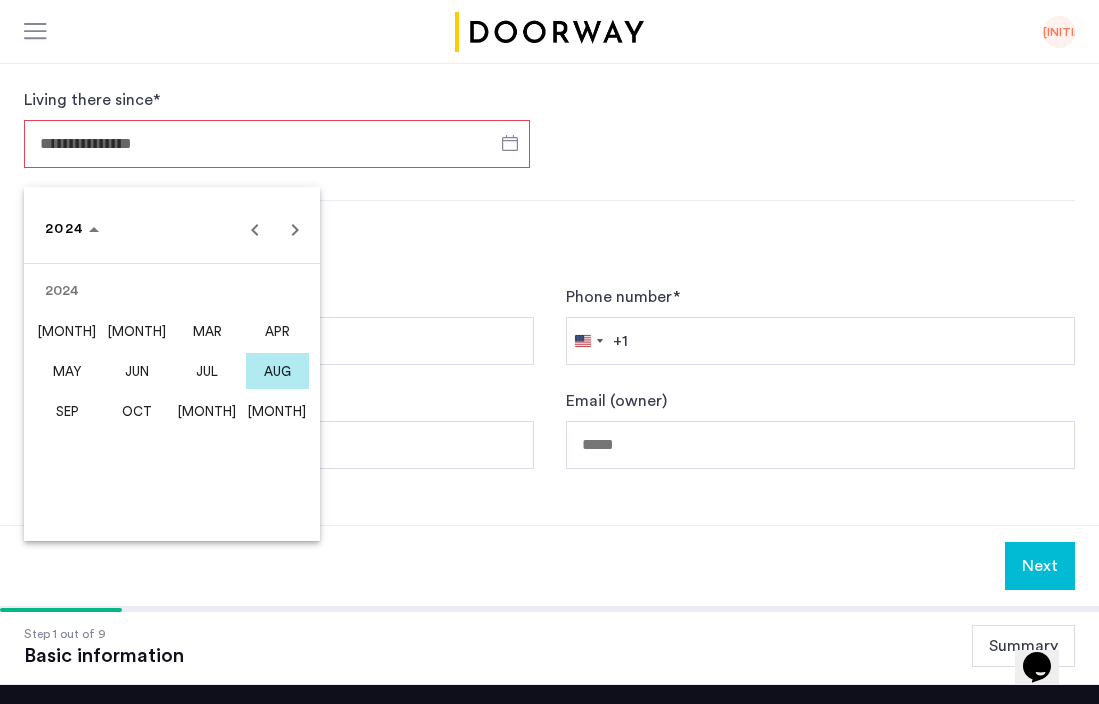 click on "OCT" at bounding box center (137, 411) 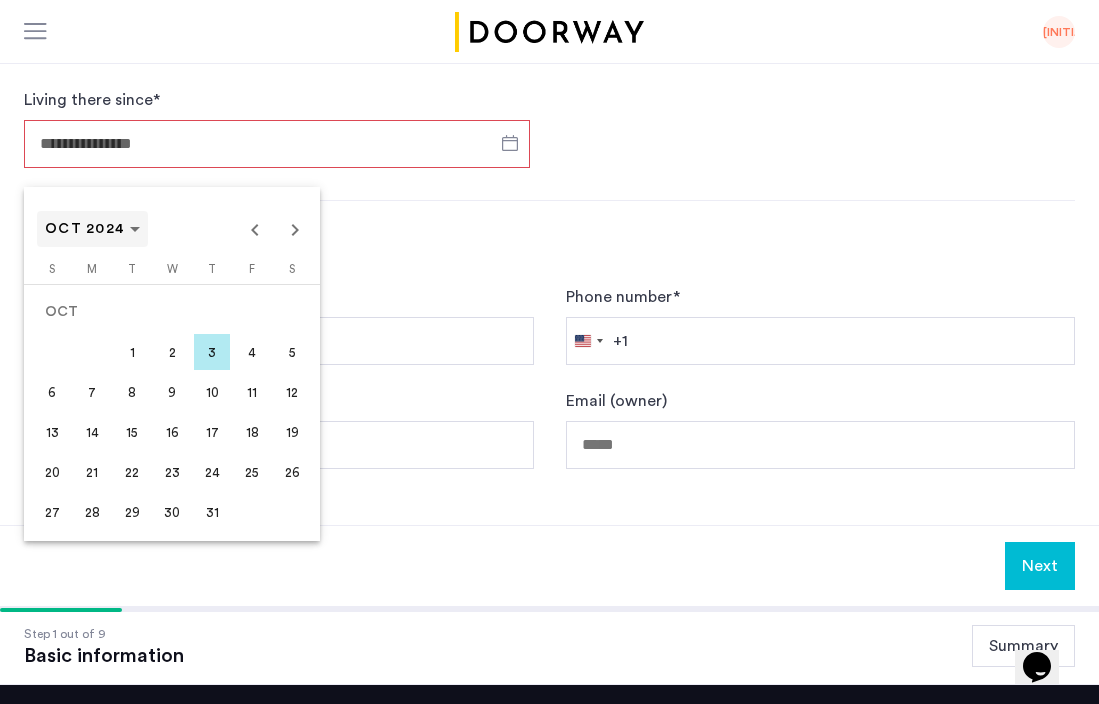 click on "OCT 2024" at bounding box center [92, 229] 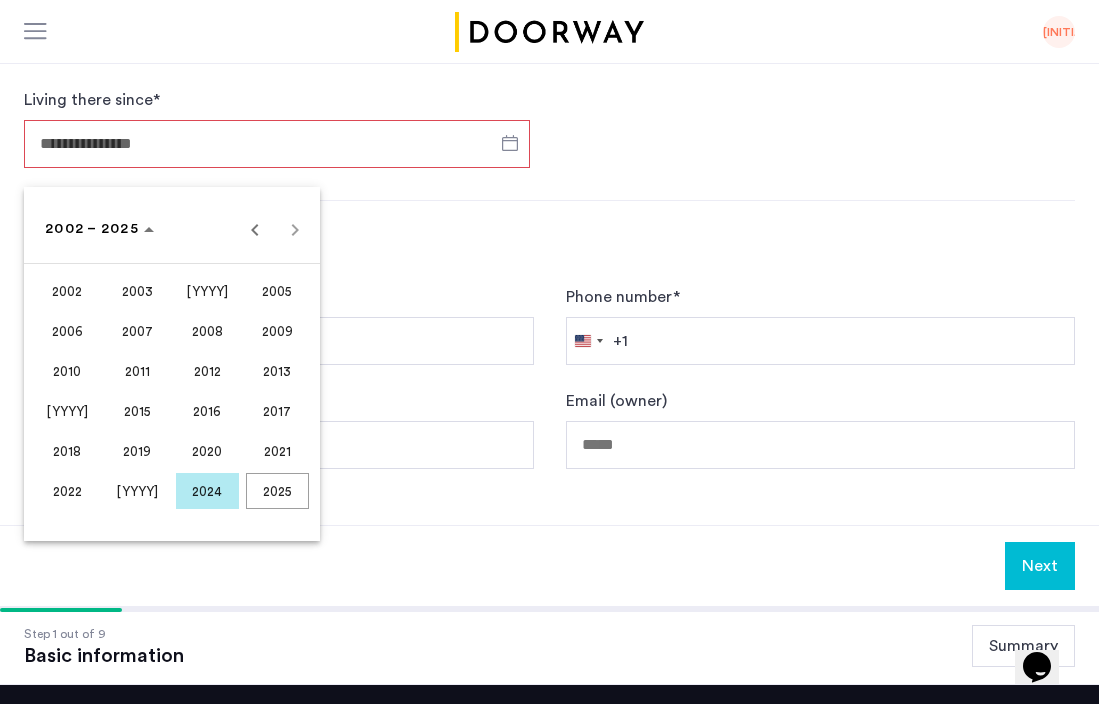 click on "[YYYY]" at bounding box center (137, 491) 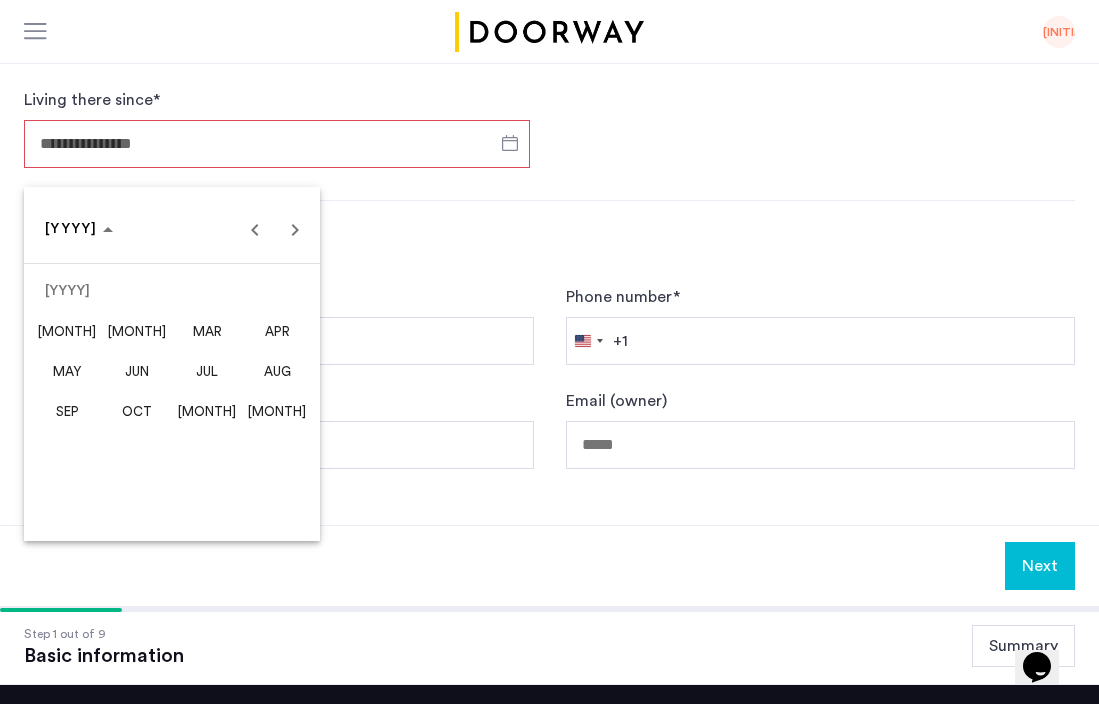 click at bounding box center [549, 352] 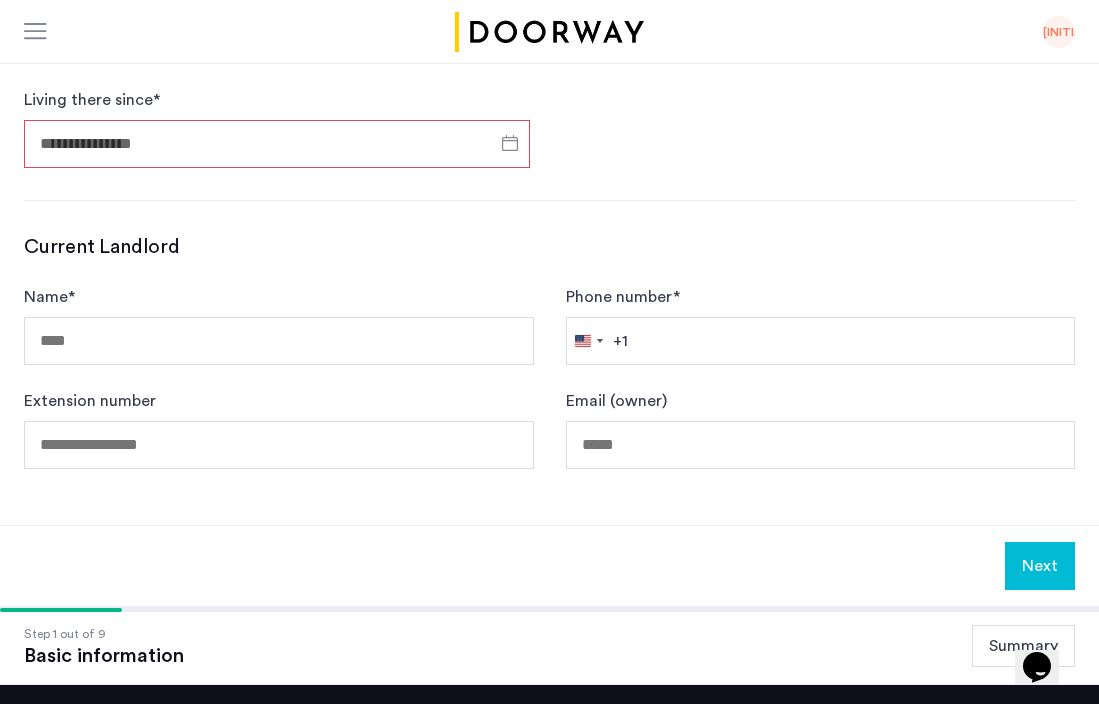 click on "Living there since *" at bounding box center (277, 144) 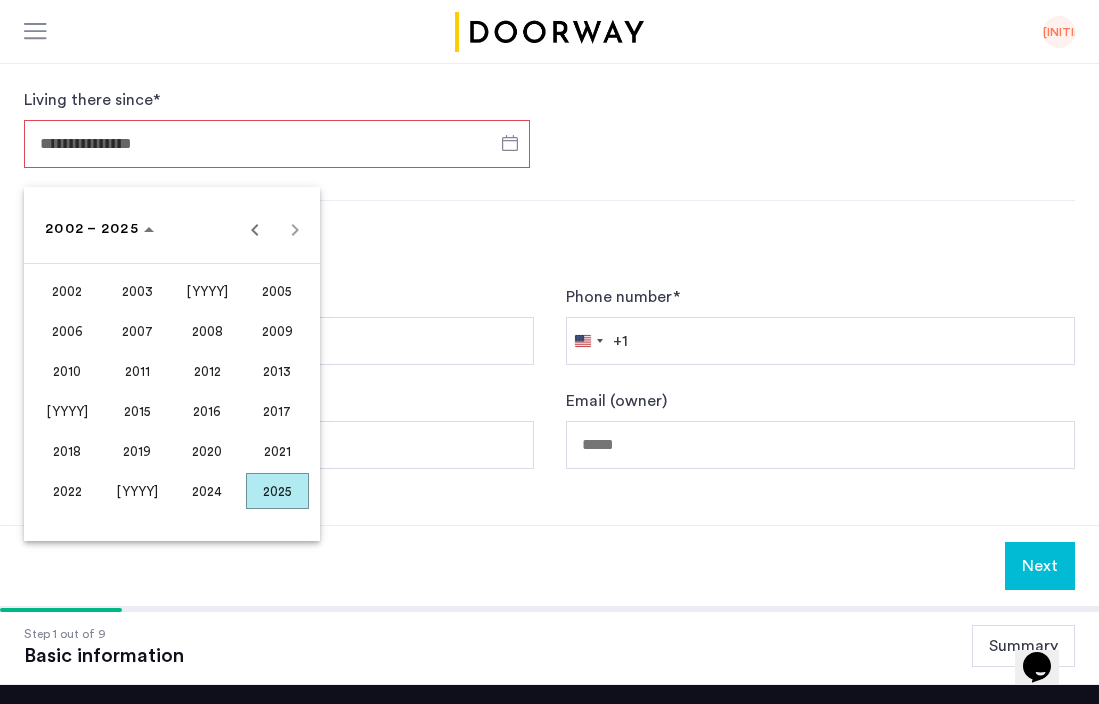 click on "[YYYY]" at bounding box center (137, 491) 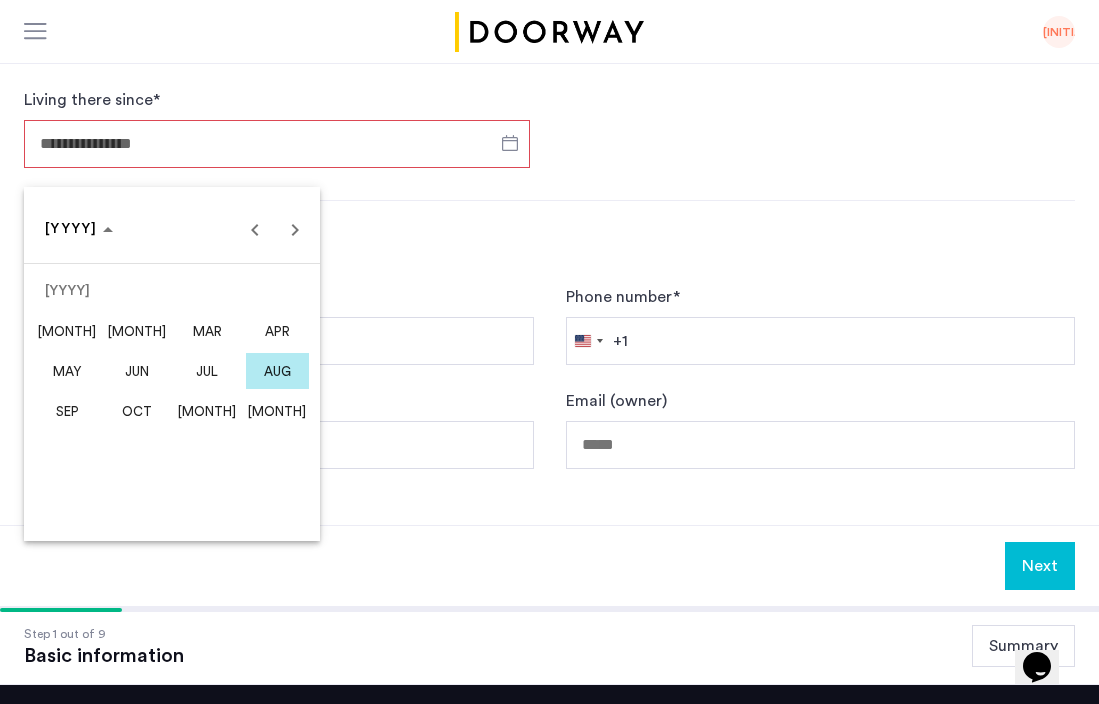 click on "OCT" at bounding box center (137, 411) 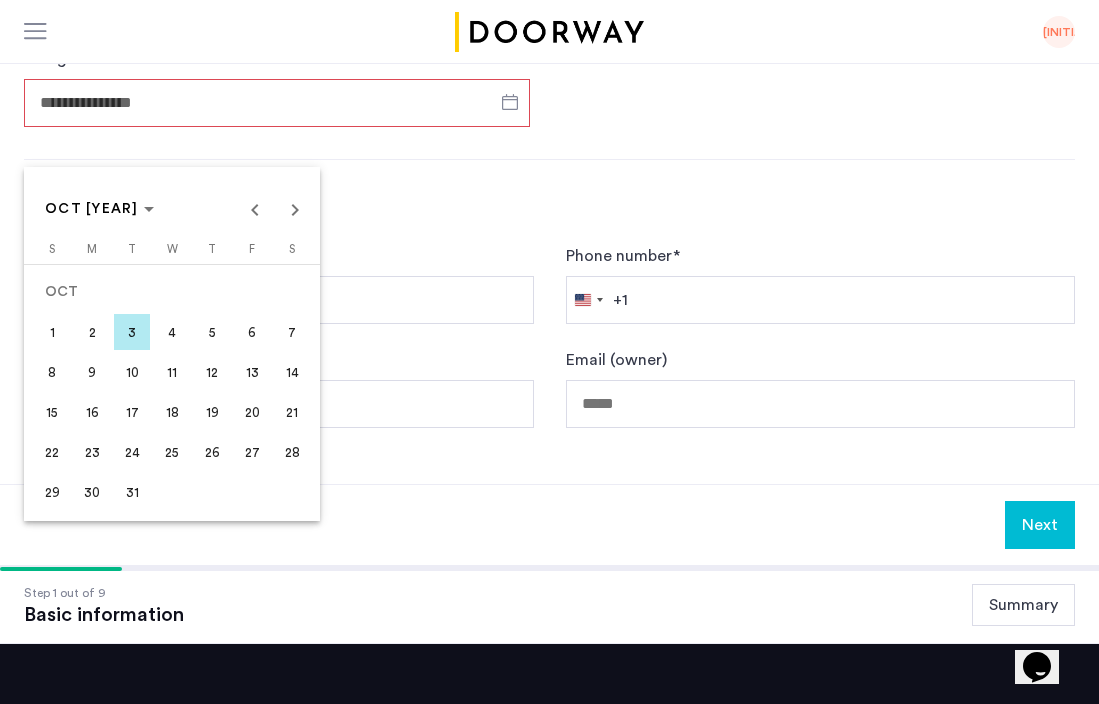 scroll, scrollTop: 1137, scrollLeft: 0, axis: vertical 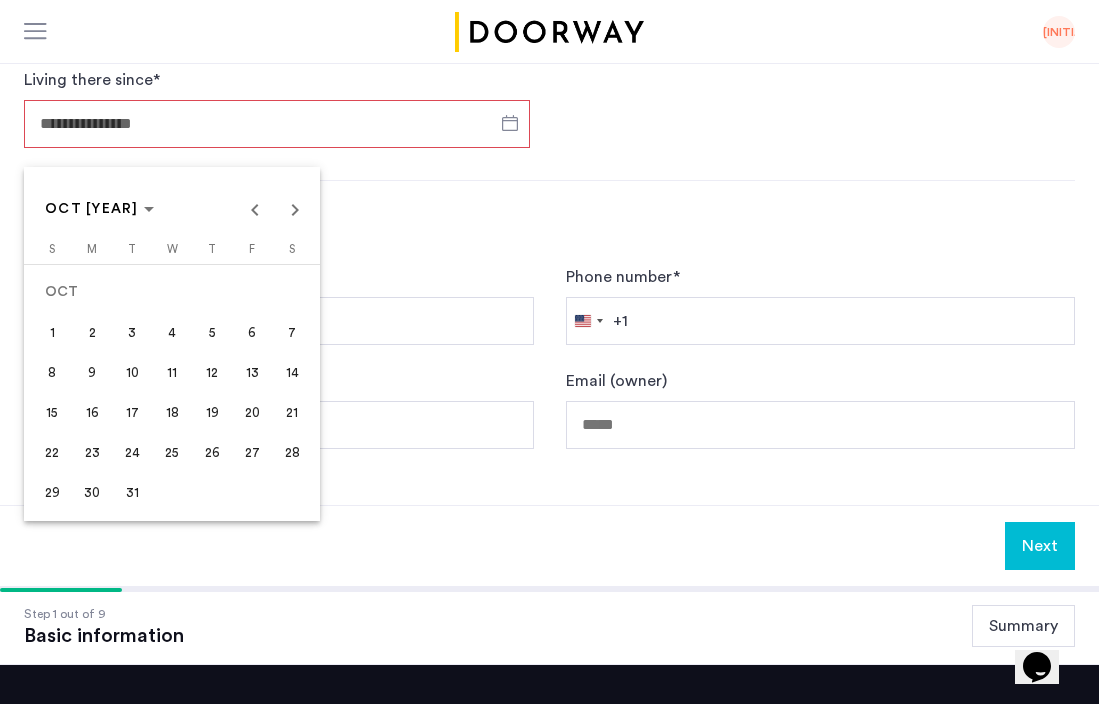 click on "1" at bounding box center [52, 332] 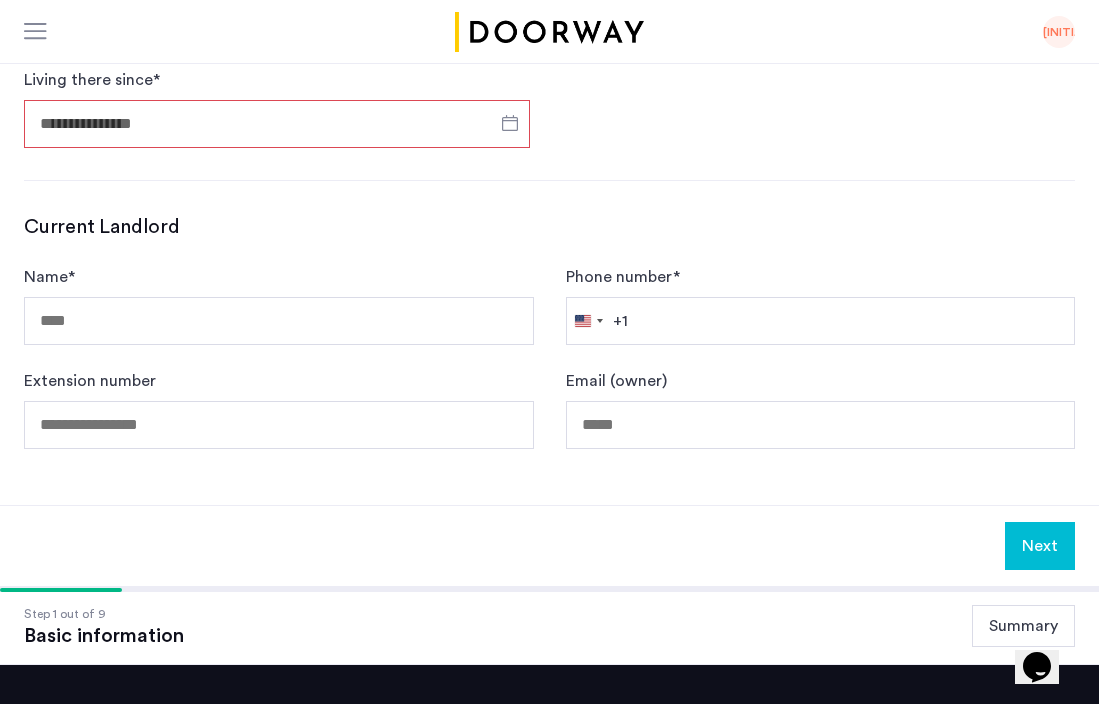 type on "**********" 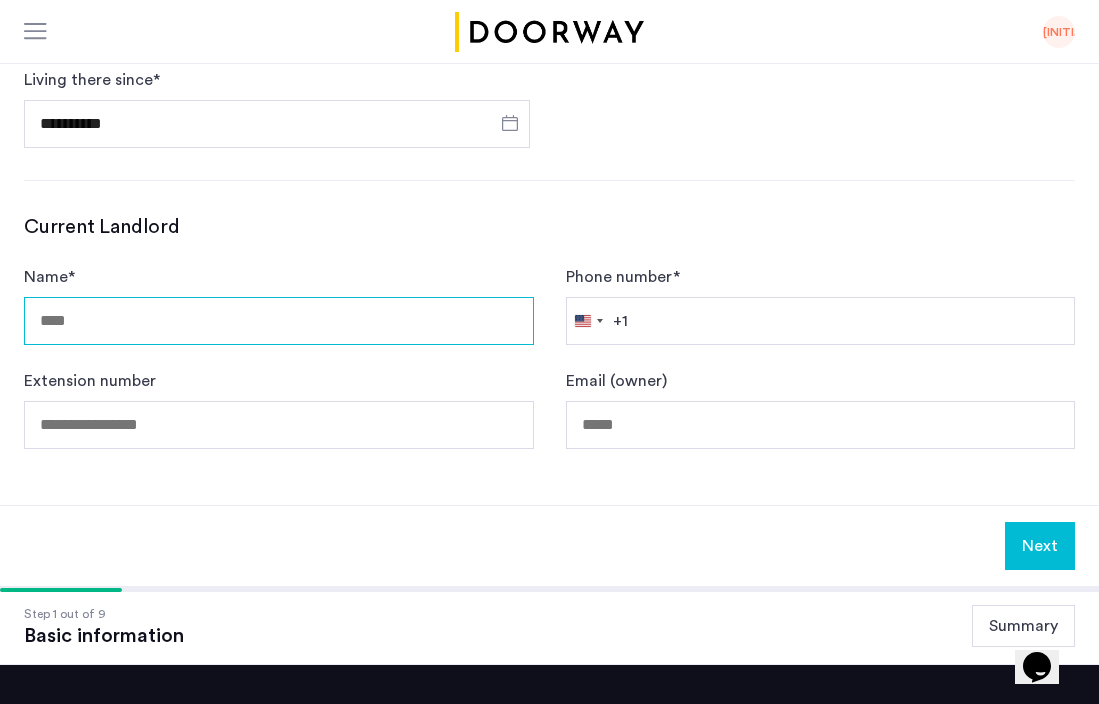 click on "Name  *" at bounding box center (279, 321) 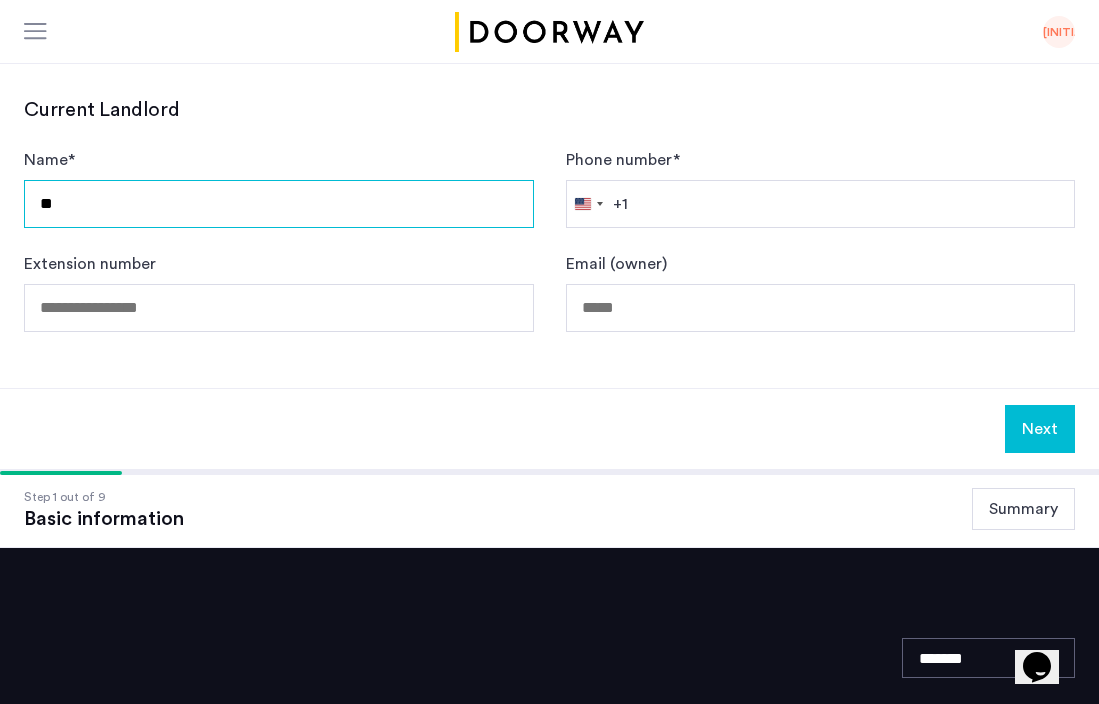 type on "*" 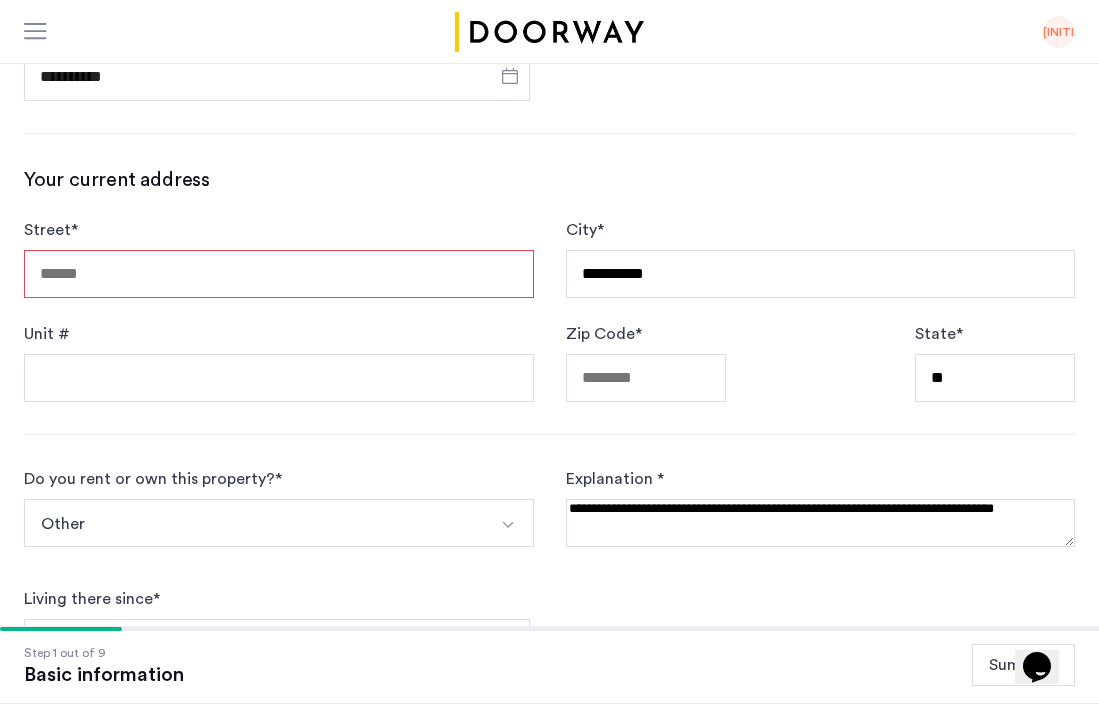 type on "**********" 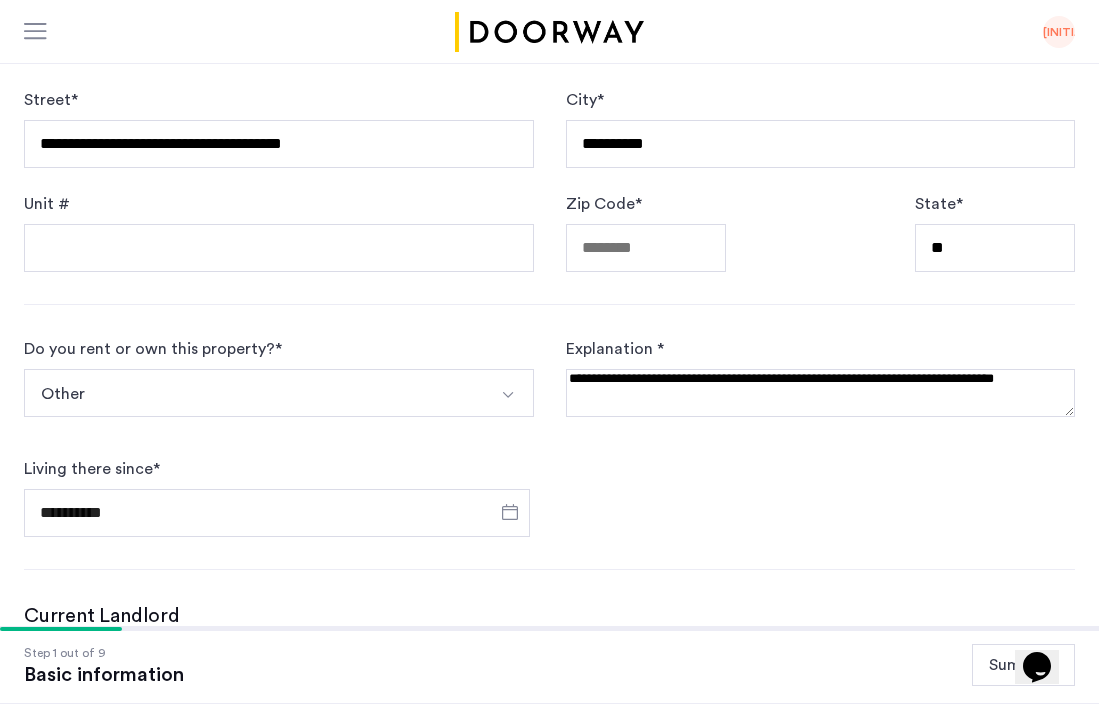 type on "**********" 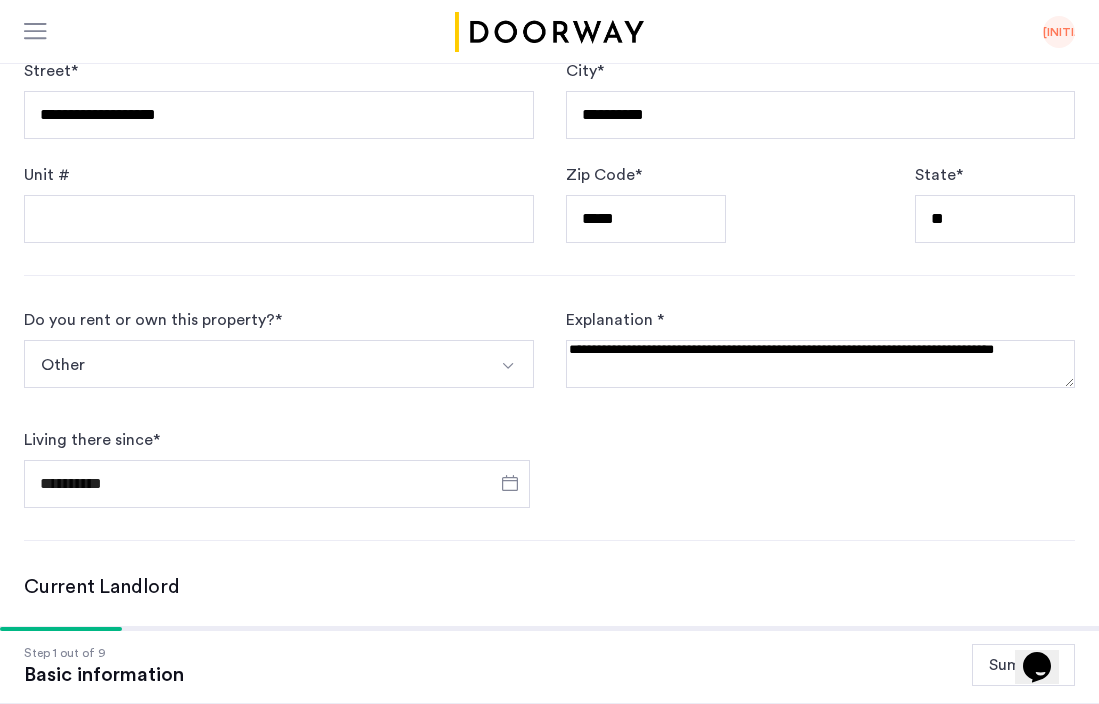 scroll, scrollTop: 785, scrollLeft: 0, axis: vertical 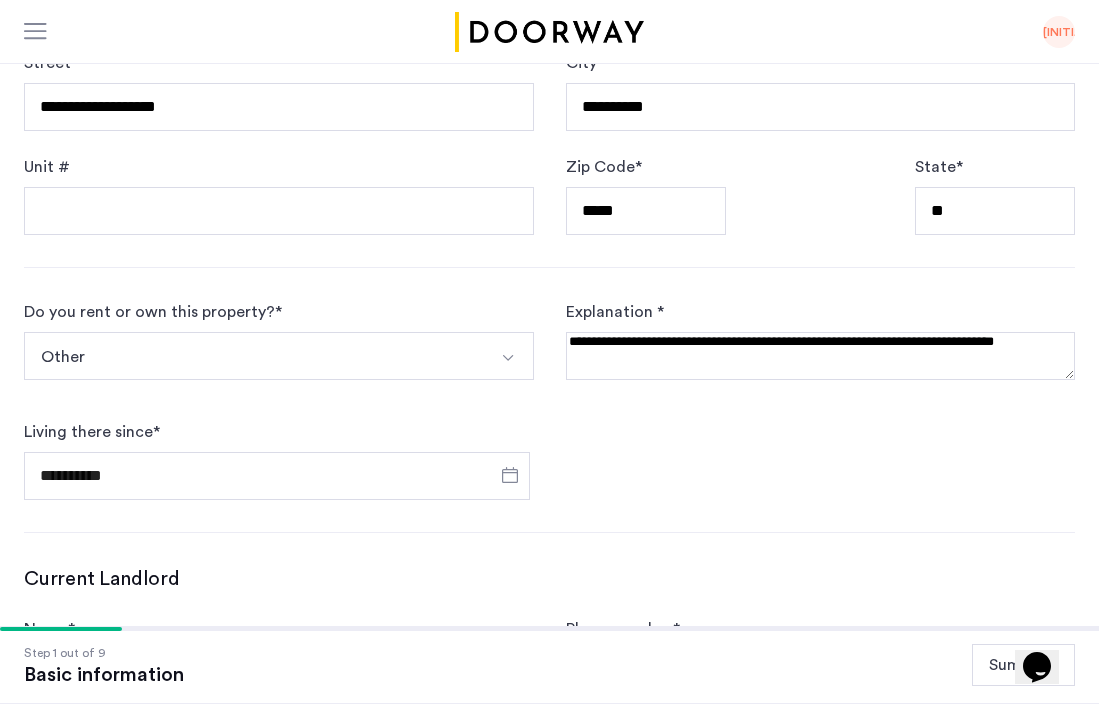 click at bounding box center (508, 358) 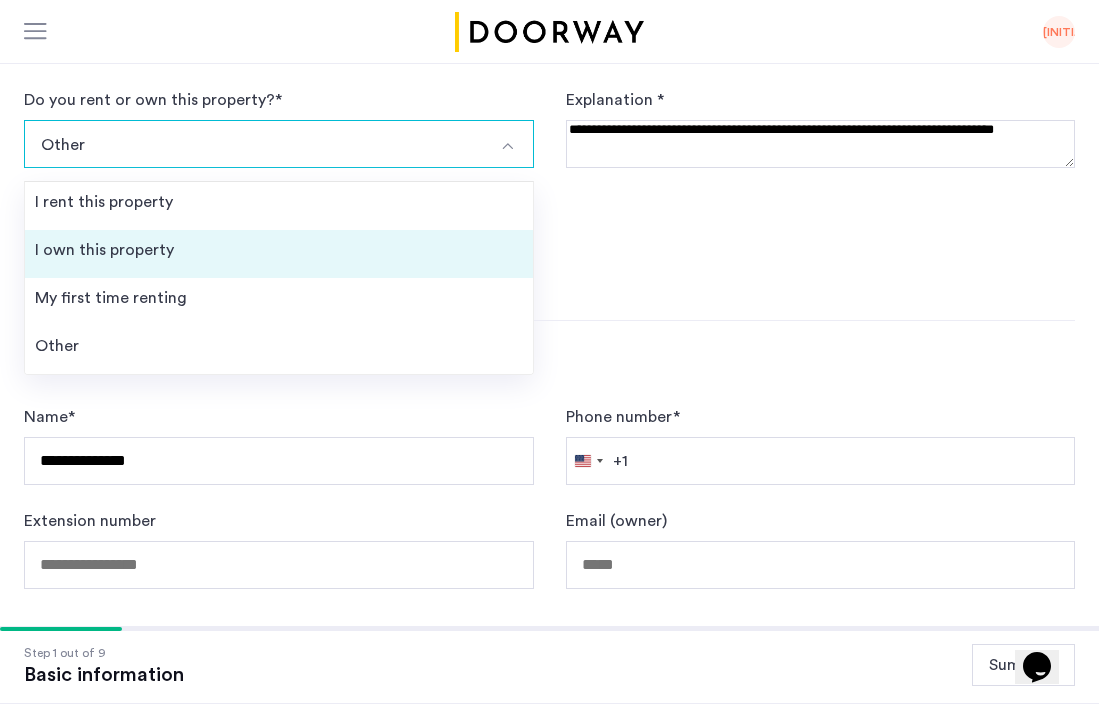 click on "I own this property" at bounding box center [104, 250] 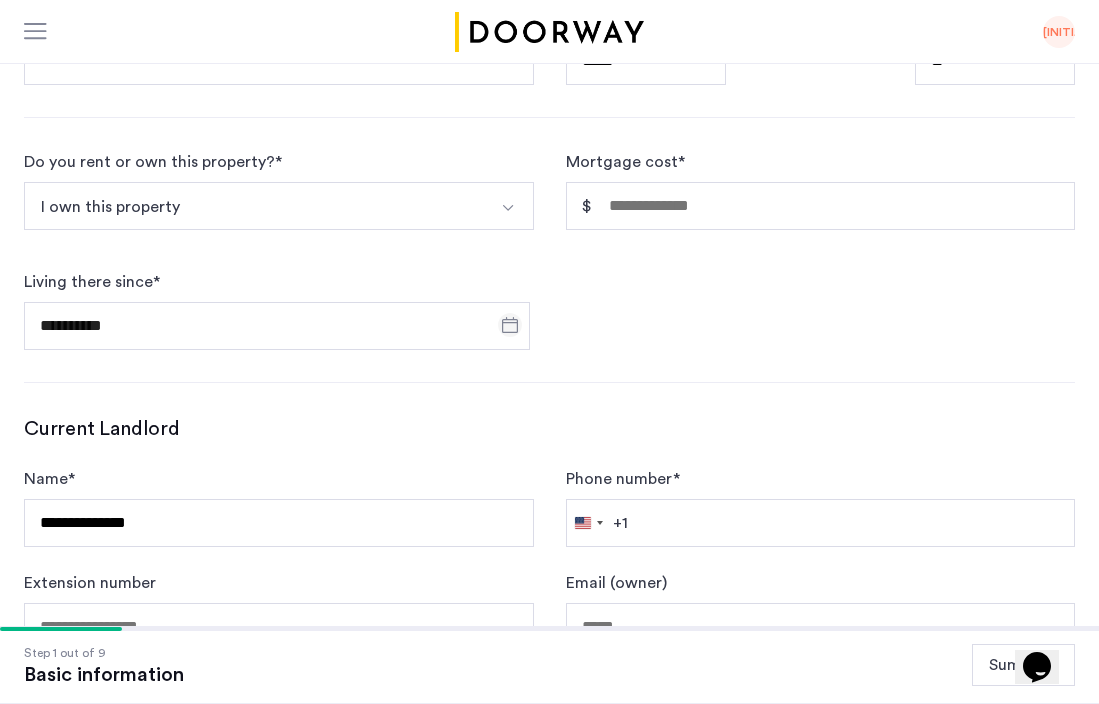 scroll, scrollTop: 927, scrollLeft: 0, axis: vertical 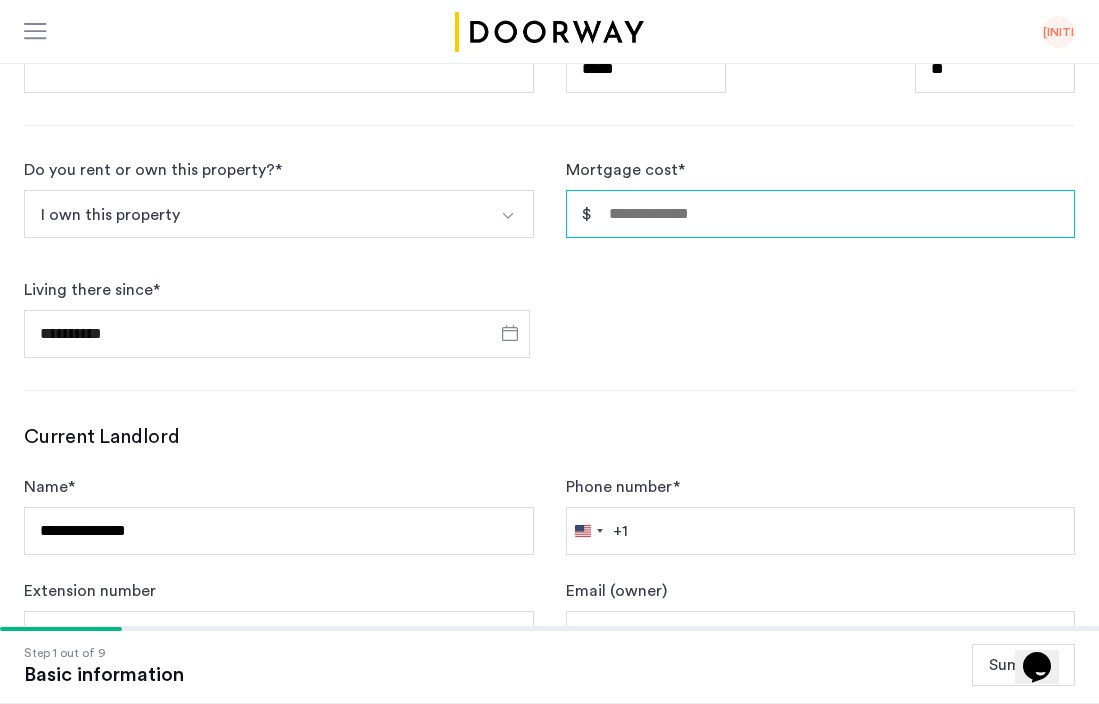drag, startPoint x: 664, startPoint y: 231, endPoint x: 741, endPoint y: 218, distance: 78.08969 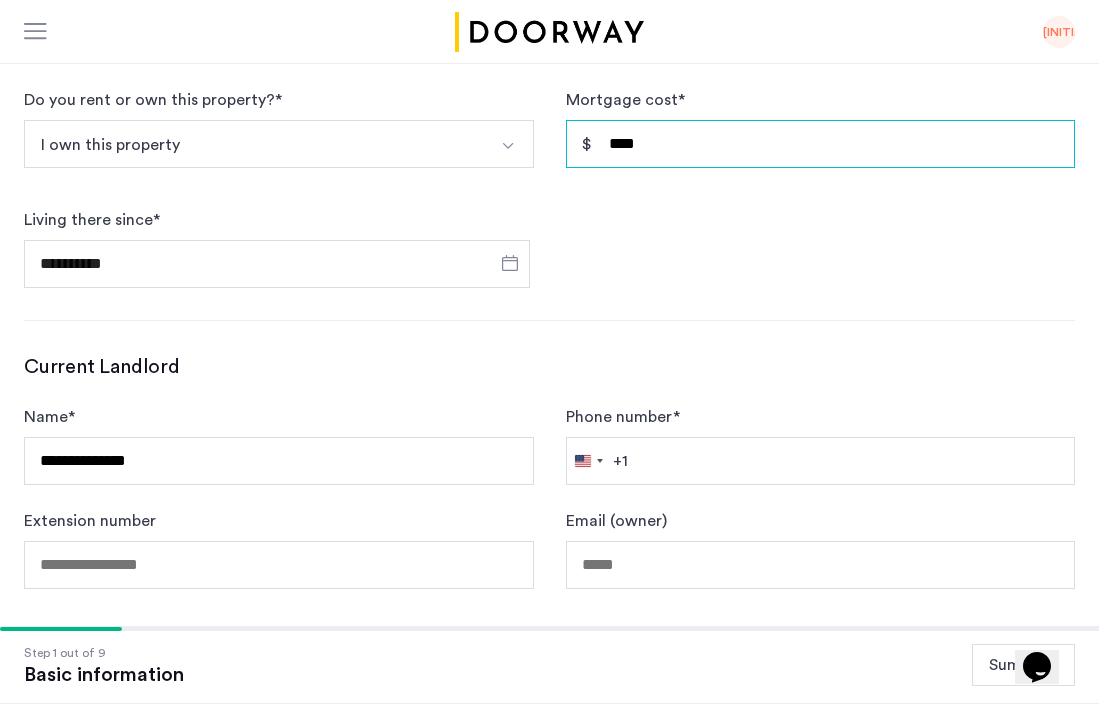type on "****" 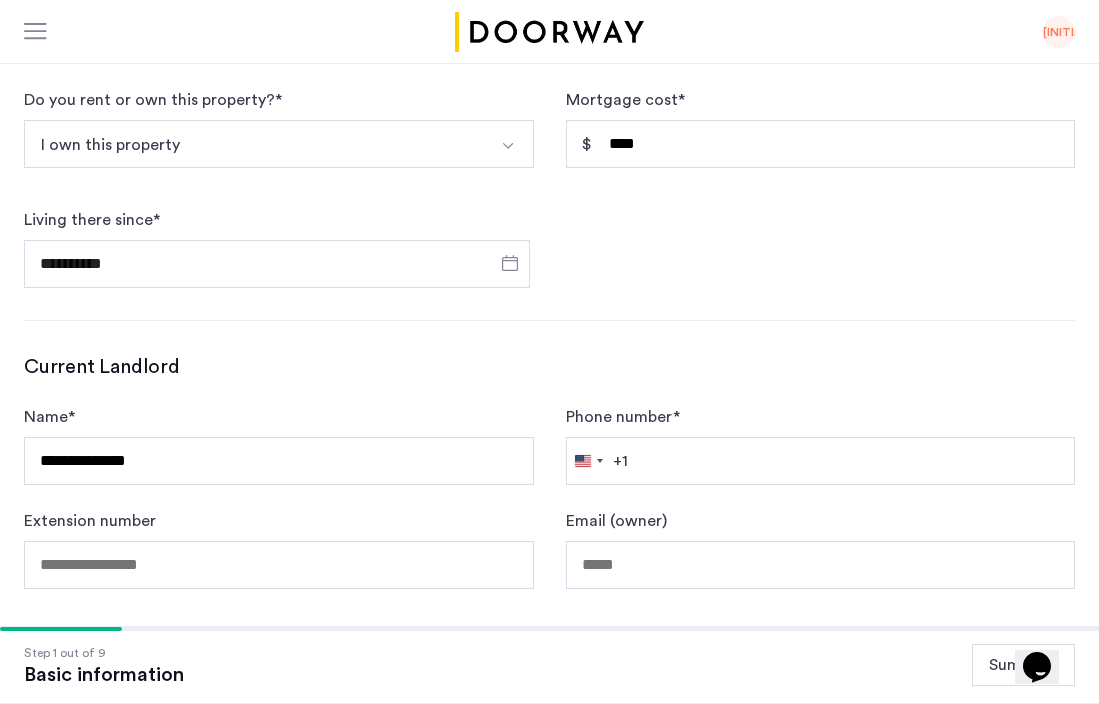 click on "**********" 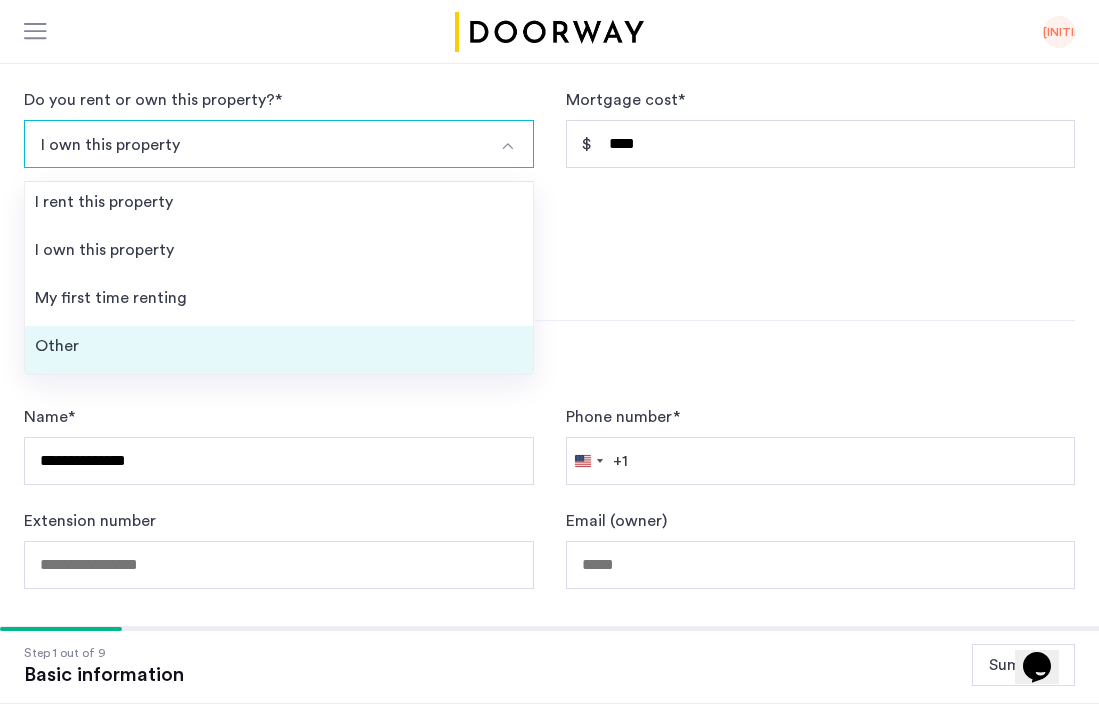 click on "Other" at bounding box center (279, 350) 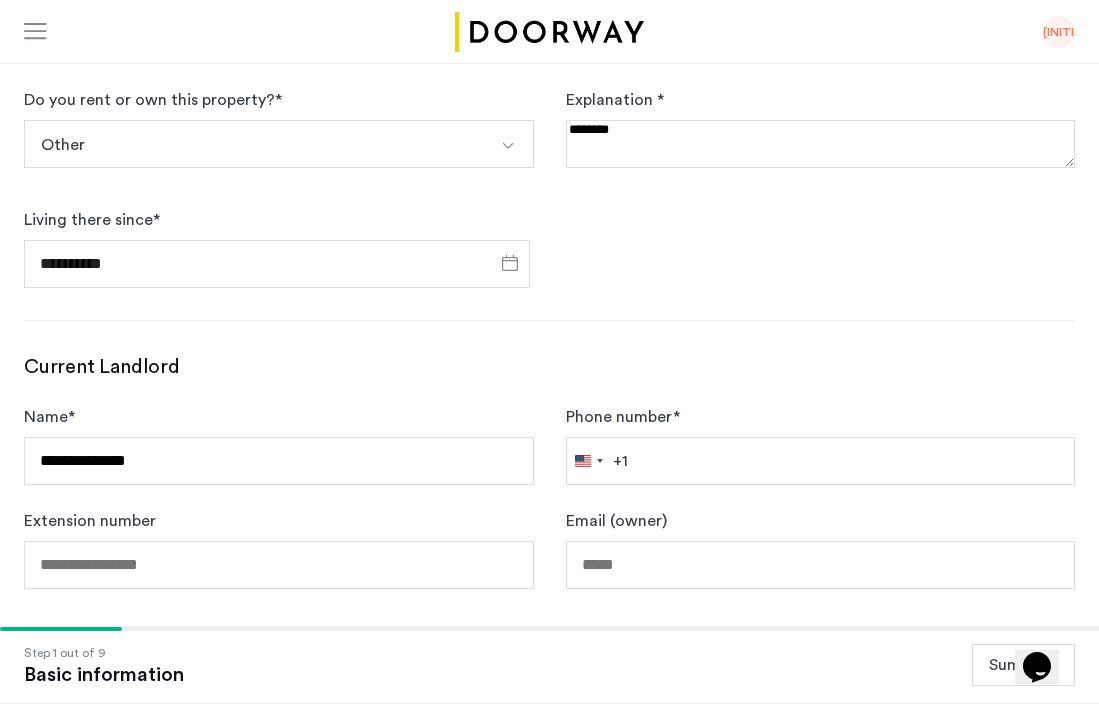 click at bounding box center (821, 144) 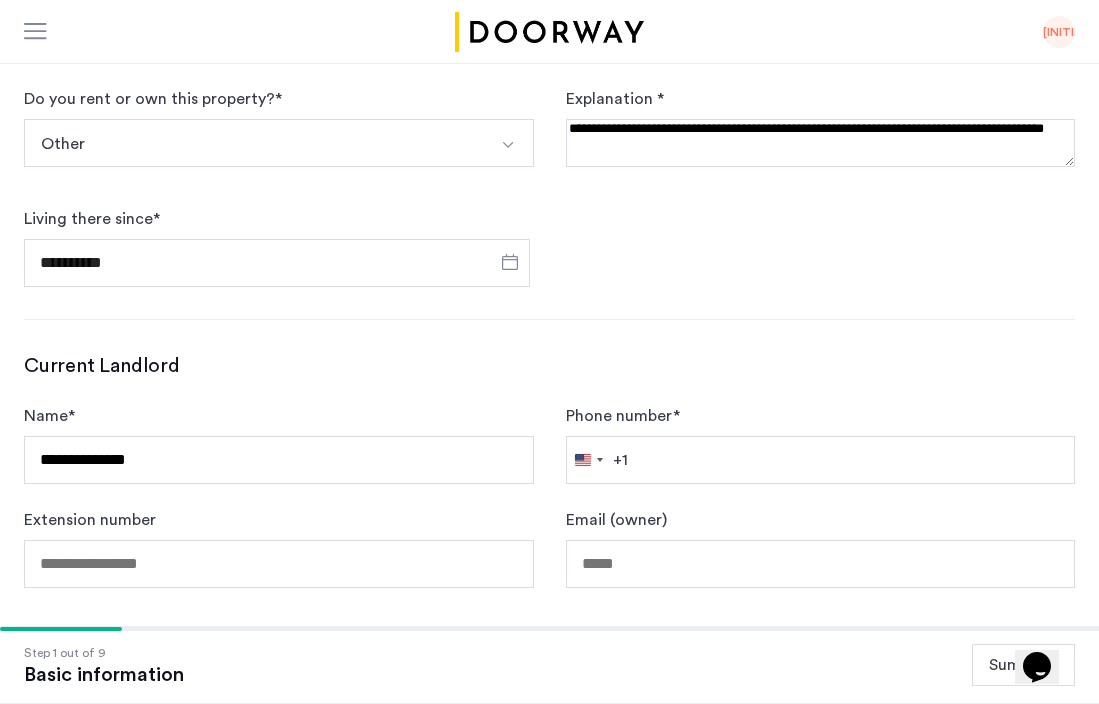 drag, startPoint x: 887, startPoint y: 132, endPoint x: 944, endPoint y: 135, distance: 57.07889 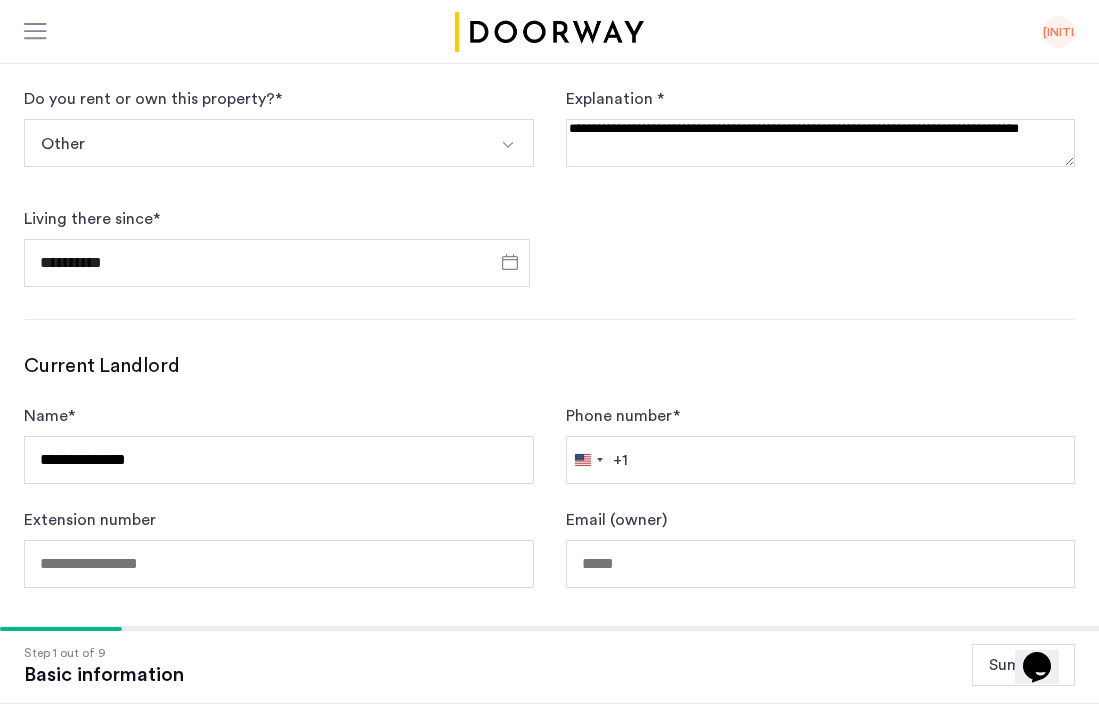 click at bounding box center (821, 143) 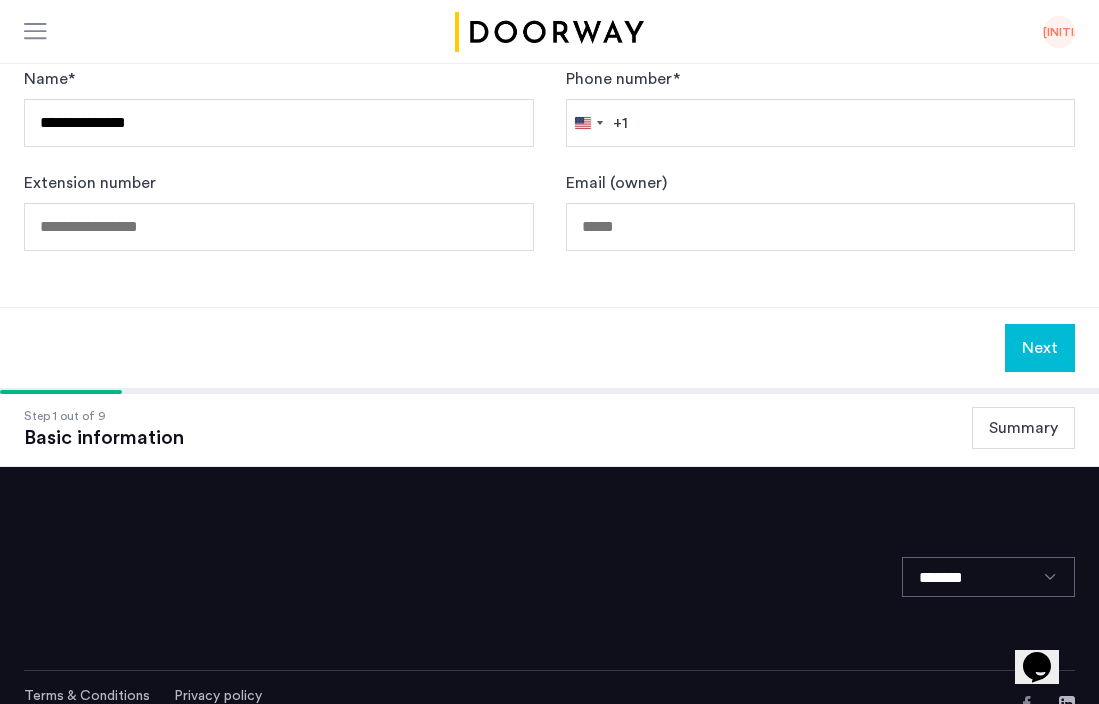 scroll, scrollTop: 1333, scrollLeft: 0, axis: vertical 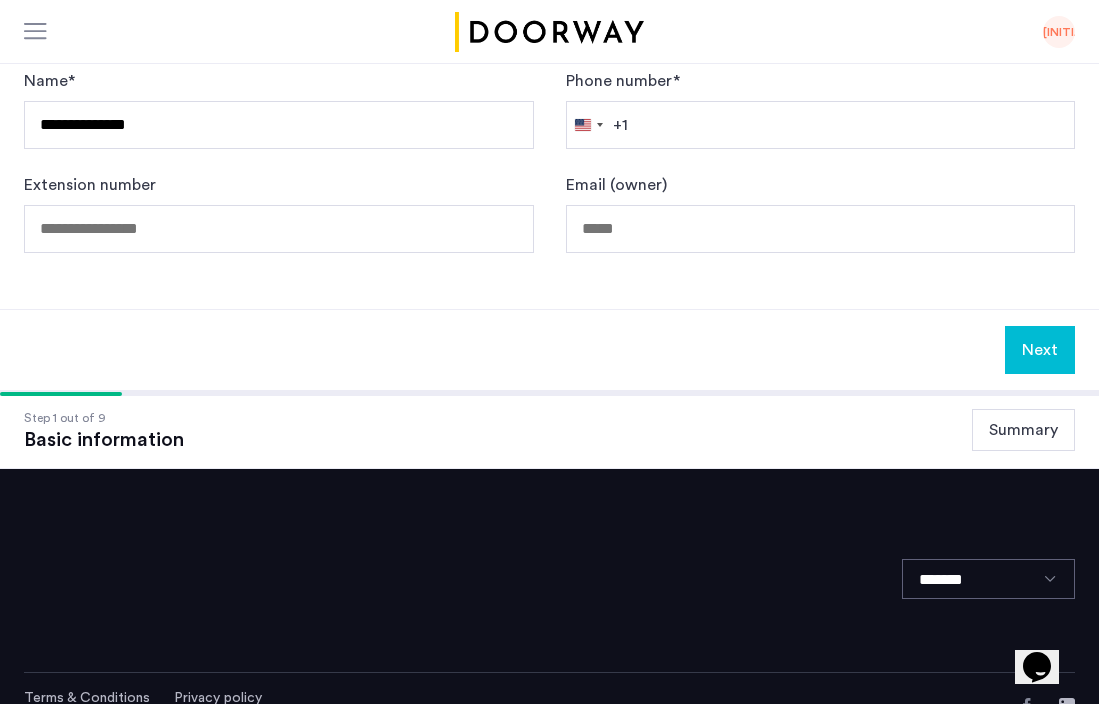 type on "**********" 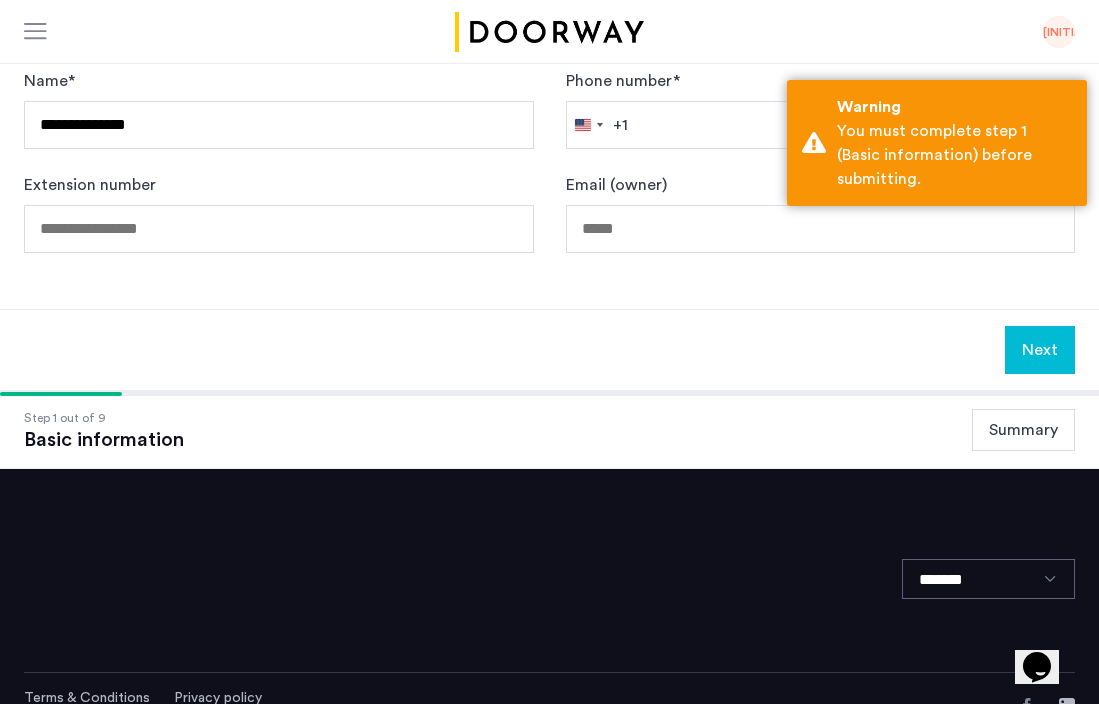 click on "Email (owner)" 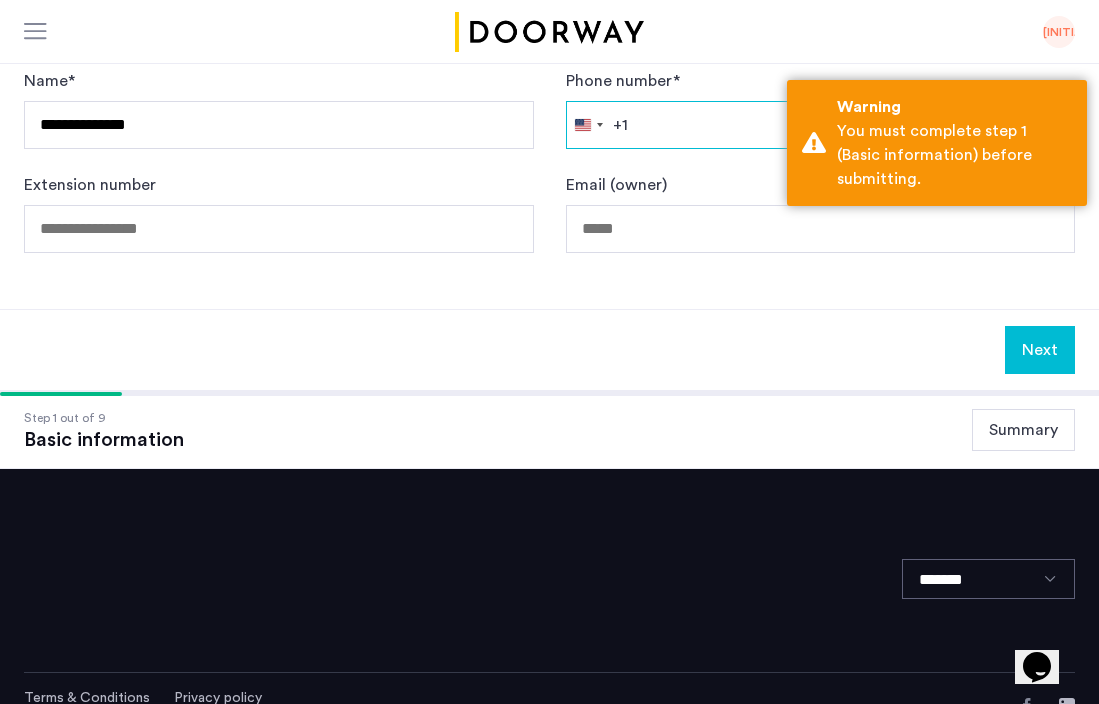 click on "Phone number *" at bounding box center [821, 125] 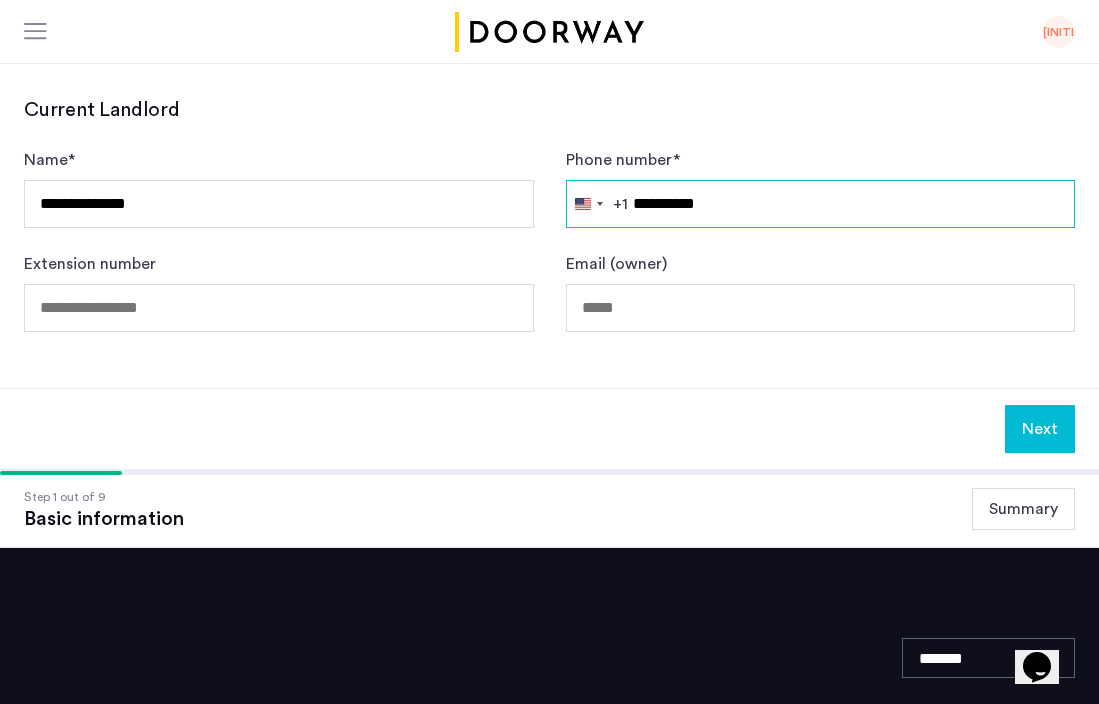 type on "**********" 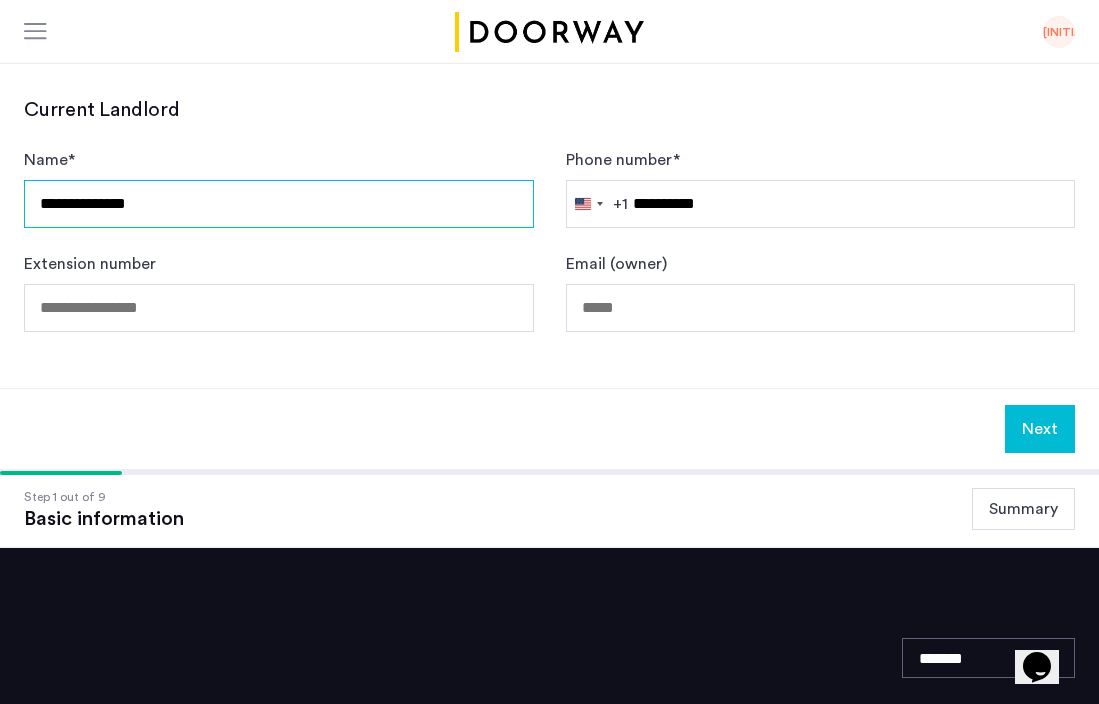 drag, startPoint x: 199, startPoint y: 203, endPoint x: -30, endPoint y: 202, distance: 229.00218 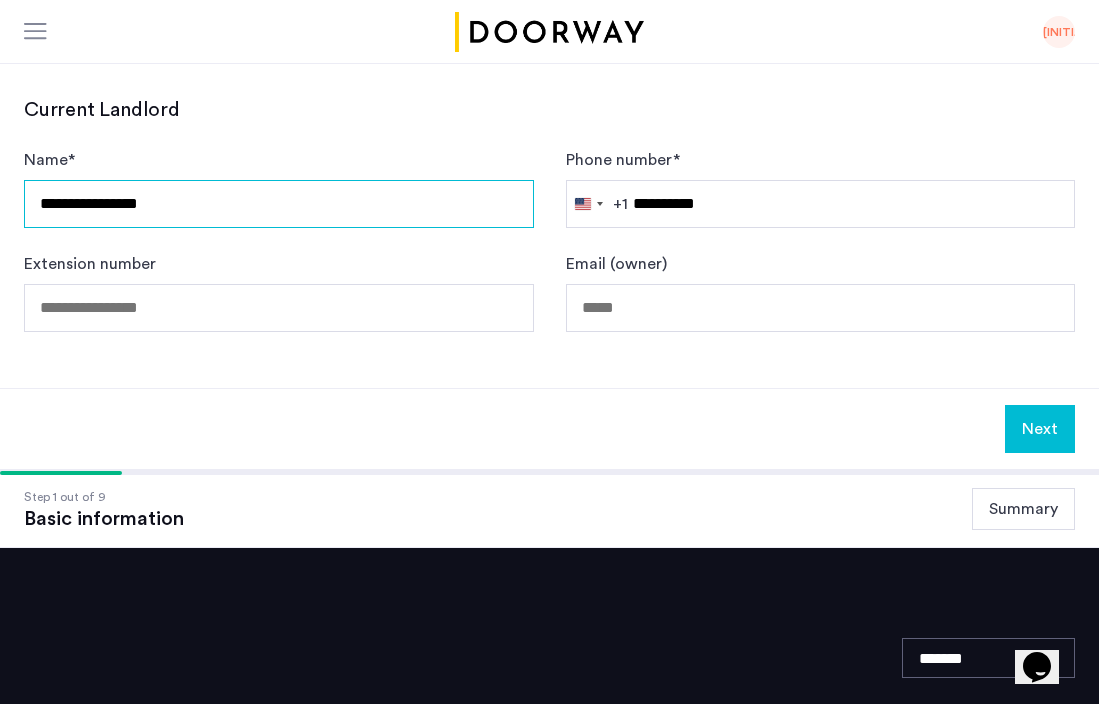 type on "**********" 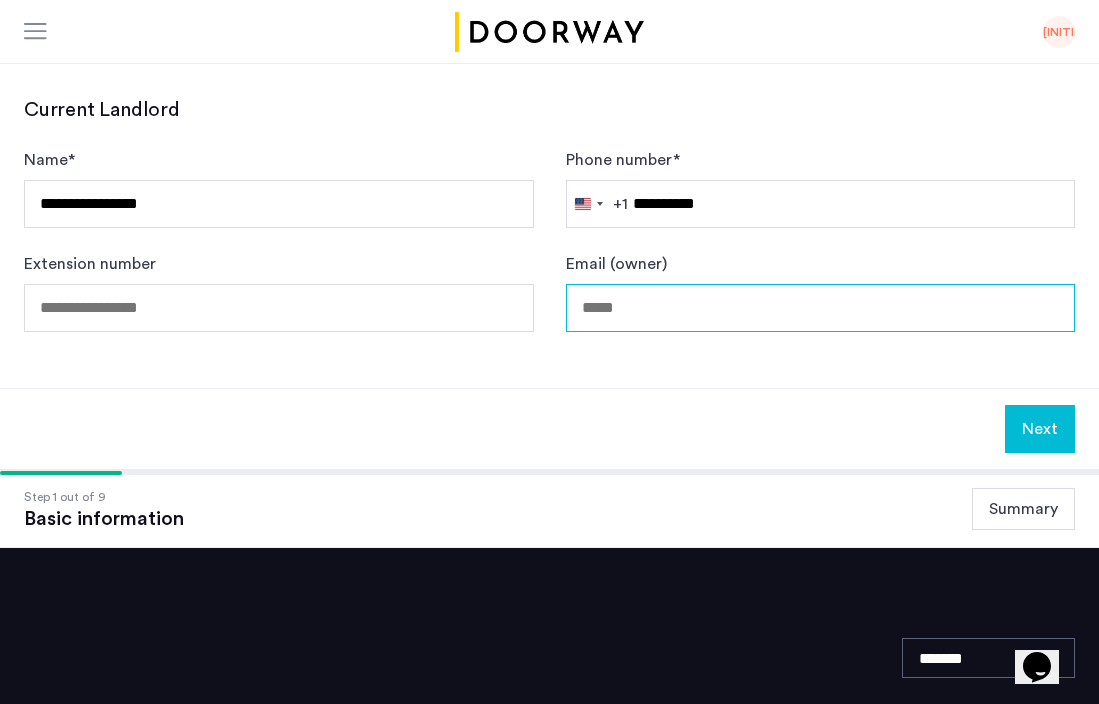 click on "Email (owner)" at bounding box center (821, 308) 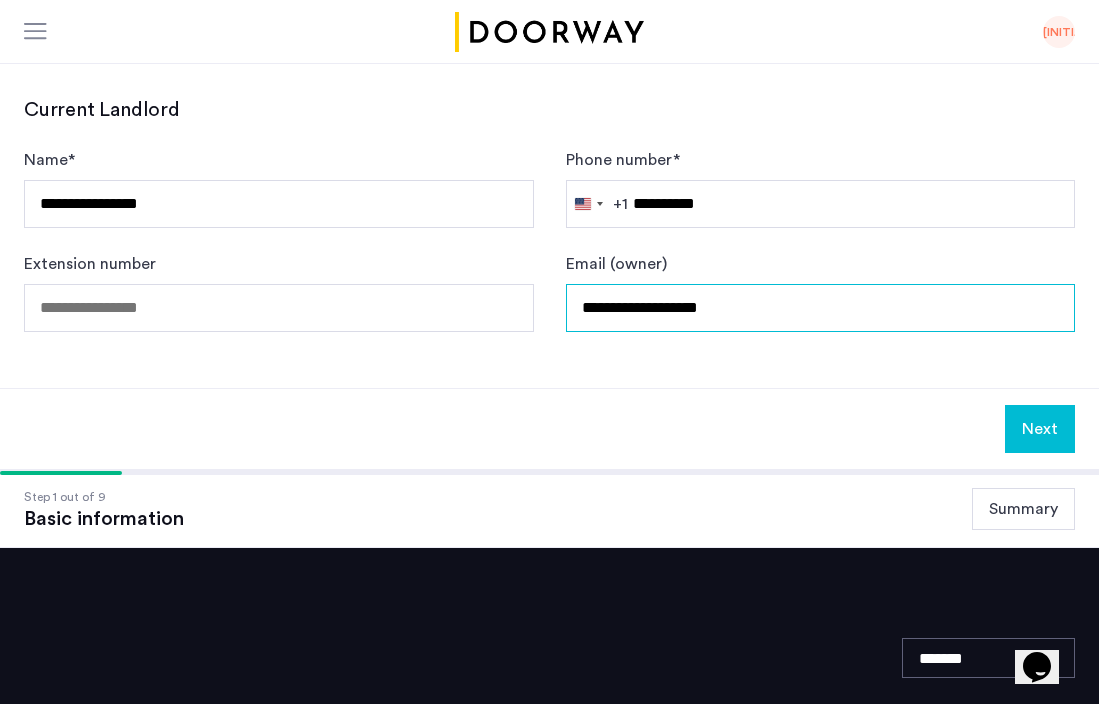 type on "**********" 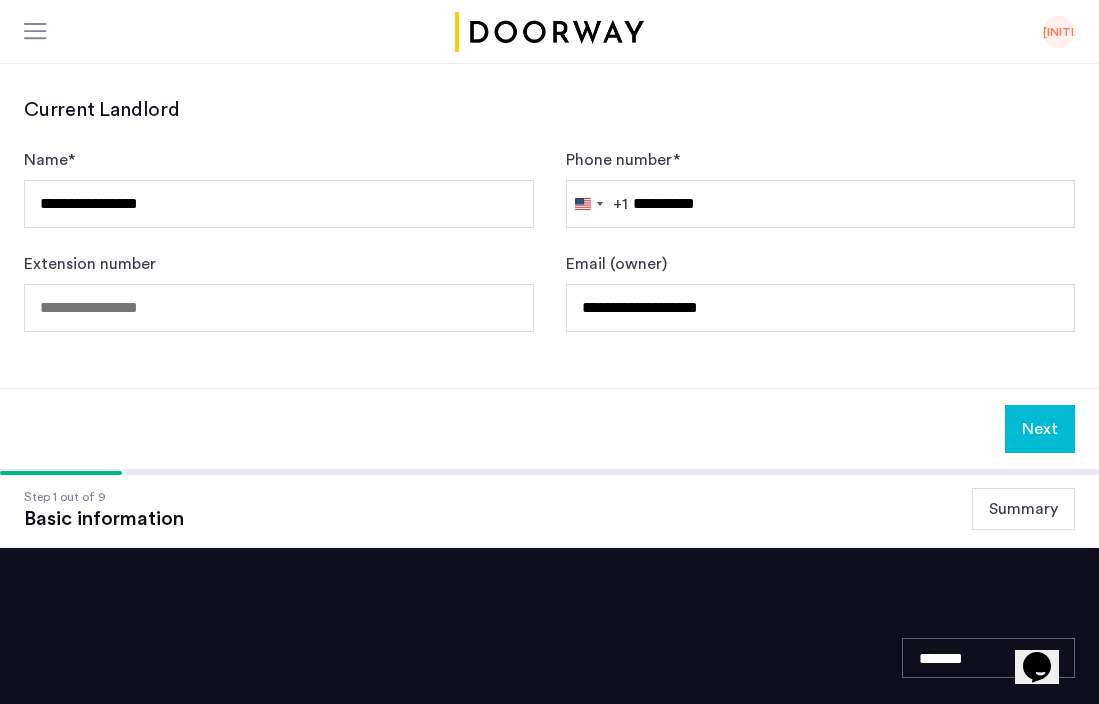 click on "244 results found Afghanistan +93 Åland Islands +358 Albania +355 Algeria +213 American Samoa +1 Andorra +376 Angola +244 Anguilla +1 Antigua & Barbuda +1 Argentina +54 Armenia +374 Aruba +297 Ascension Island +247 Australia +61 Austria +43 Azerbaijan +994 Bahamas +1 Bahrain +973 Bangladesh +880 Barbados +1 Belarus +375 Belgium +32 Belize +501 Benin +229 Bermuda +1 Bhutan +975 Bolivia +591 Bosnia & Herzegovina +387 Botswana +267 Brazil +55 British Indian Ocean Territory +246 British Virgin Islands +1 Brunei +673 Bulgaria +359 Burkina Faso +226 Burundi +257 Cambodia +855 Cameroon +237 Canada +1 Cape Verde +238 Caribbean Netherlands +599 Cayman Islands +1 Central African Republic +236 Chad +235 Chile +56 China +86 Christmas Island +61 Cocos (Keeling) Islands +61 Colombia +57 Comoros +269 Congo - Brazzaville +242 Congo - Kinshasa +243 Cook Islands +682 +53" 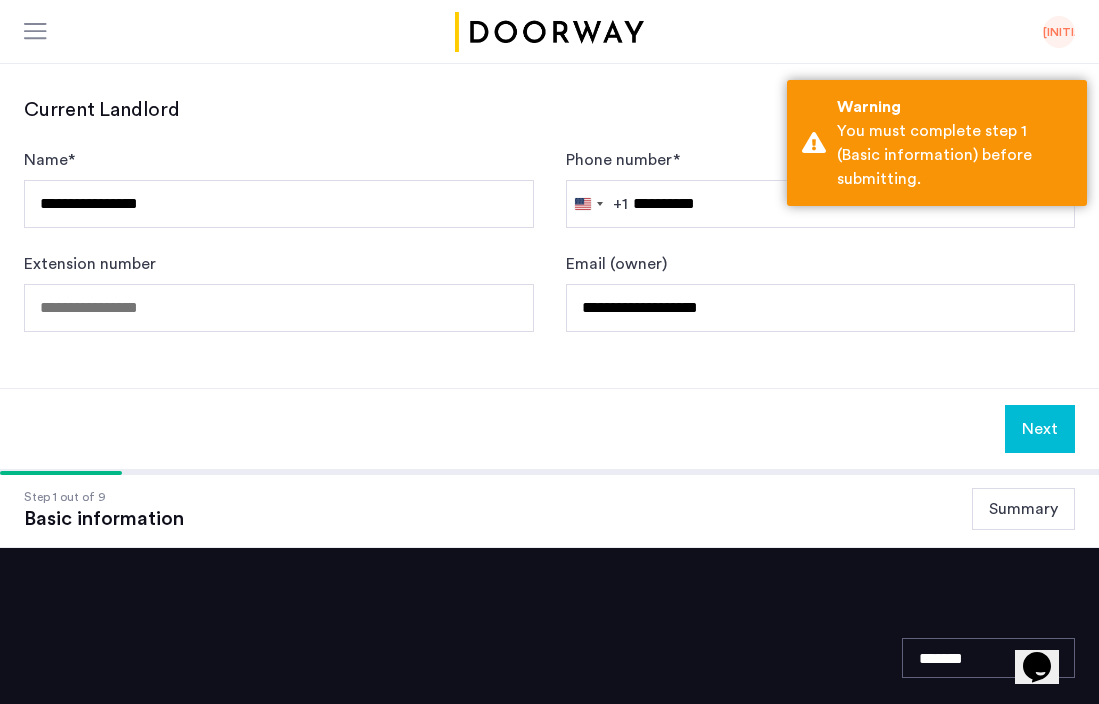 click on "244 results found Afghanistan +93 Åland Islands +358 Albania +355 Algeria +213 American Samoa +1 Andorra +376 Angola +244 Anguilla +1 Antigua & Barbuda +1 Argentina +54 Armenia +374 Aruba +297 Ascension Island +247 Australia +61 Austria +43 Azerbaijan +994 Bahamas +1 Bahrain +973 Bangladesh +880 Barbados +1 Belarus +375 Belgium +32 Belize +501 Benin +229 Bermuda +1 Bhutan +975 Bolivia +591 Bosnia & Herzegovina +387 Botswana +267 Brazil +55 British Indian Ocean Territory +246 British Virgin Islands +1 Brunei +673 Bulgaria +359 Burkina Faso +226 Burundi +257 Cambodia +855 Cameroon +237 Canada +1 Cape Verde +238 Caribbean Netherlands +599 Cayman Islands +1 Central African Republic +236 Chad +235 Chile +56 China +86 Christmas Island +61 Cocos (Keeling) Islands +61 Colombia +57 Comoros +269 Congo - Brazzaville +242 Congo - Kinshasa +243 Cook Islands +682 +53" 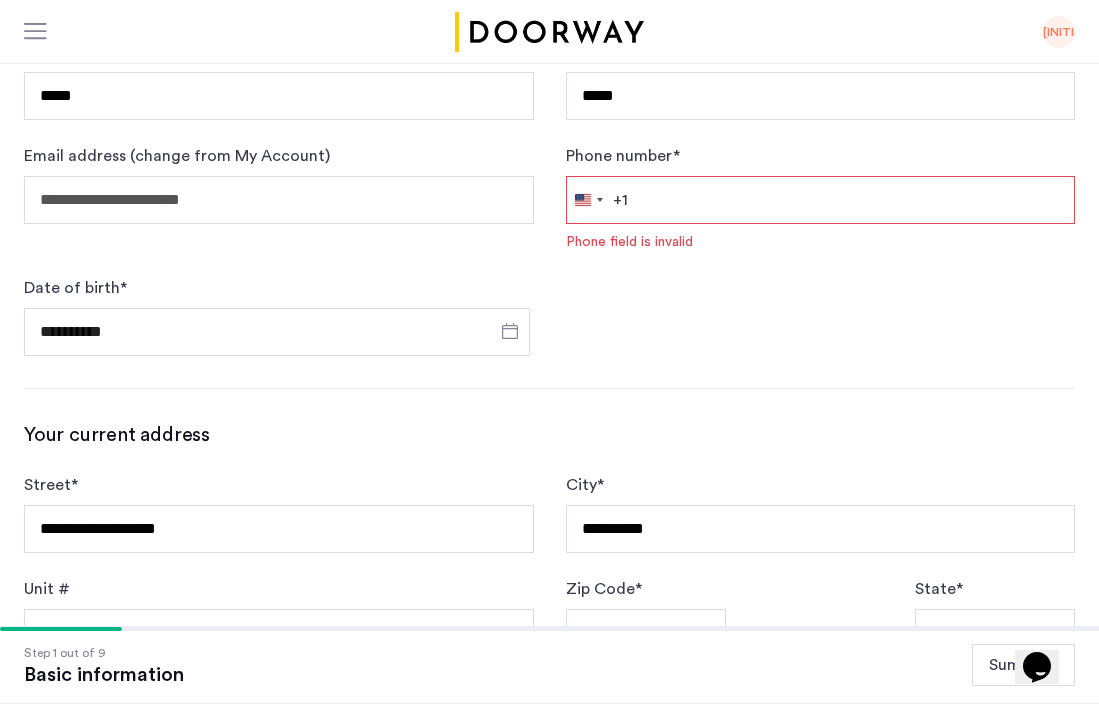 click on "Phone number *" at bounding box center (821, 200) 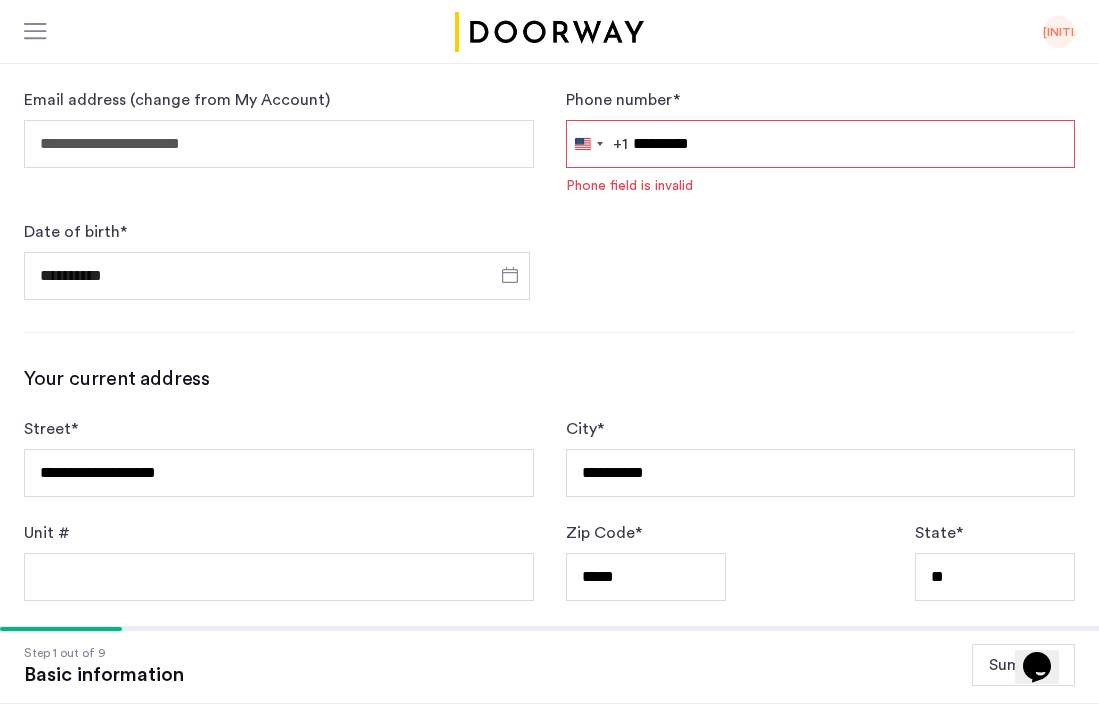 type on "**********" 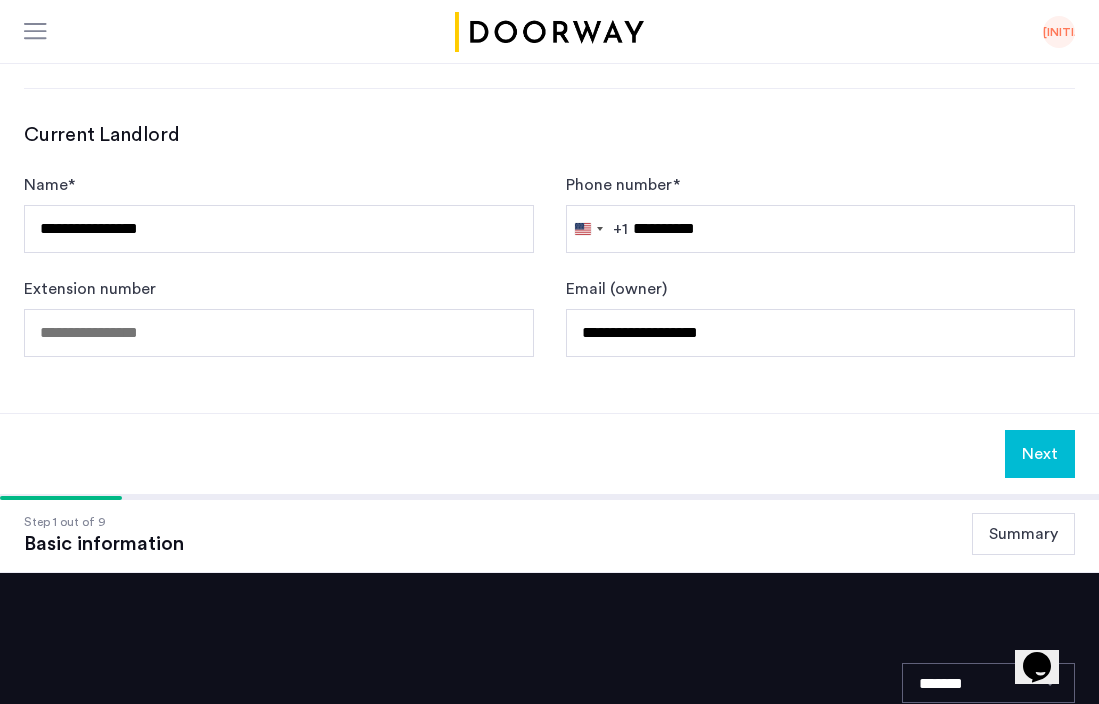 scroll, scrollTop: 1231, scrollLeft: 0, axis: vertical 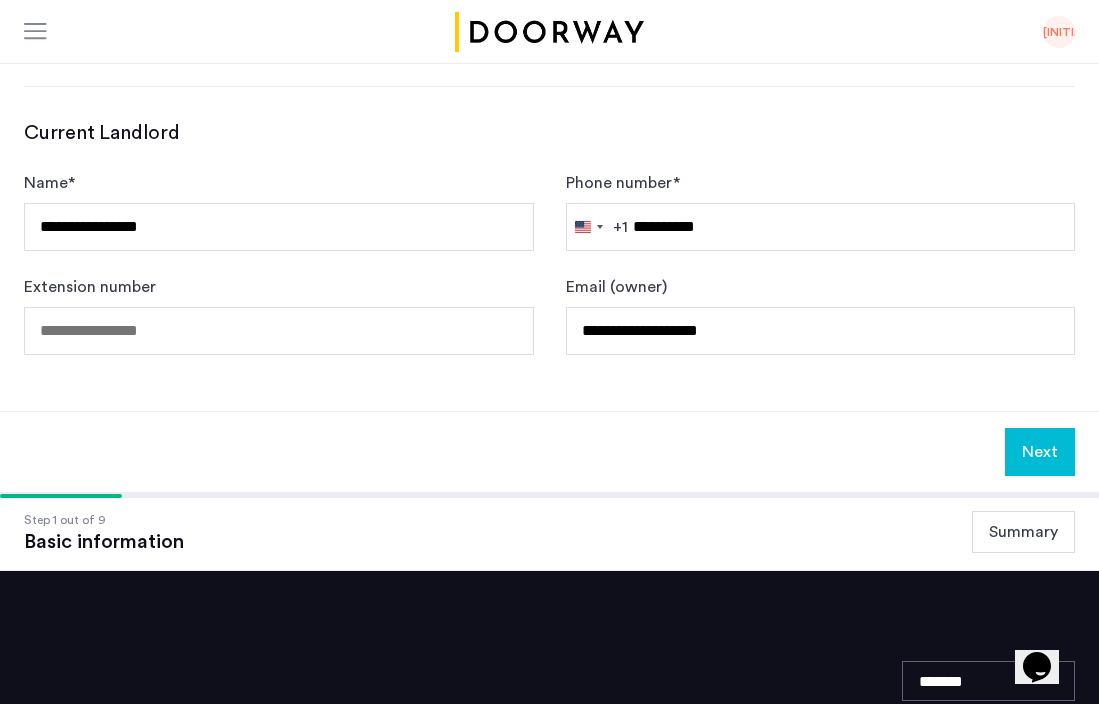 click on "Next" 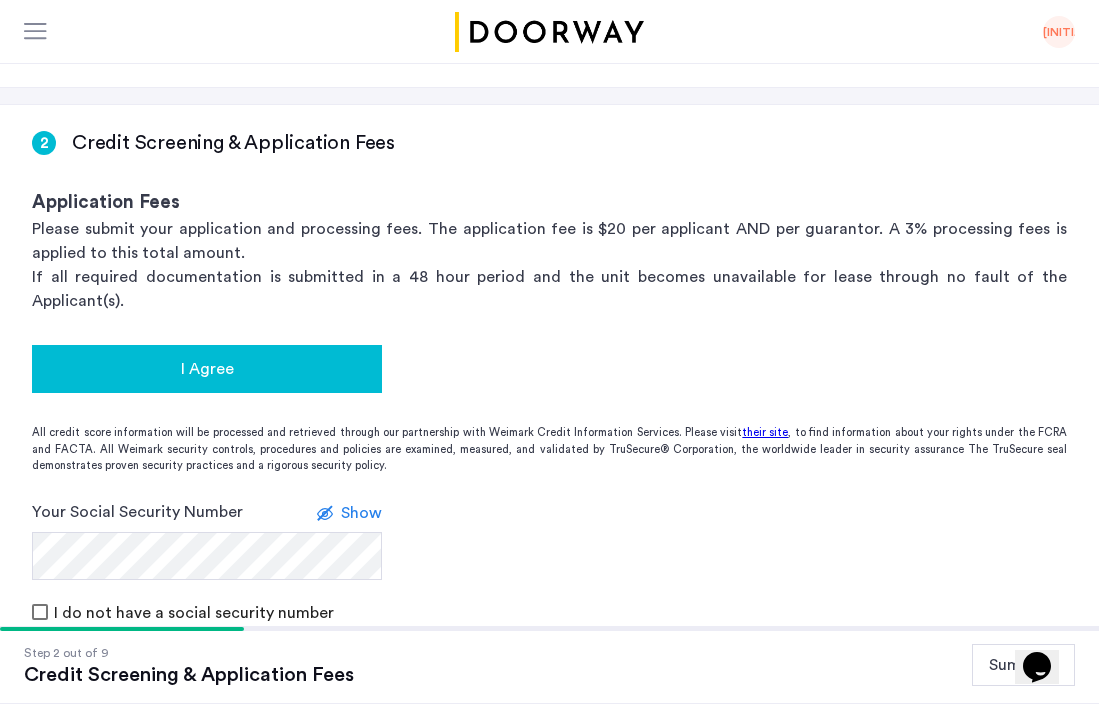 scroll, scrollTop: 271, scrollLeft: 0, axis: vertical 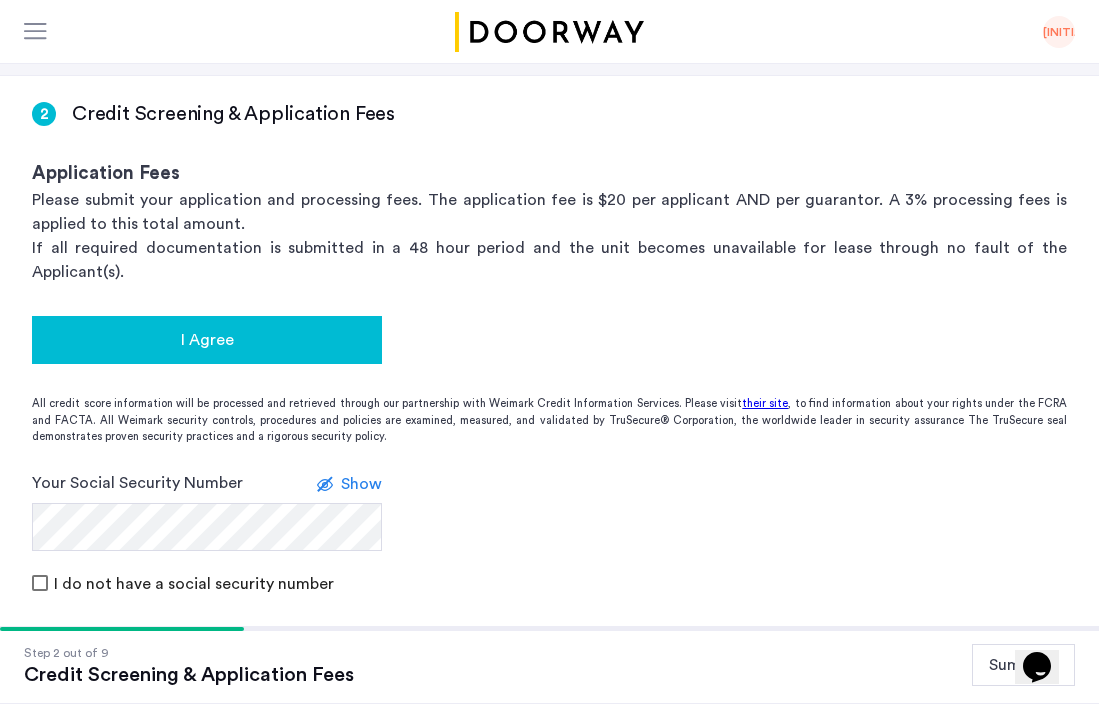 click on "I Agree" 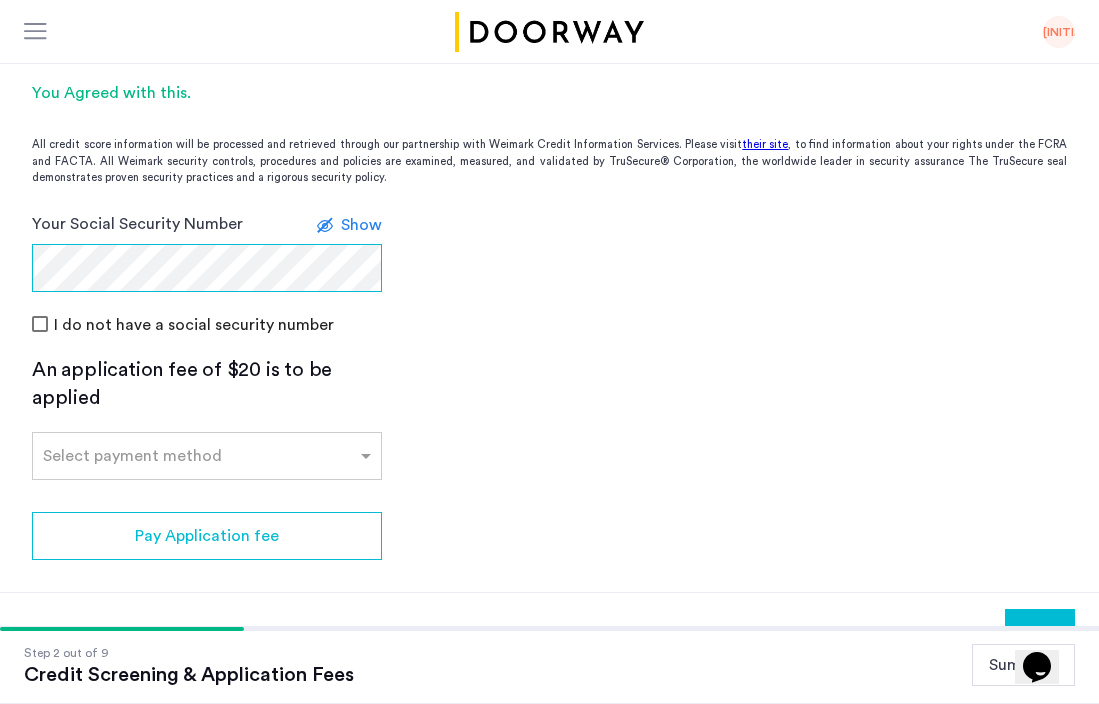 scroll, scrollTop: 515, scrollLeft: 0, axis: vertical 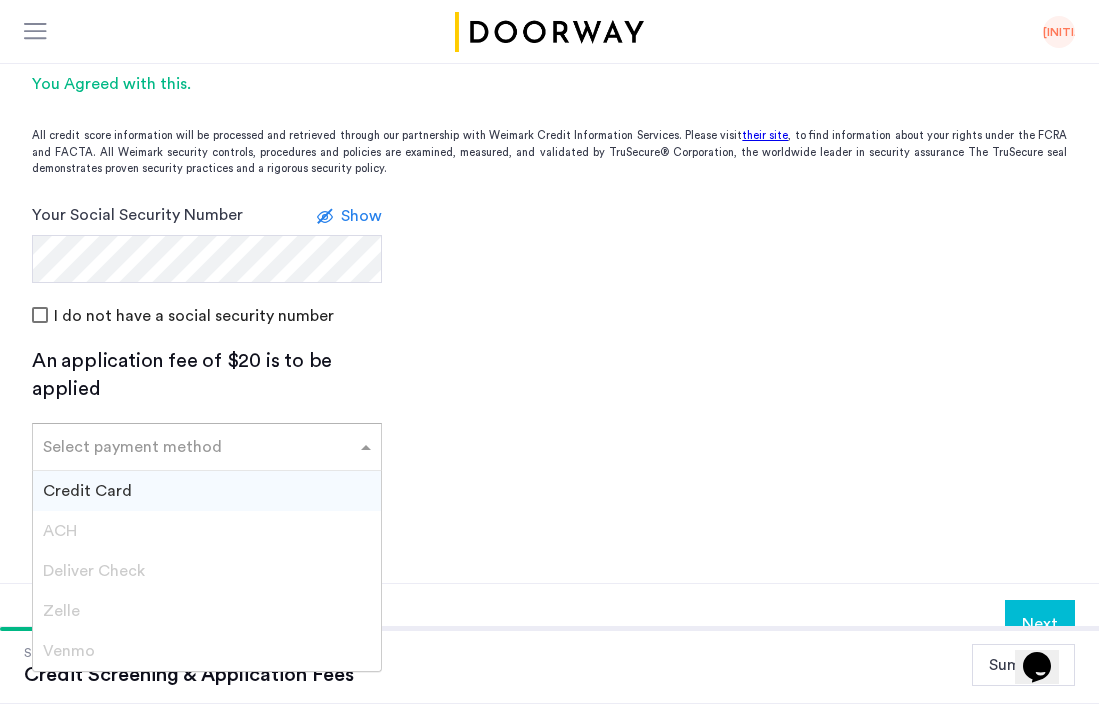 click on "Select payment method" 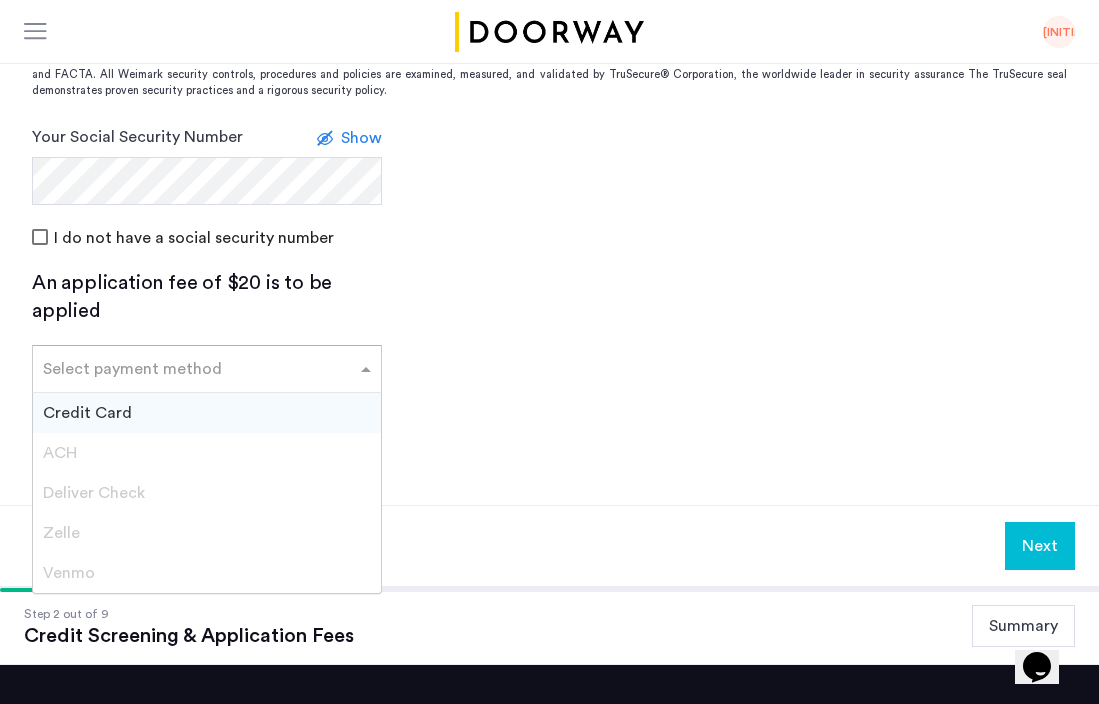 scroll, scrollTop: 620, scrollLeft: 0, axis: vertical 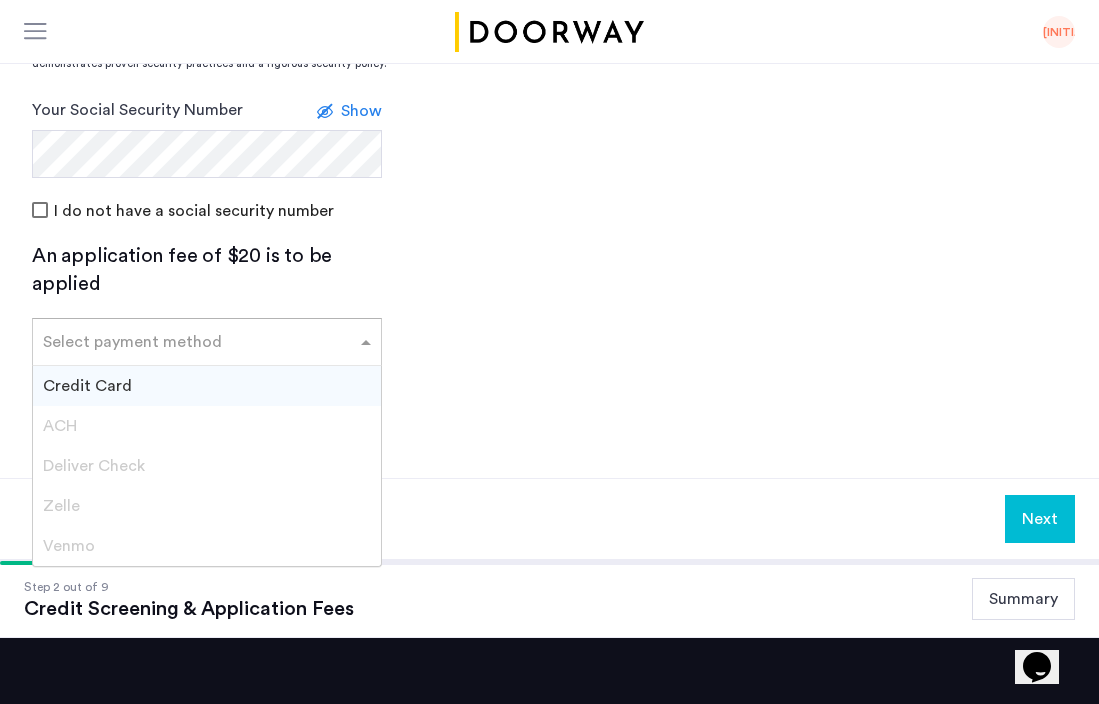 click on "Credit Card" at bounding box center [207, 386] 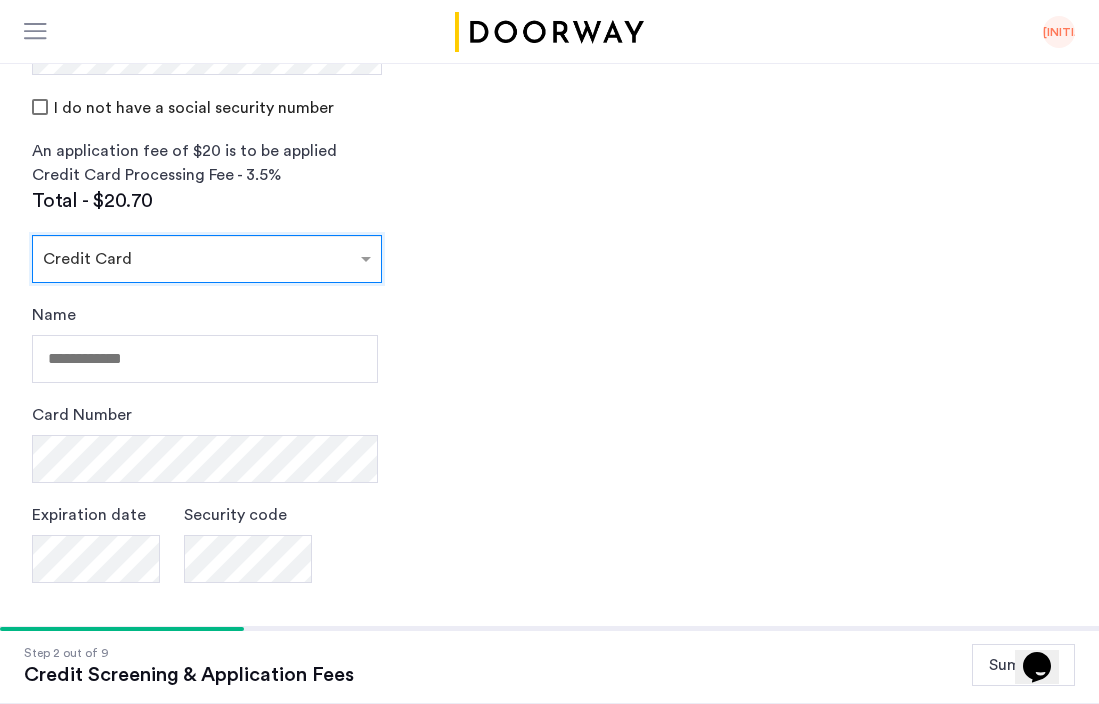 scroll, scrollTop: 726, scrollLeft: 0, axis: vertical 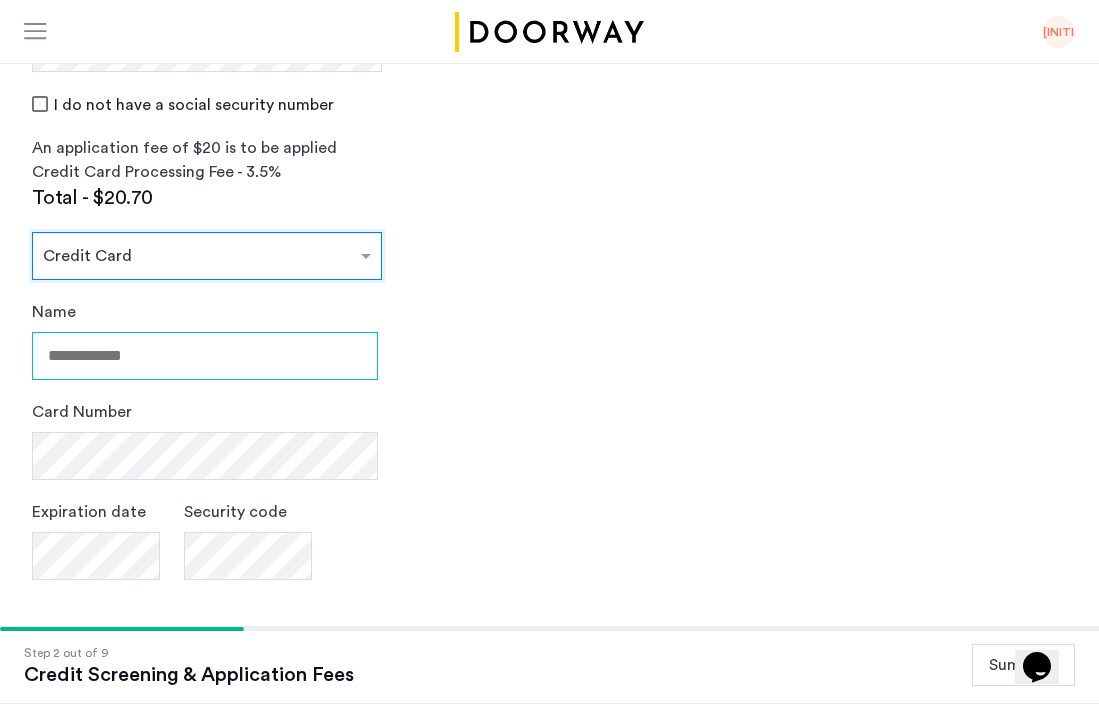 click on "Name" at bounding box center (205, 356) 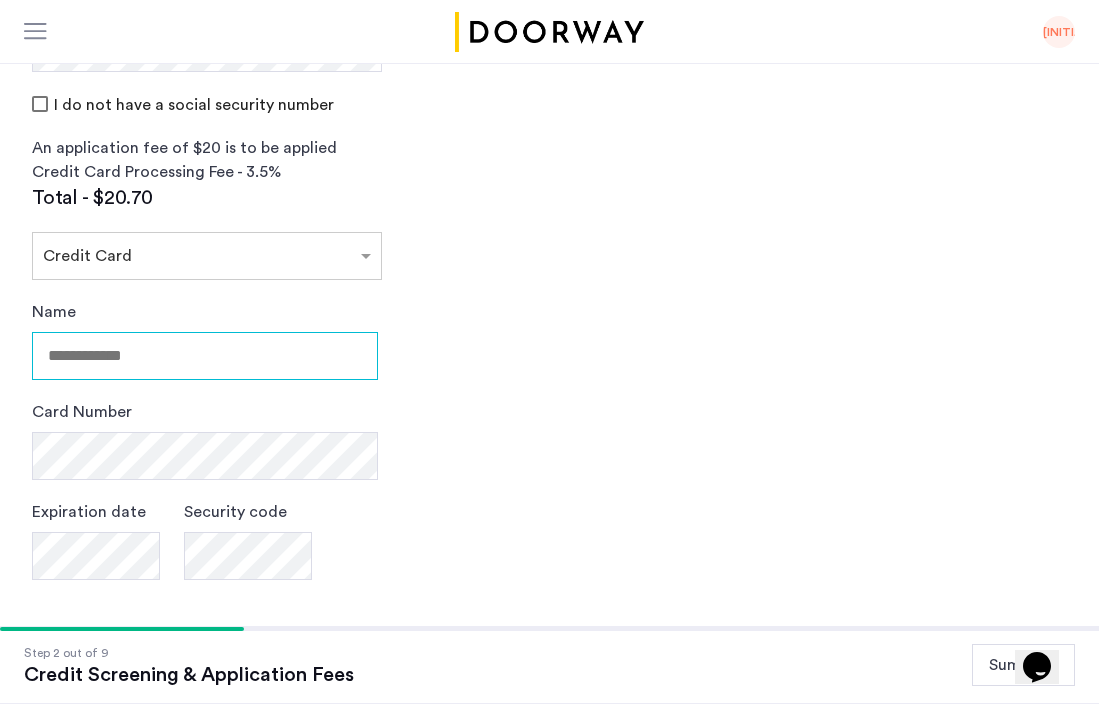 drag, startPoint x: 175, startPoint y: 329, endPoint x: 4, endPoint y: 326, distance: 171.0263 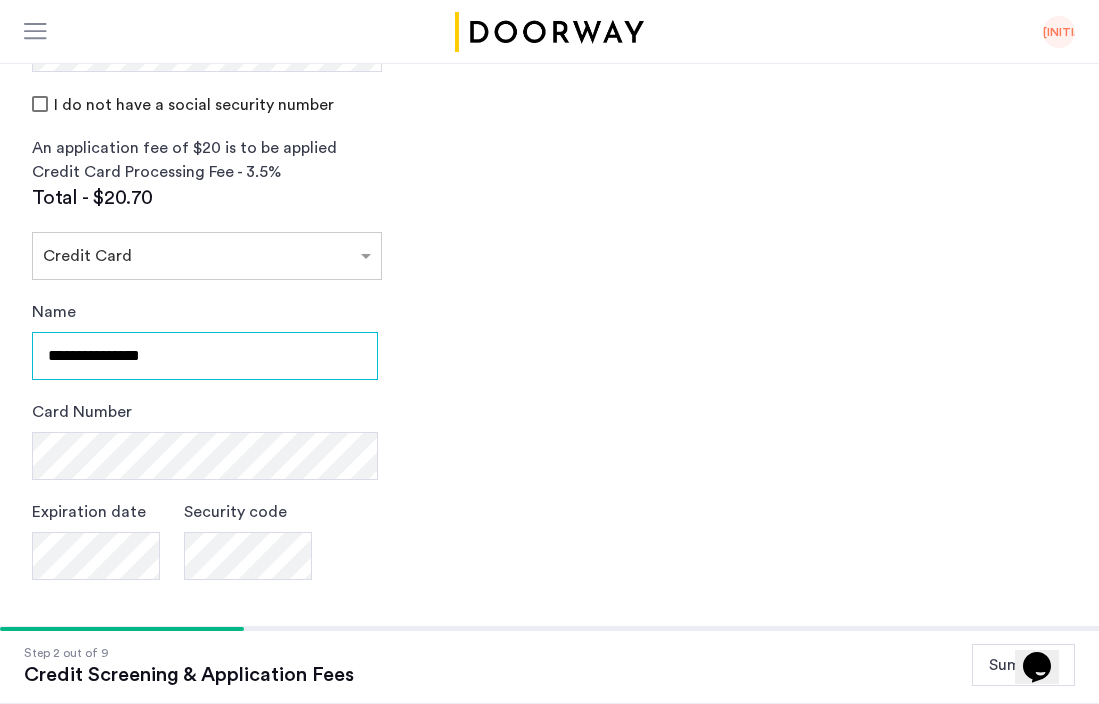 type on "**********" 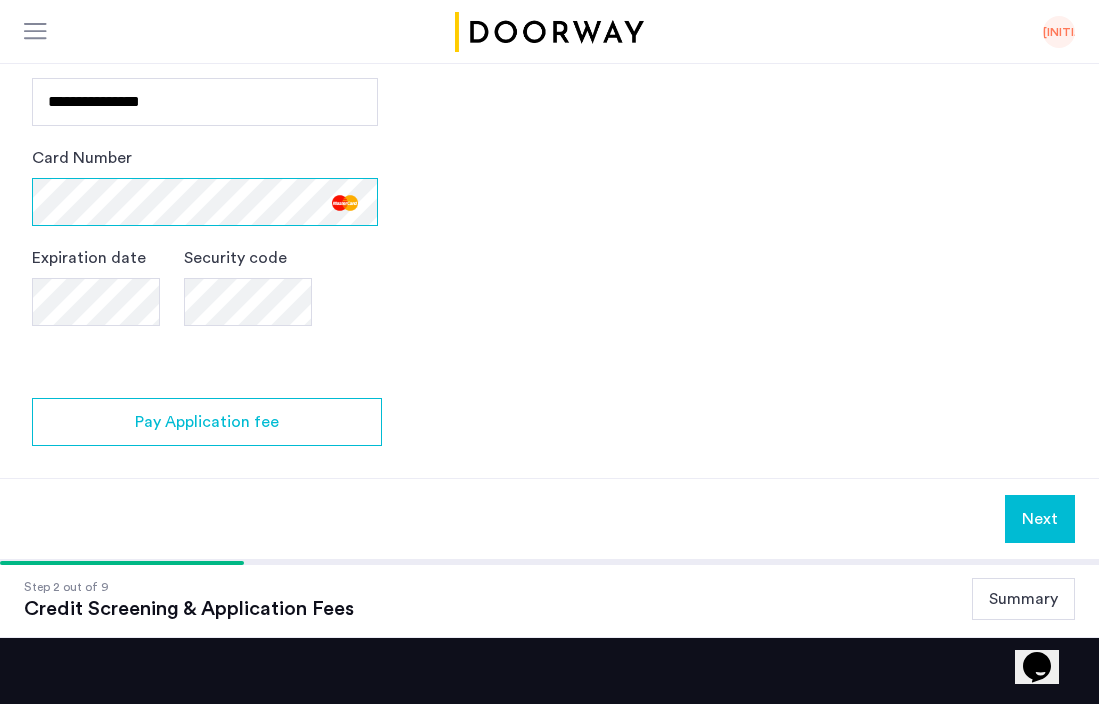 scroll, scrollTop: 1002, scrollLeft: 0, axis: vertical 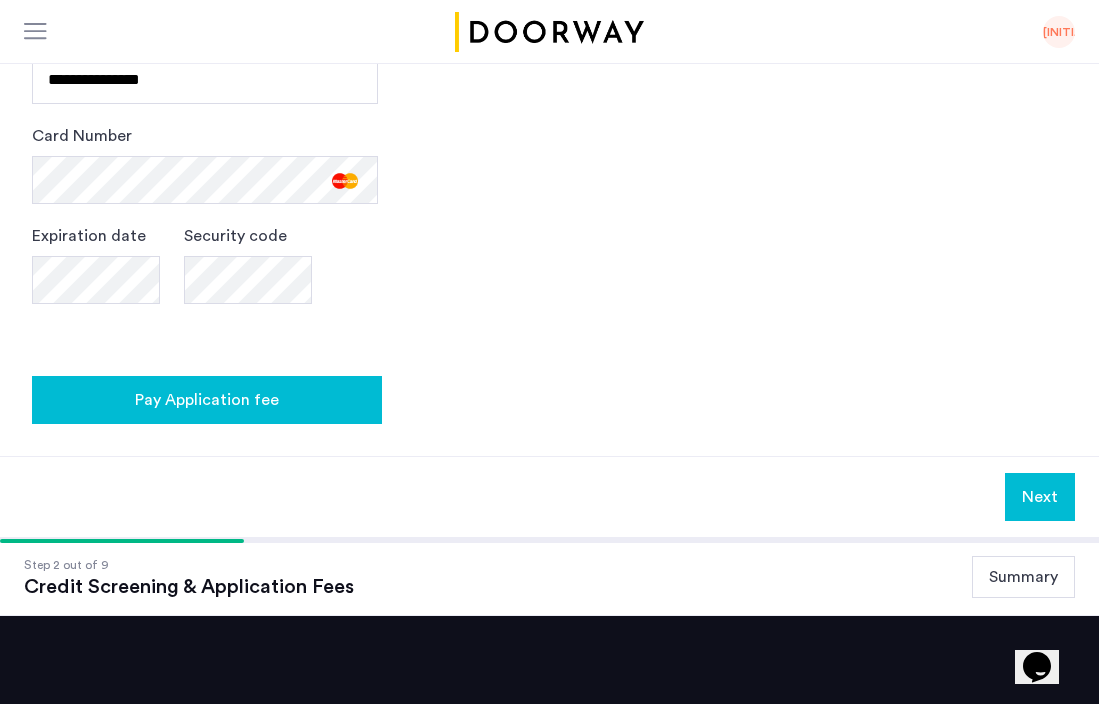 click on "Pay Application fee" 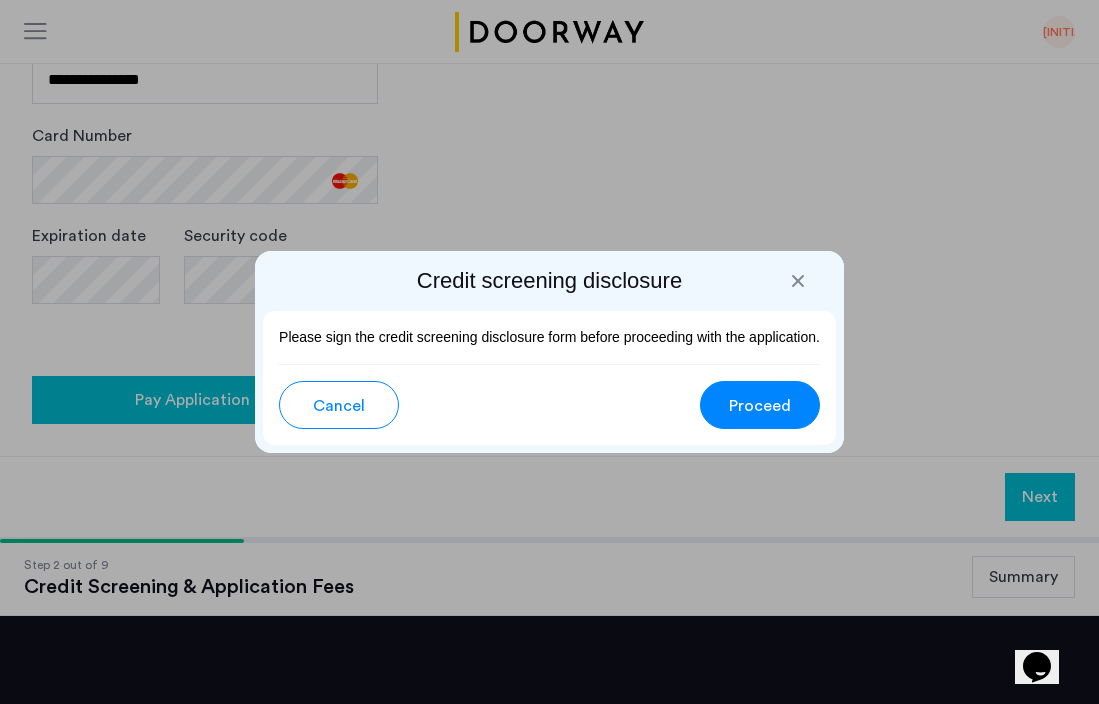 scroll, scrollTop: 0, scrollLeft: 0, axis: both 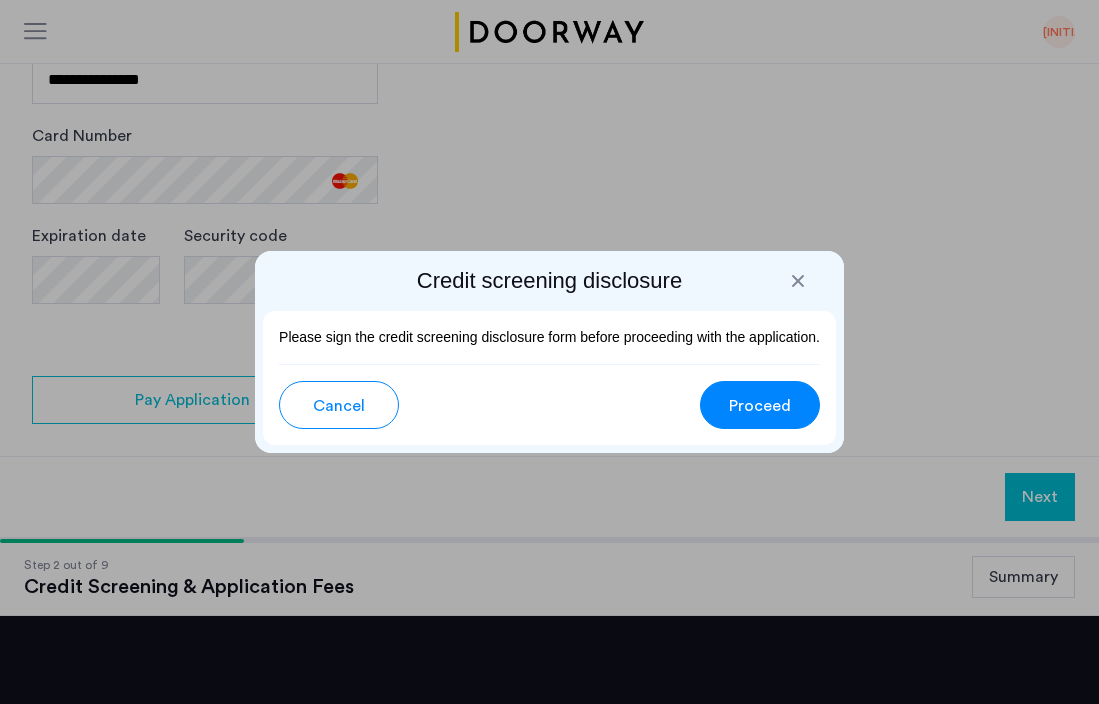 click on "Proceed" at bounding box center [760, 406] 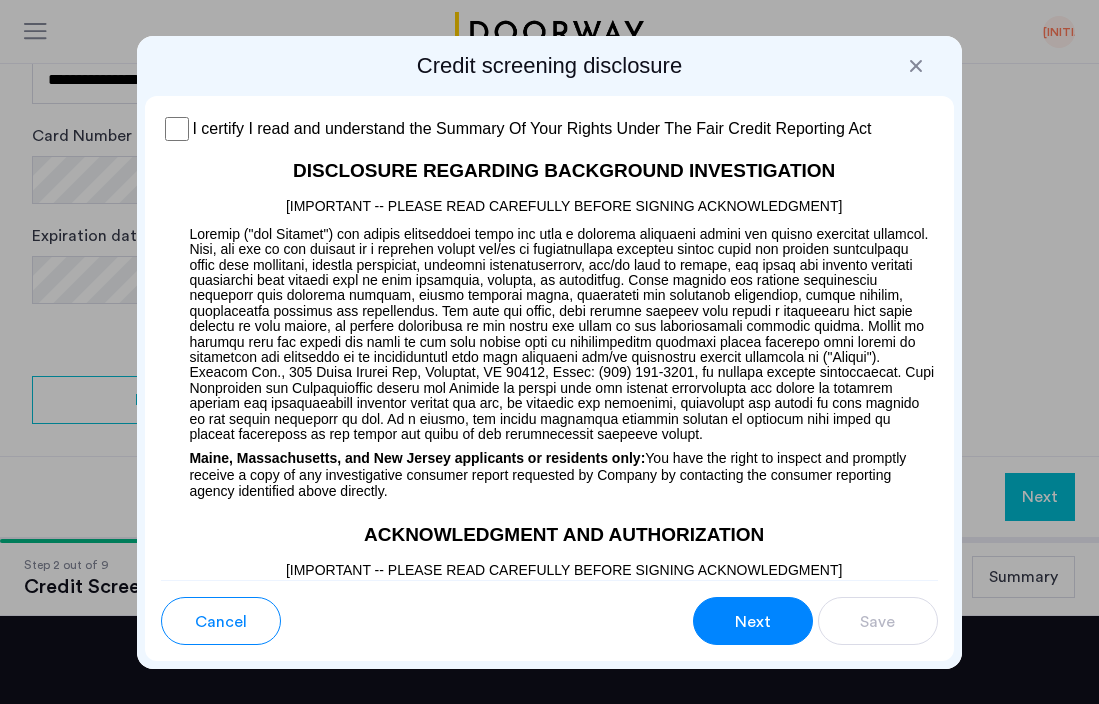 scroll, scrollTop: 1732, scrollLeft: 0, axis: vertical 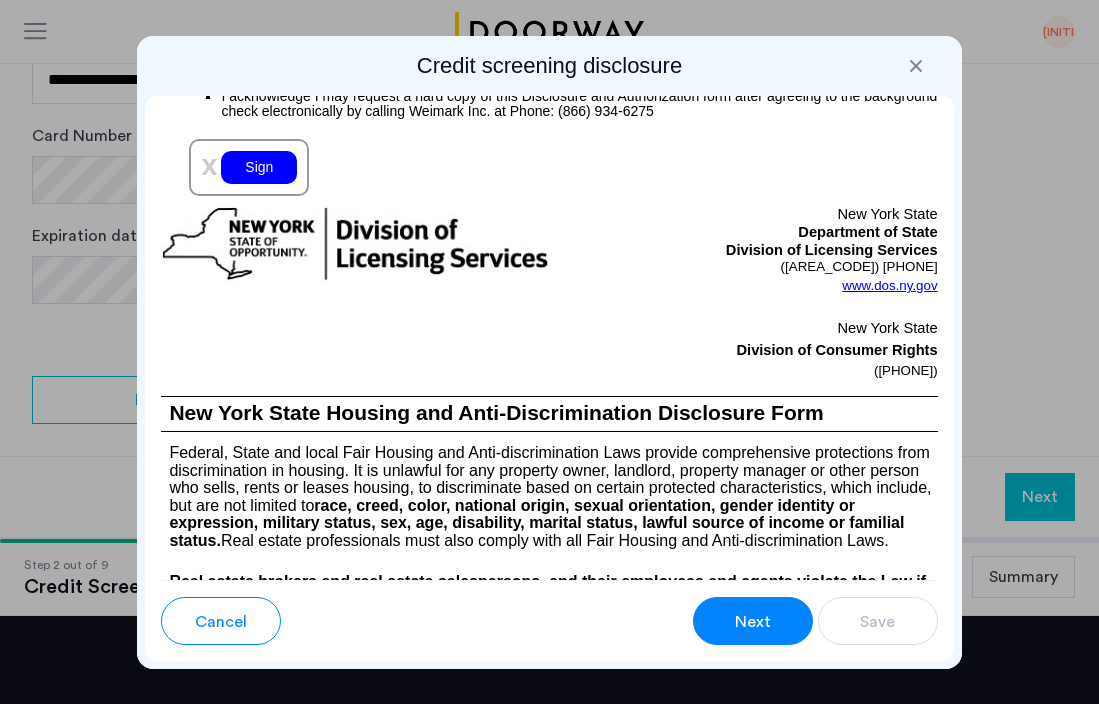 click on "Sign" at bounding box center (259, 167) 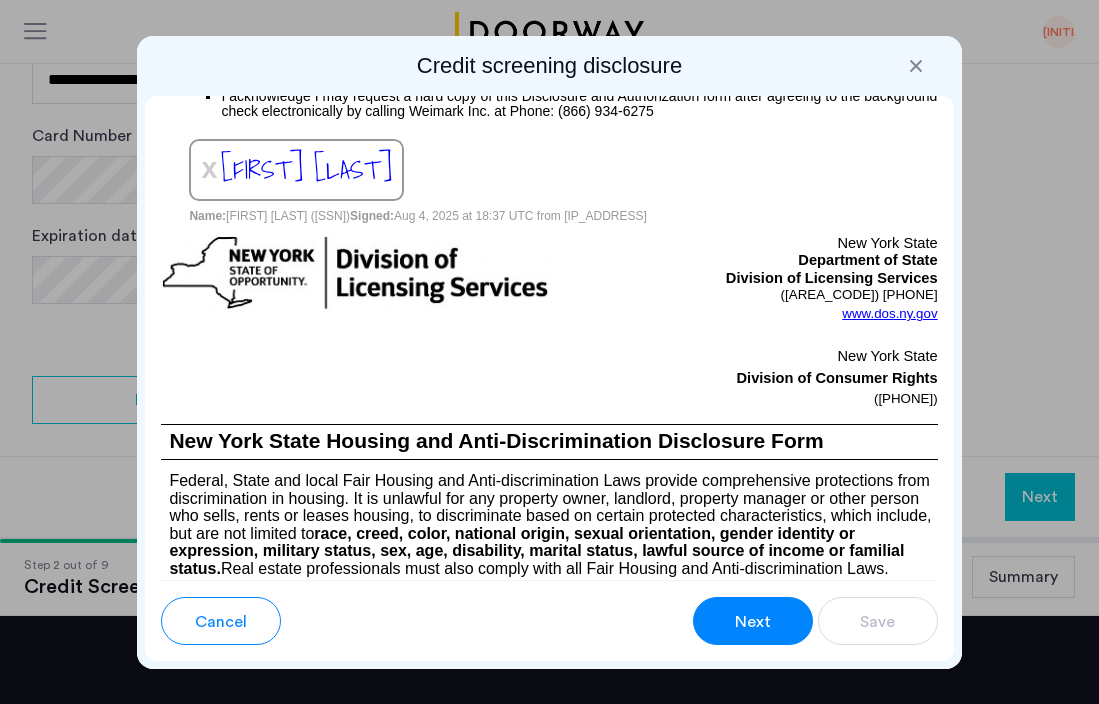 click on "Next" at bounding box center [753, 622] 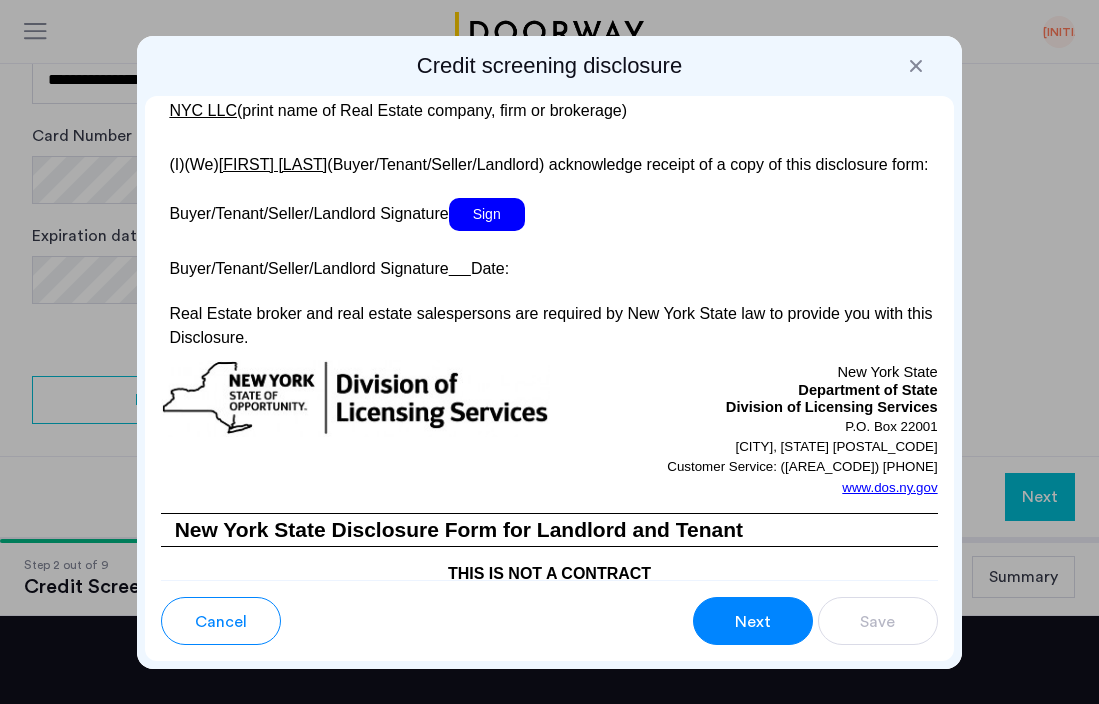 scroll, scrollTop: 4507, scrollLeft: 0, axis: vertical 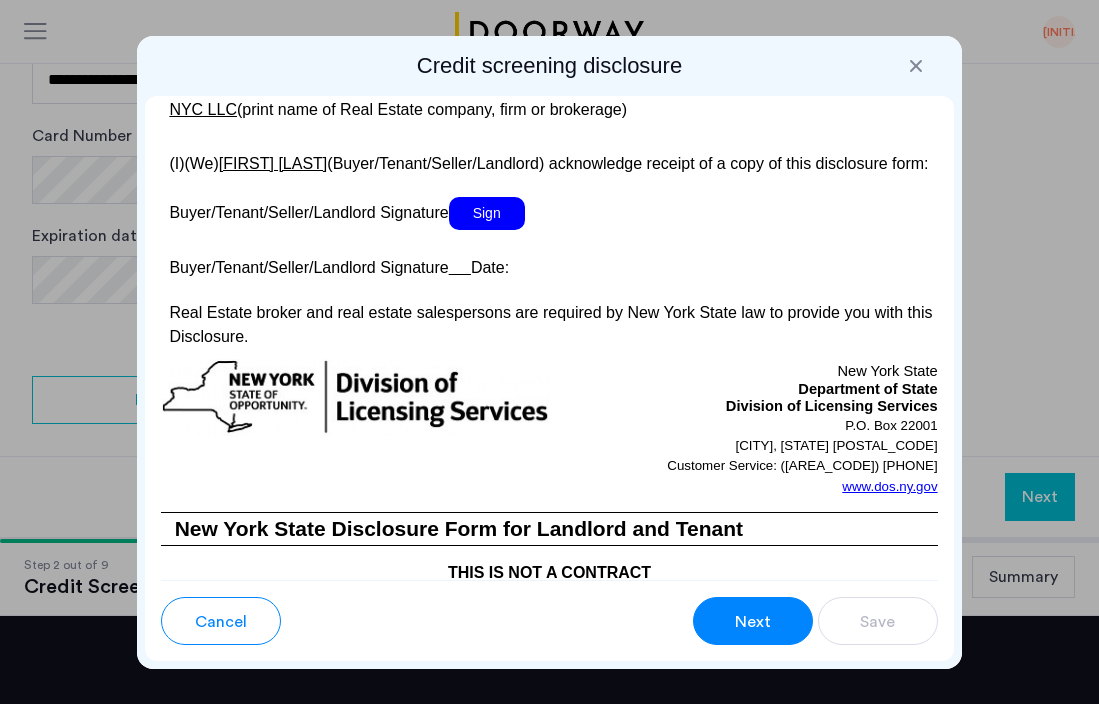 click on "Sign" at bounding box center [487, 213] 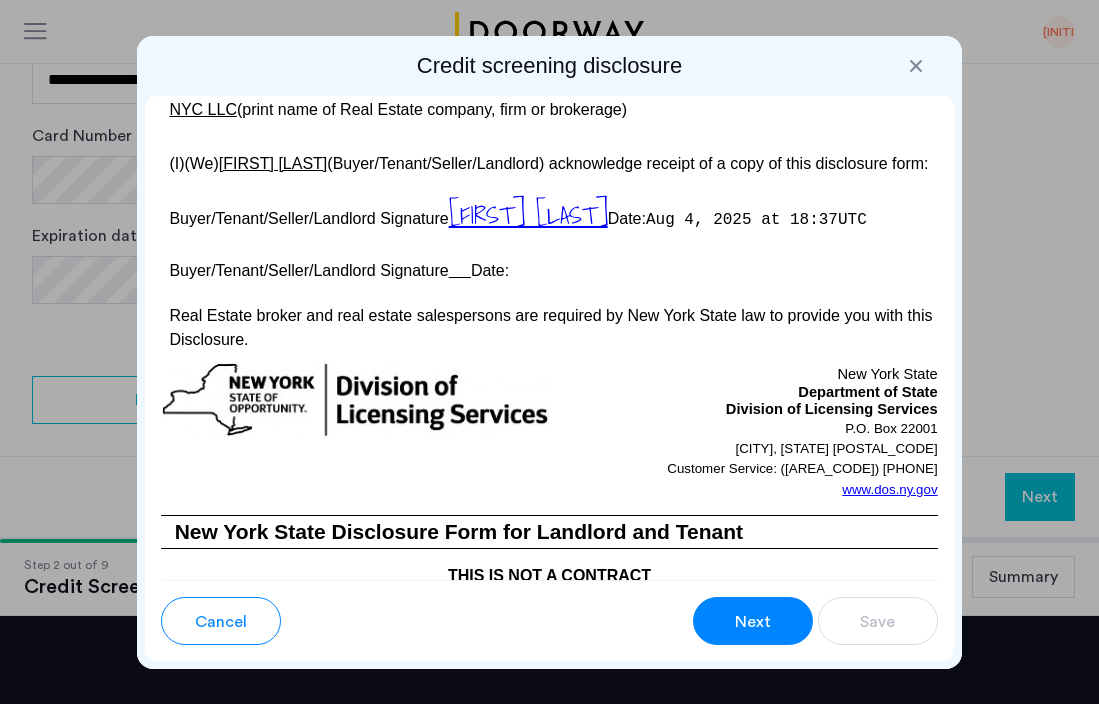 click on "Buyer/Tenant/Seller/Landlord Signature    Date:" at bounding box center (549, 268) 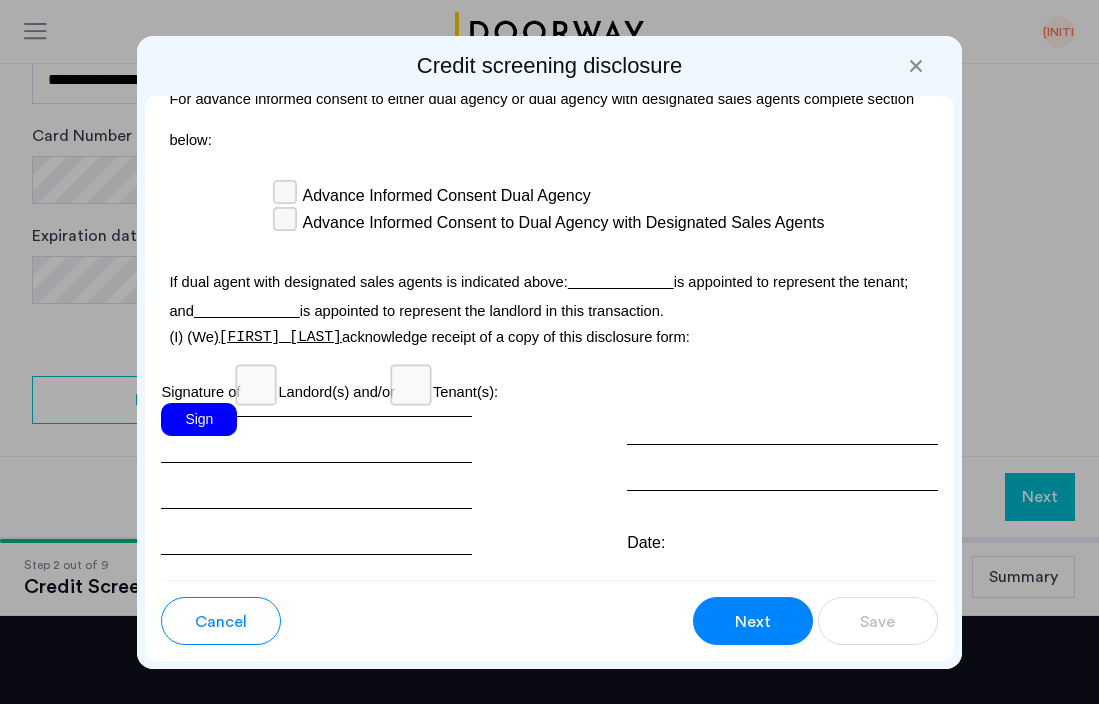 scroll, scrollTop: 7082, scrollLeft: 0, axis: vertical 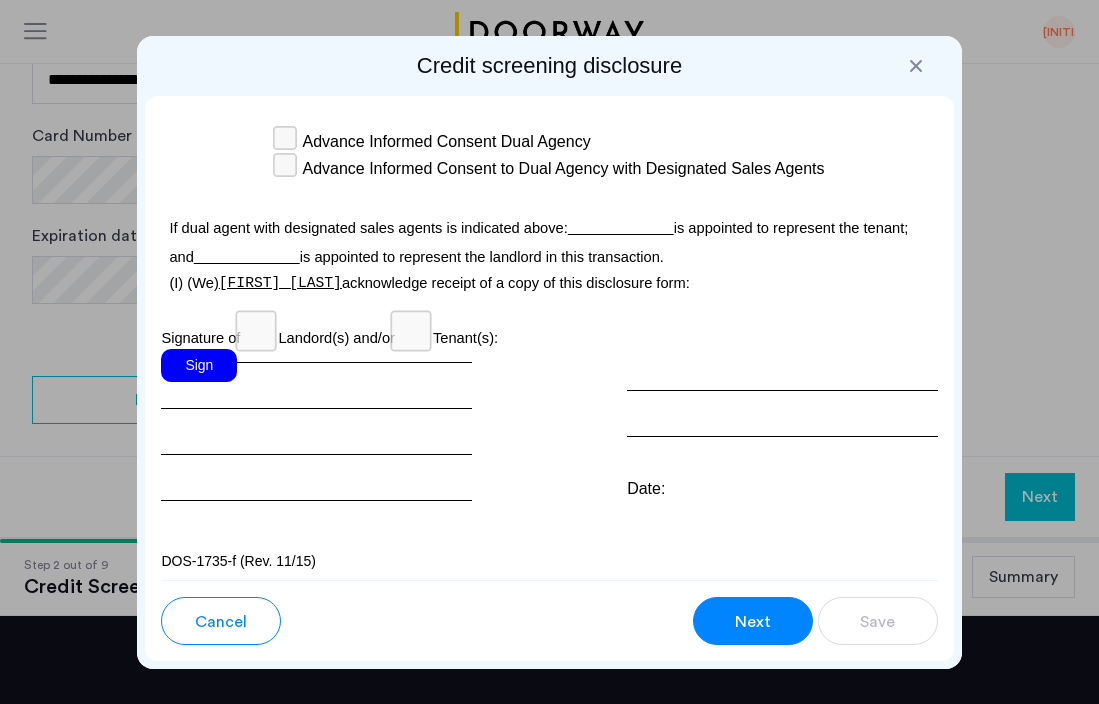 click on "Sign" at bounding box center [199, 365] 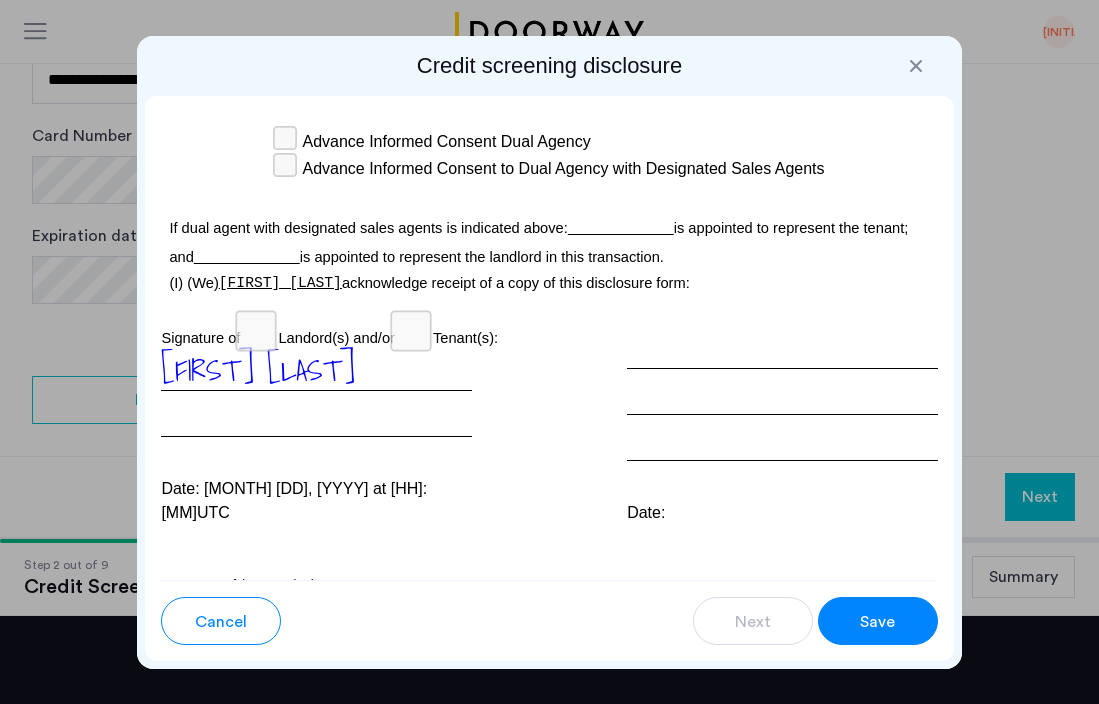click at bounding box center (782, 405) 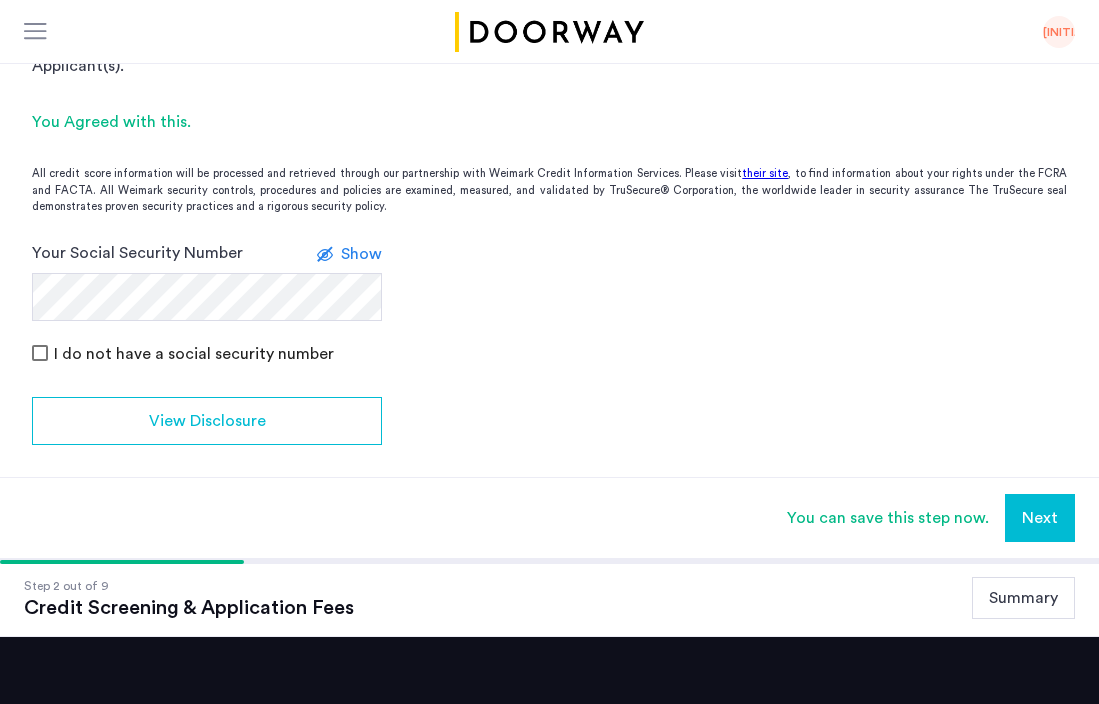 scroll, scrollTop: 661, scrollLeft: 0, axis: vertical 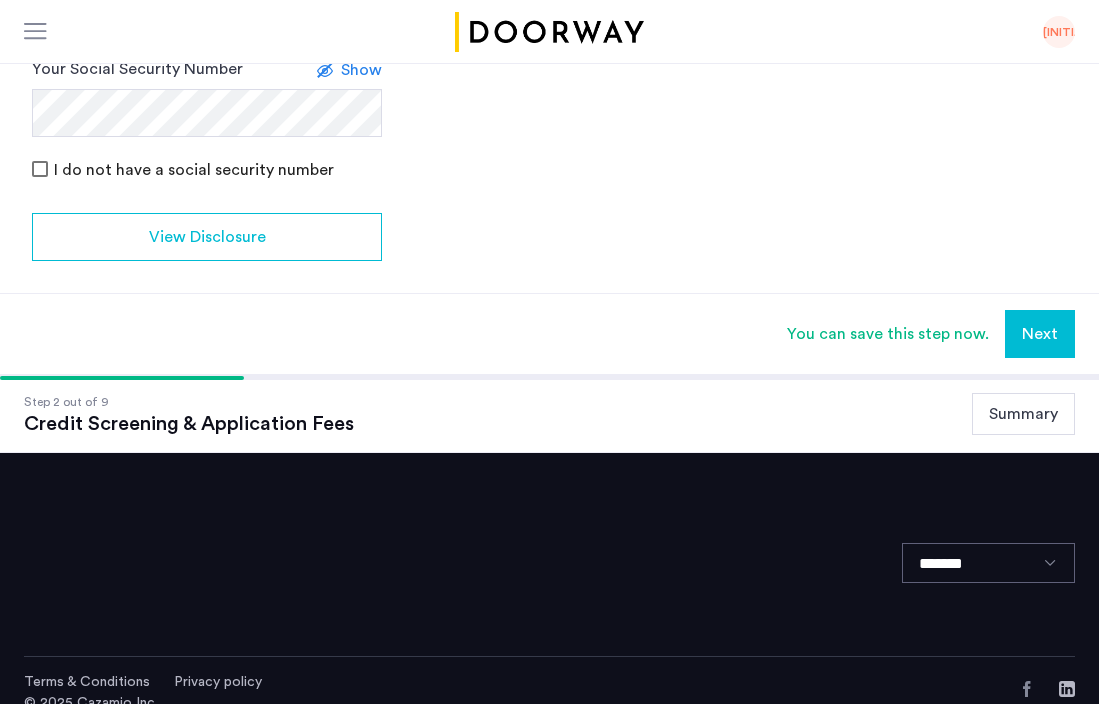 click on "Next" at bounding box center (1040, 334) 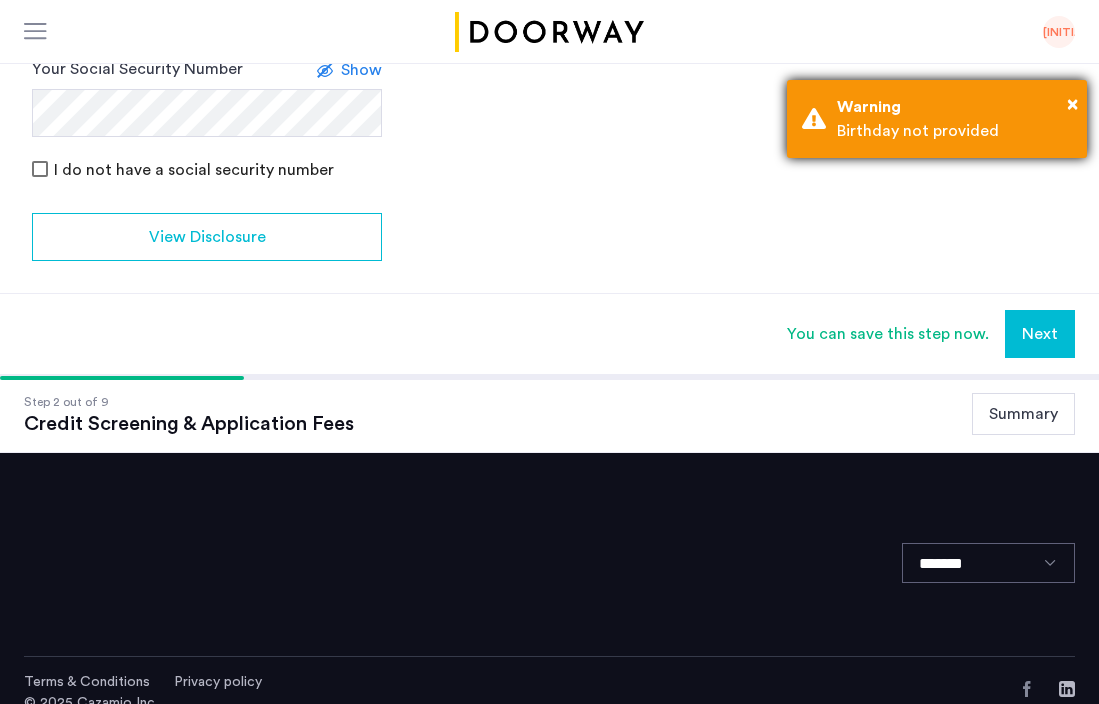click on "Birthday not provided" at bounding box center (954, 131) 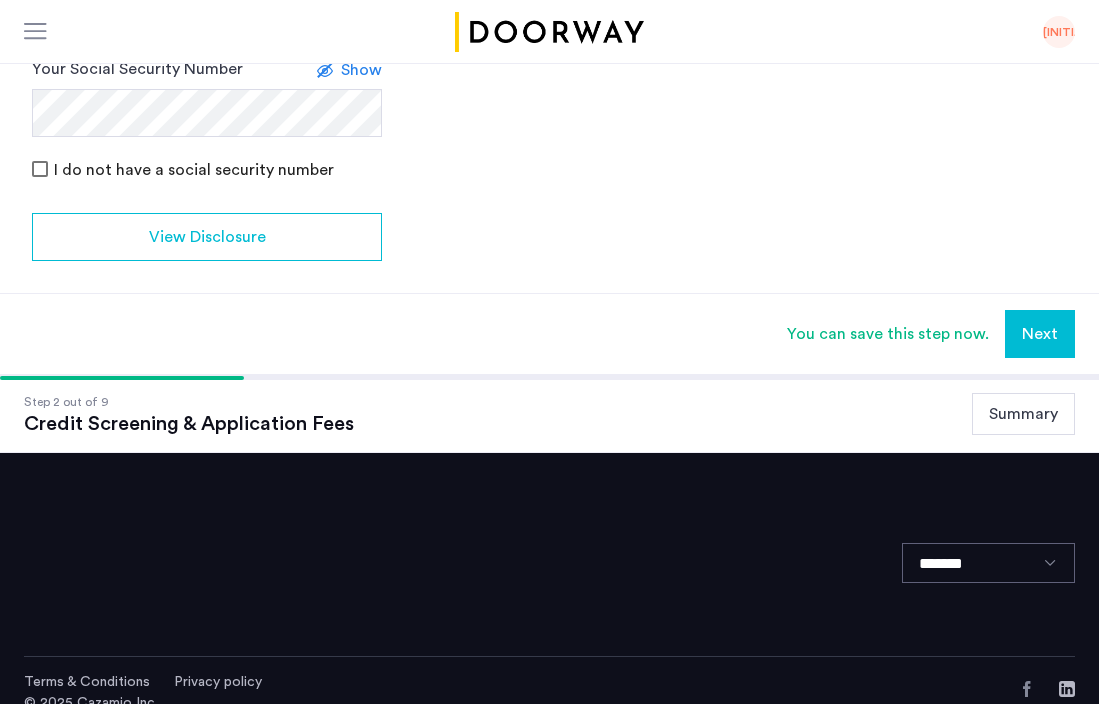 click on "Next" at bounding box center (1040, 334) 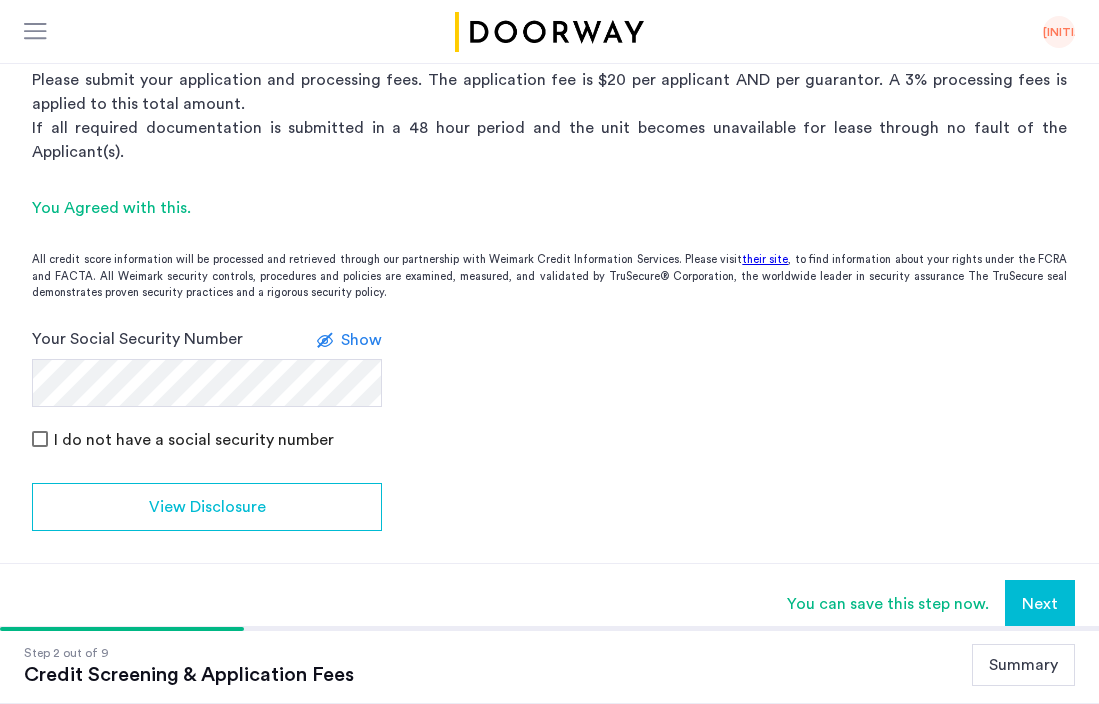 scroll, scrollTop: 416, scrollLeft: 0, axis: vertical 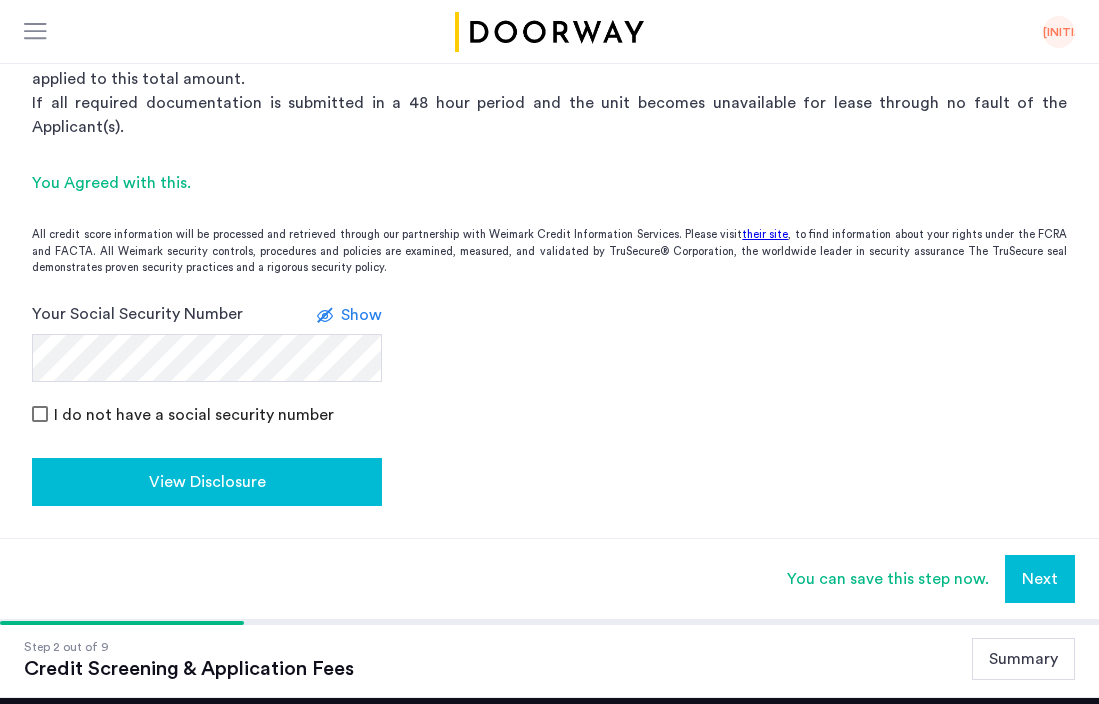 click on "View Disclosure" 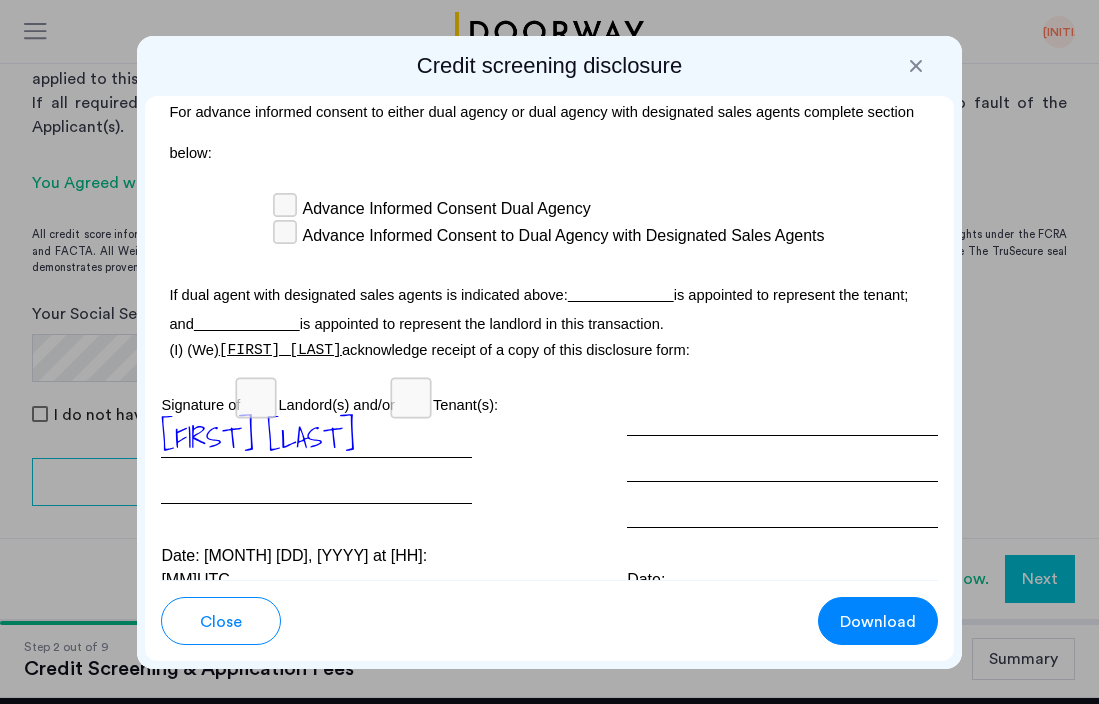 scroll, scrollTop: 7082, scrollLeft: 0, axis: vertical 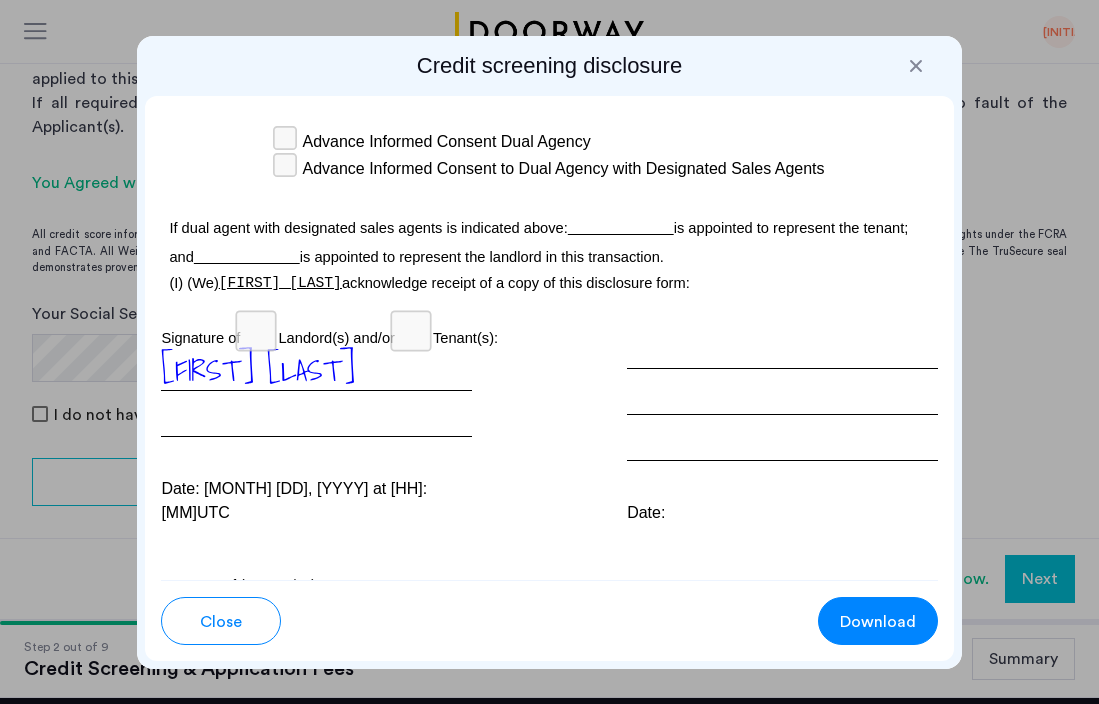 click on "Download" at bounding box center [878, 621] 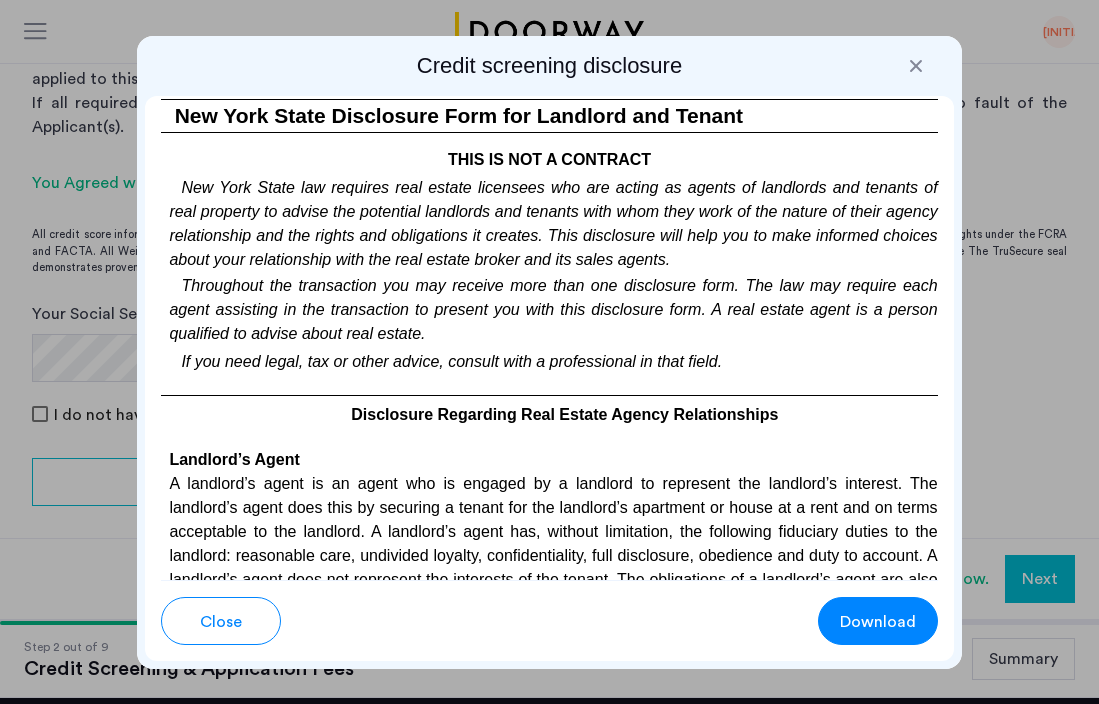 scroll, scrollTop: 4778, scrollLeft: 0, axis: vertical 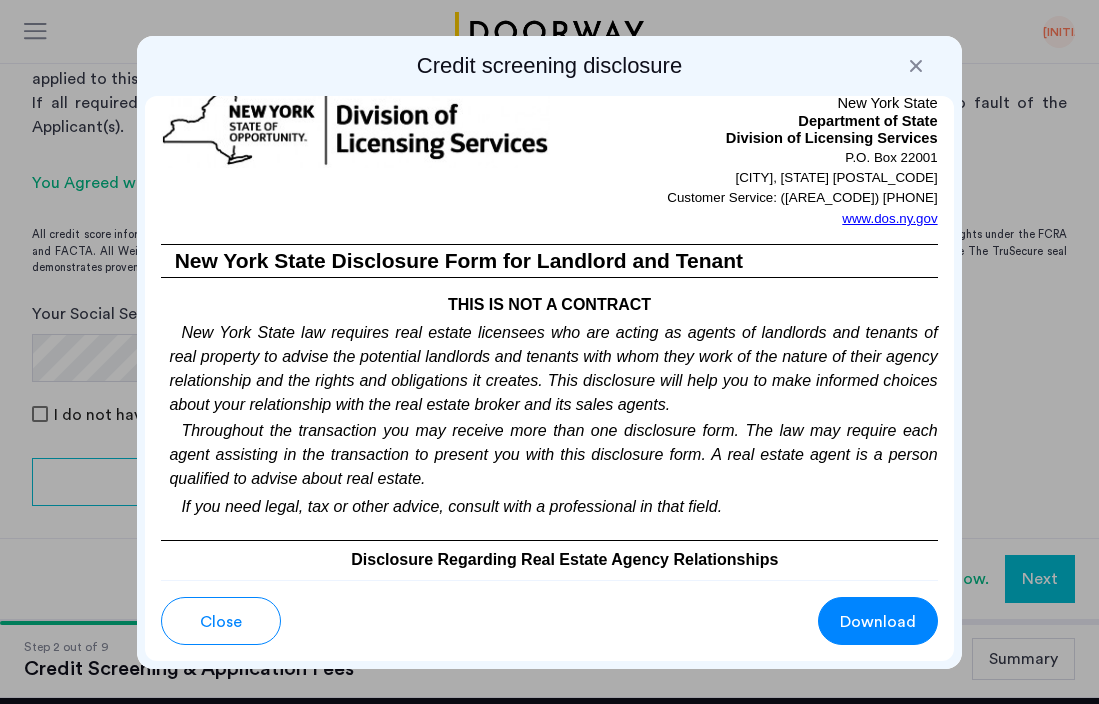 click at bounding box center (916, 66) 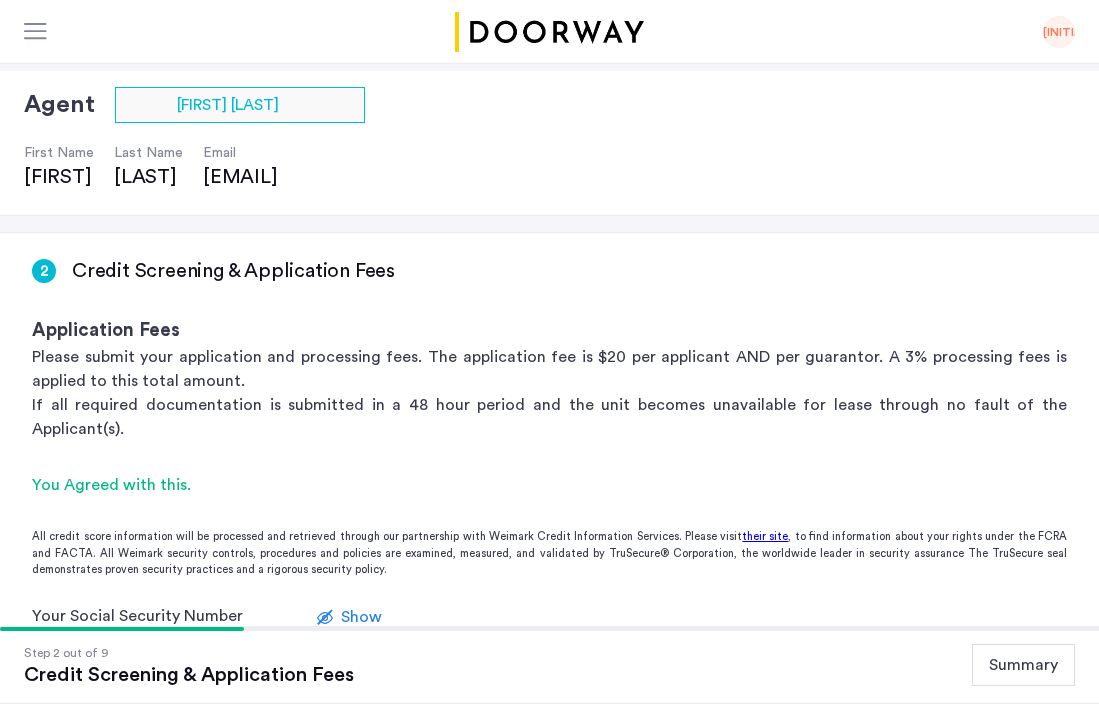 scroll, scrollTop: 0, scrollLeft: 0, axis: both 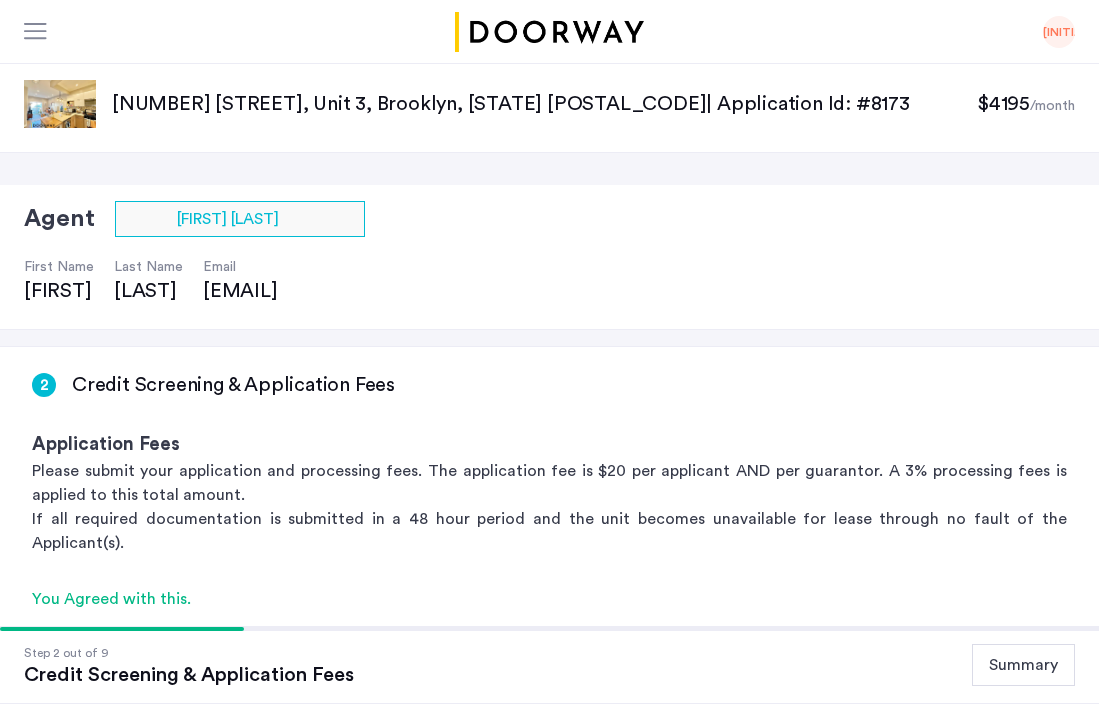 click on "[INITIALS]" 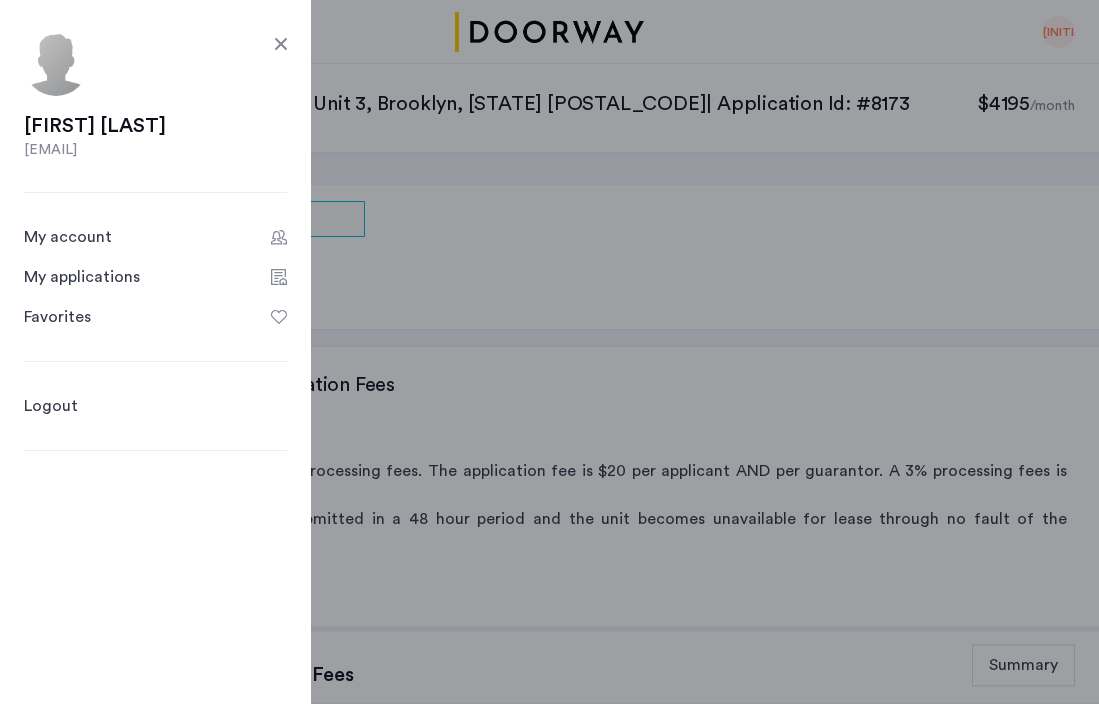 click on "My account" 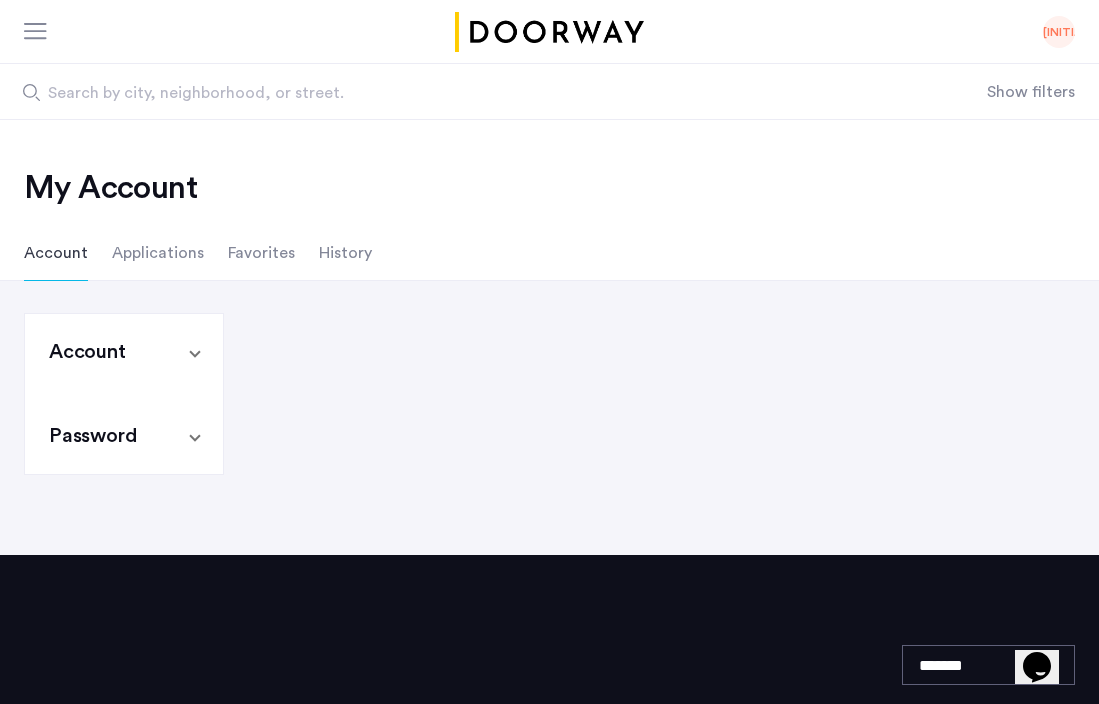 click 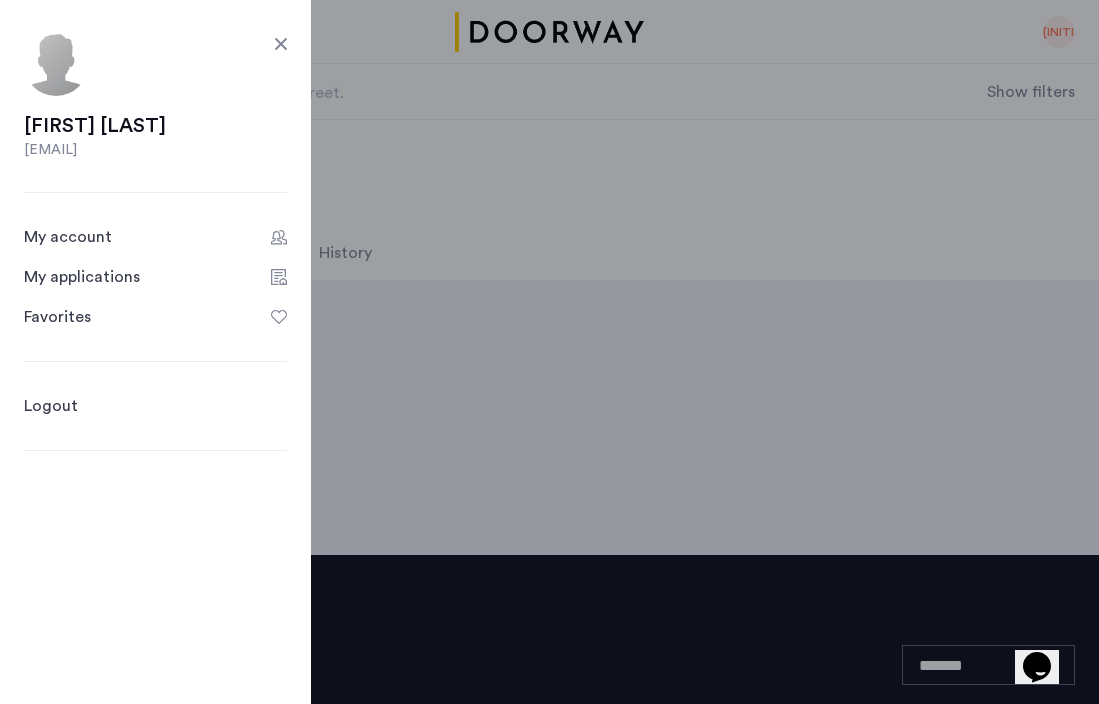 click on "My applications" 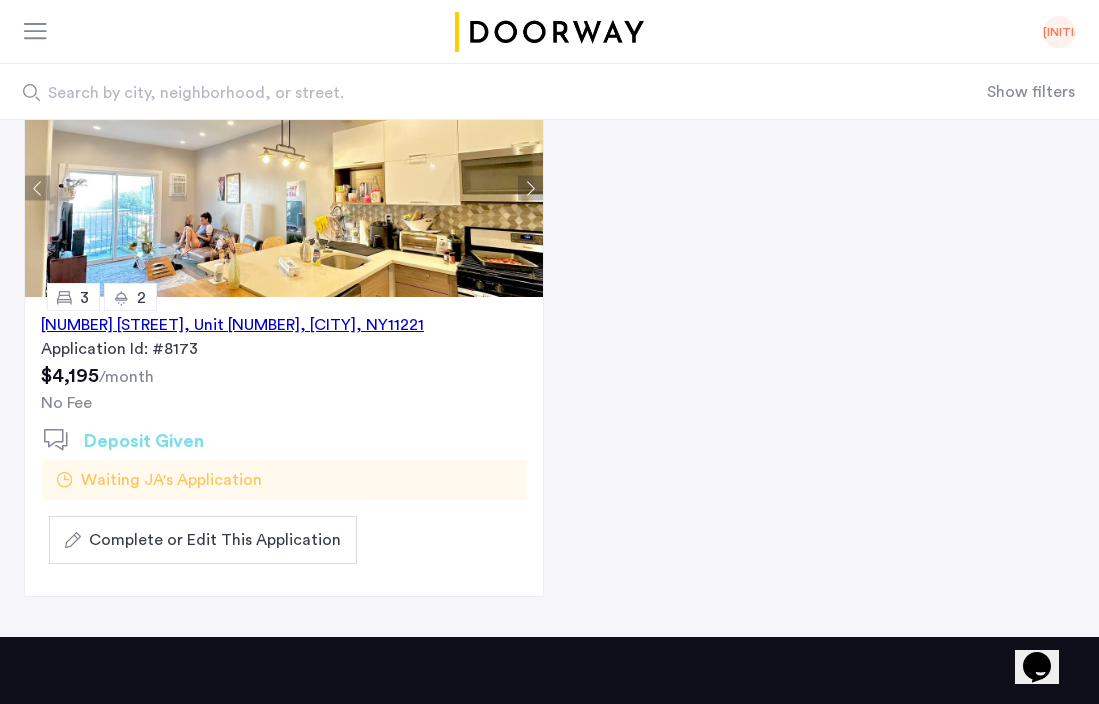 scroll, scrollTop: 229, scrollLeft: 0, axis: vertical 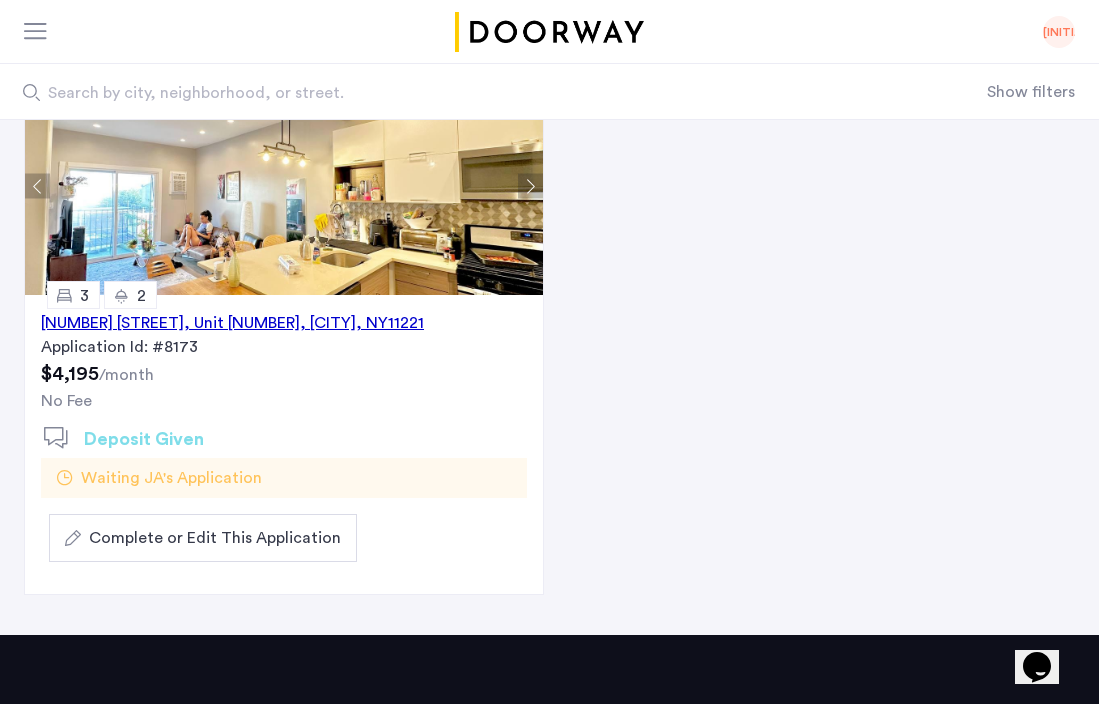 click on "Complete or Edit This Application" 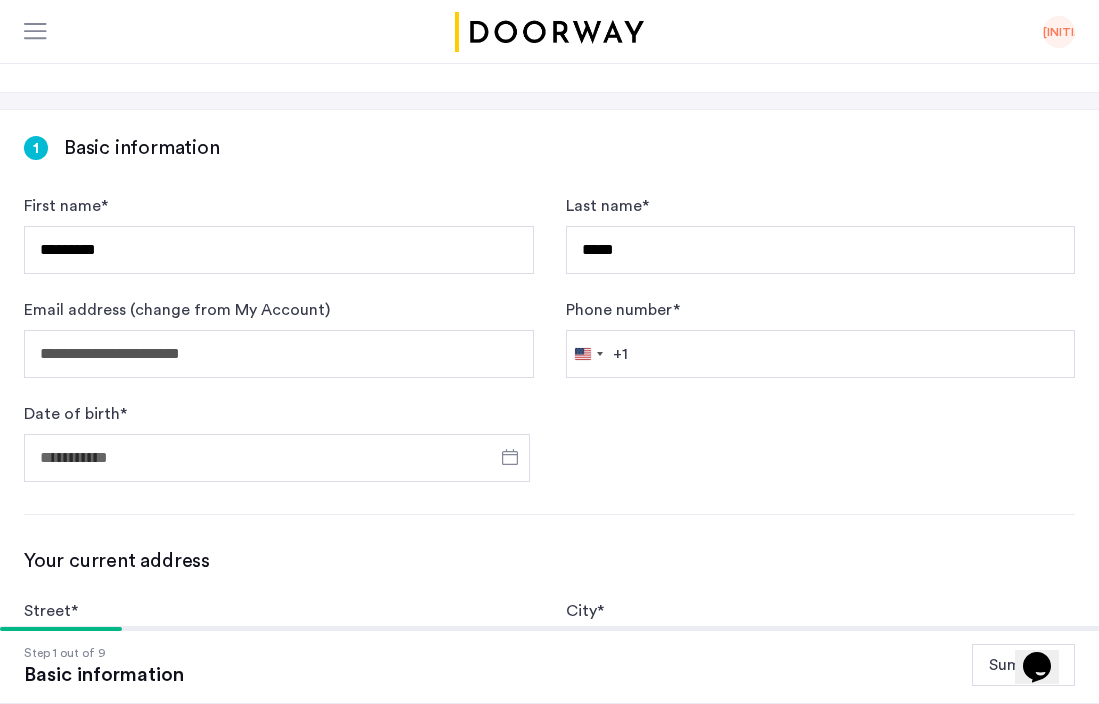 scroll, scrollTop: 264, scrollLeft: 0, axis: vertical 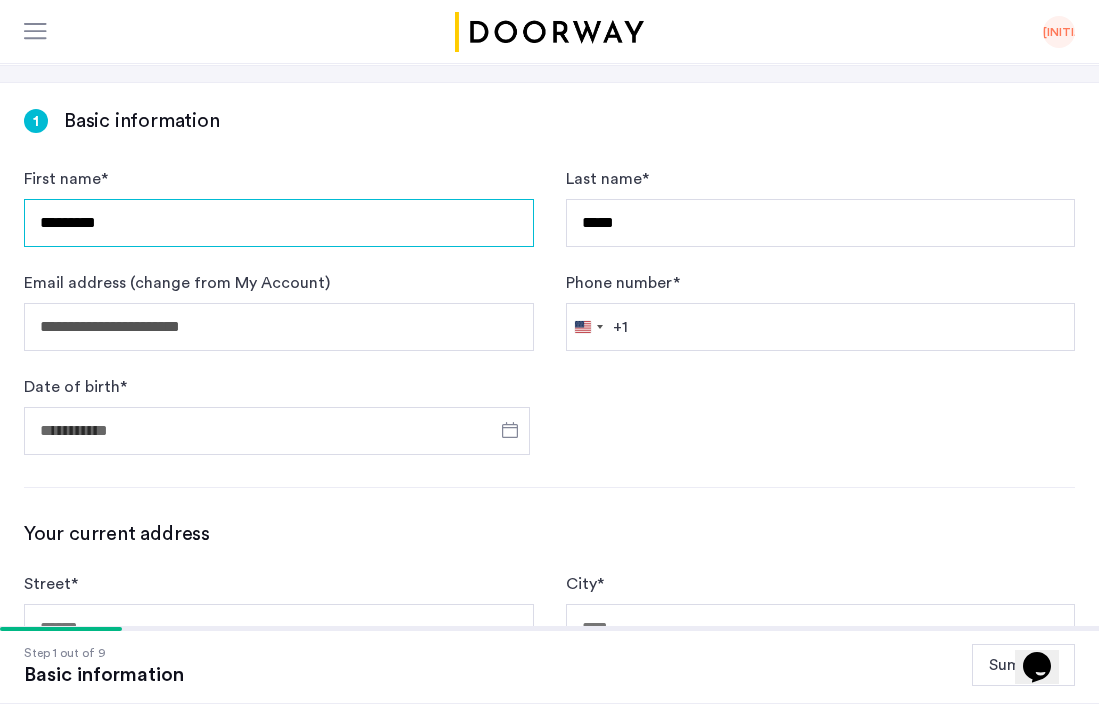 drag, startPoint x: 122, startPoint y: 235, endPoint x: -27, endPoint y: 221, distance: 149.65627 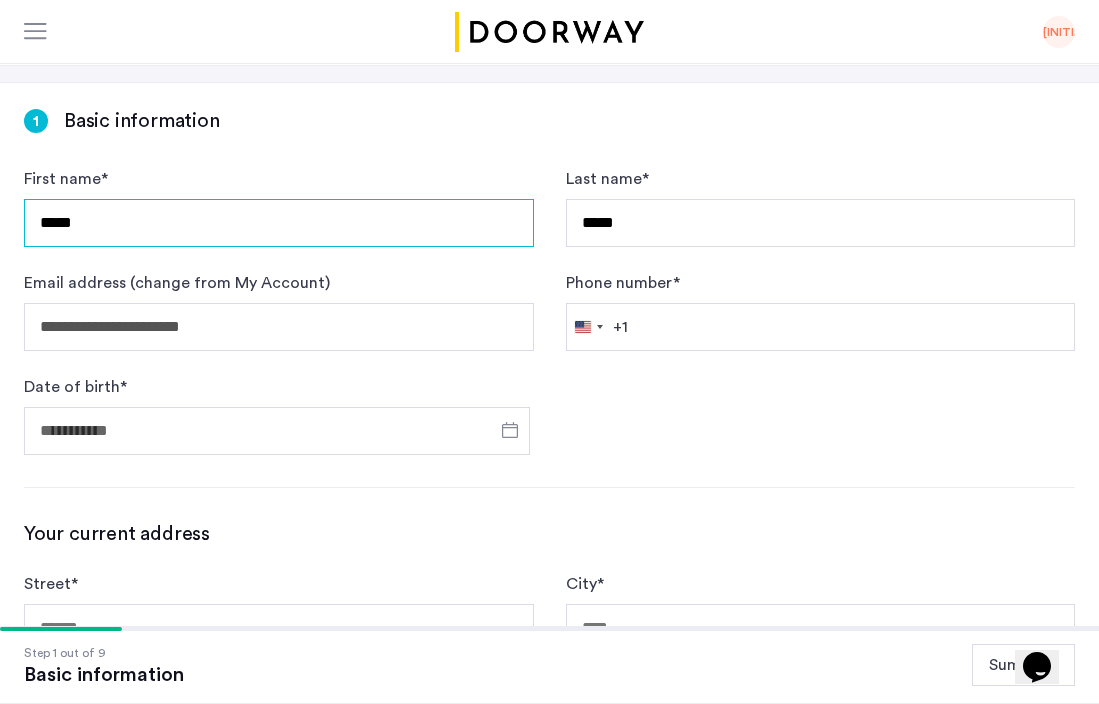 type on "*****" 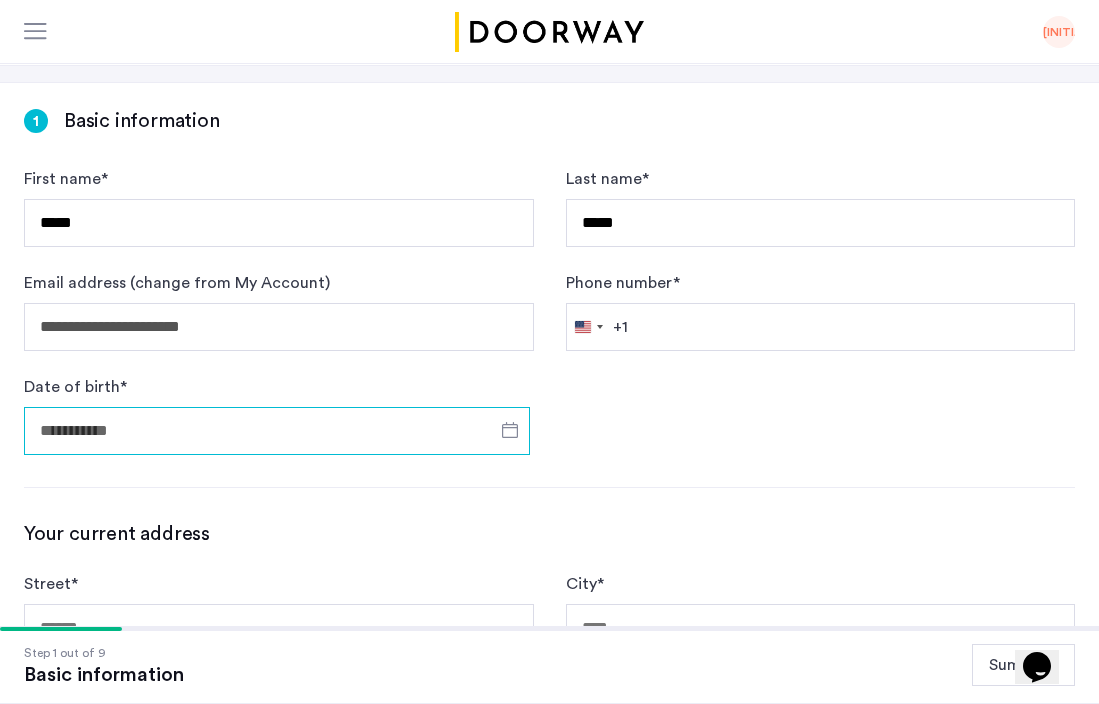 click on "Date of birth *" at bounding box center [277, 431] 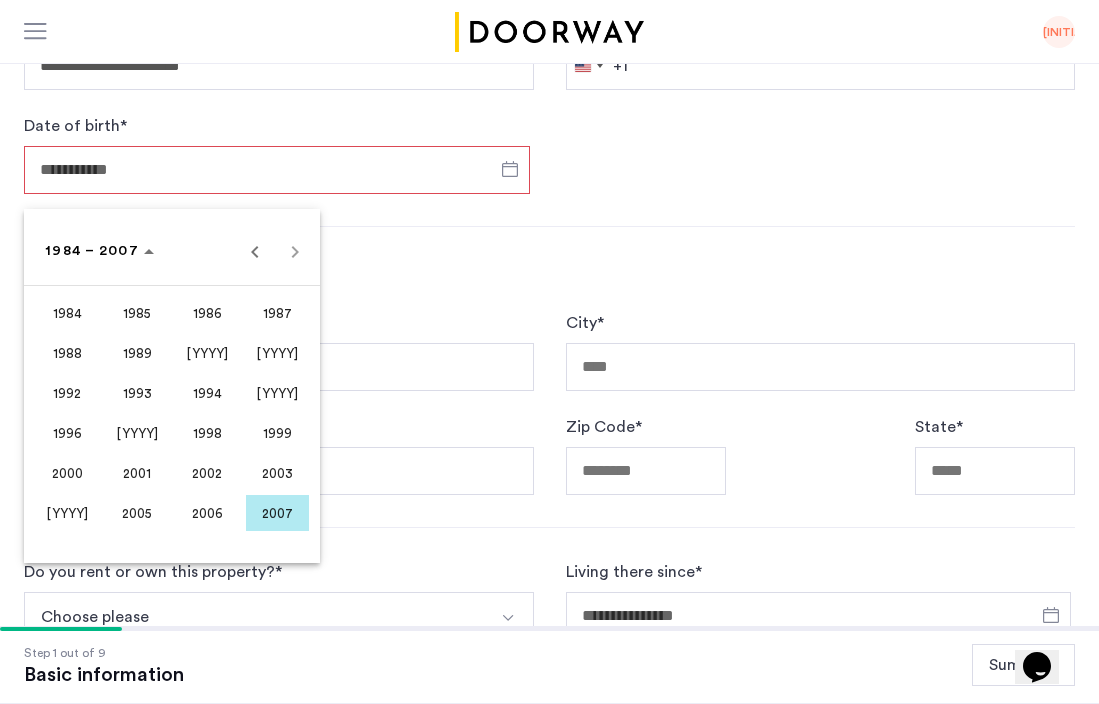 scroll, scrollTop: 529, scrollLeft: 0, axis: vertical 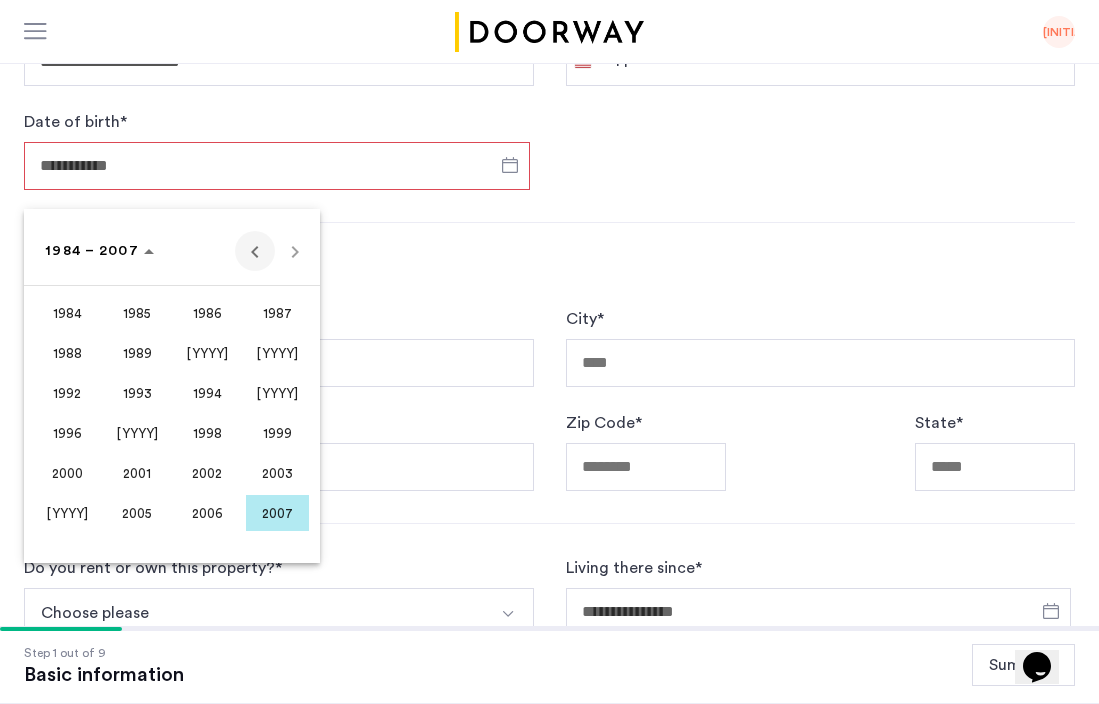 click at bounding box center (255, 251) 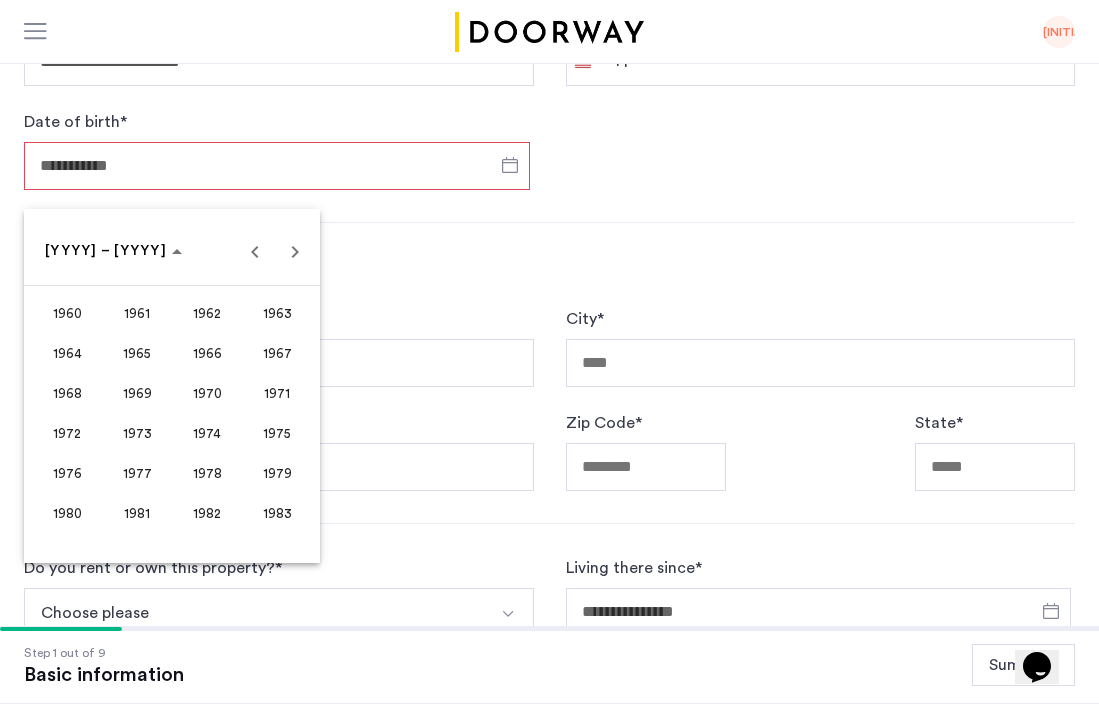 click on "1966" at bounding box center (207, 353) 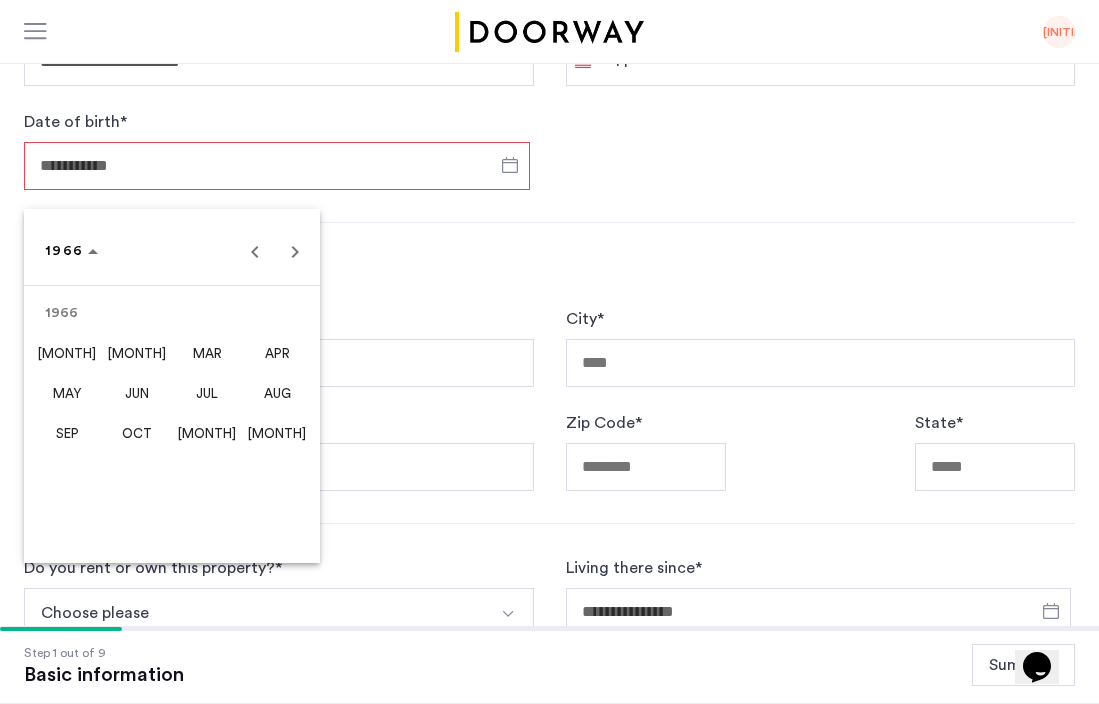 click on "[MONTH]" at bounding box center (207, 433) 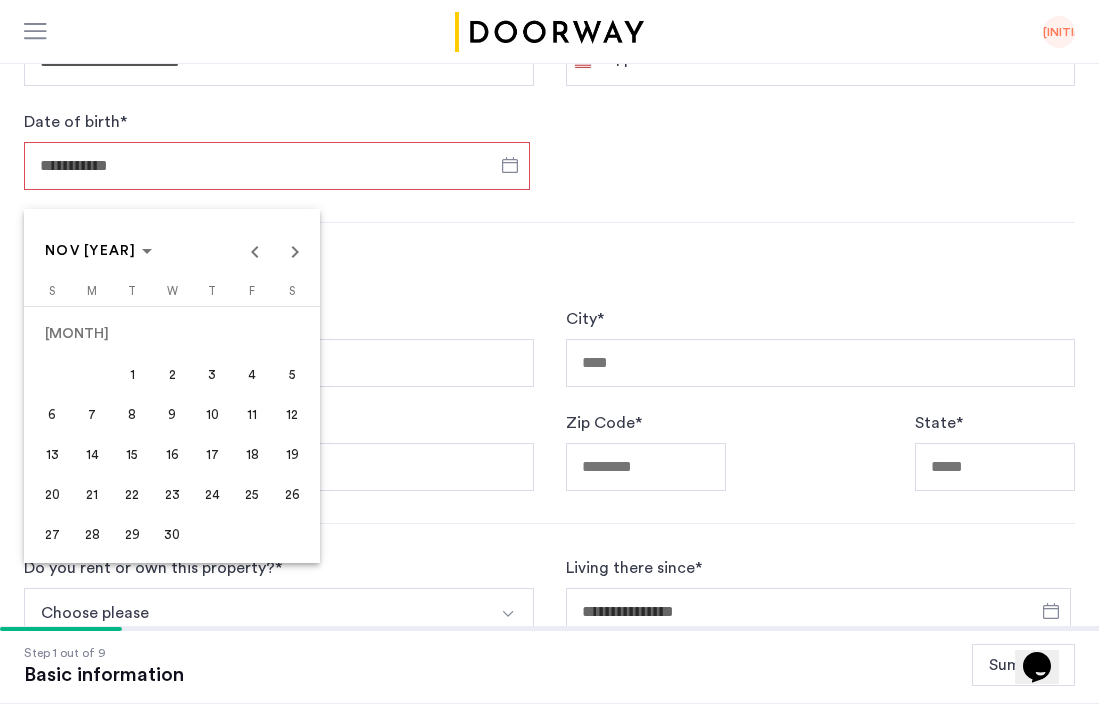 click on "10" at bounding box center [212, 414] 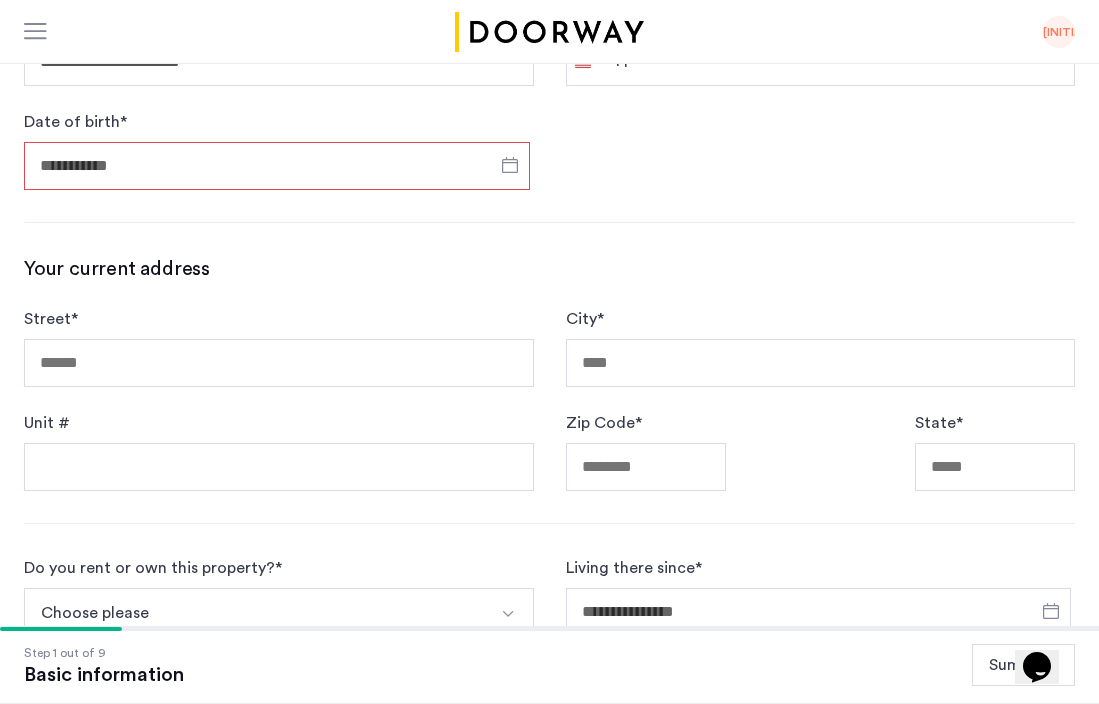 type on "**********" 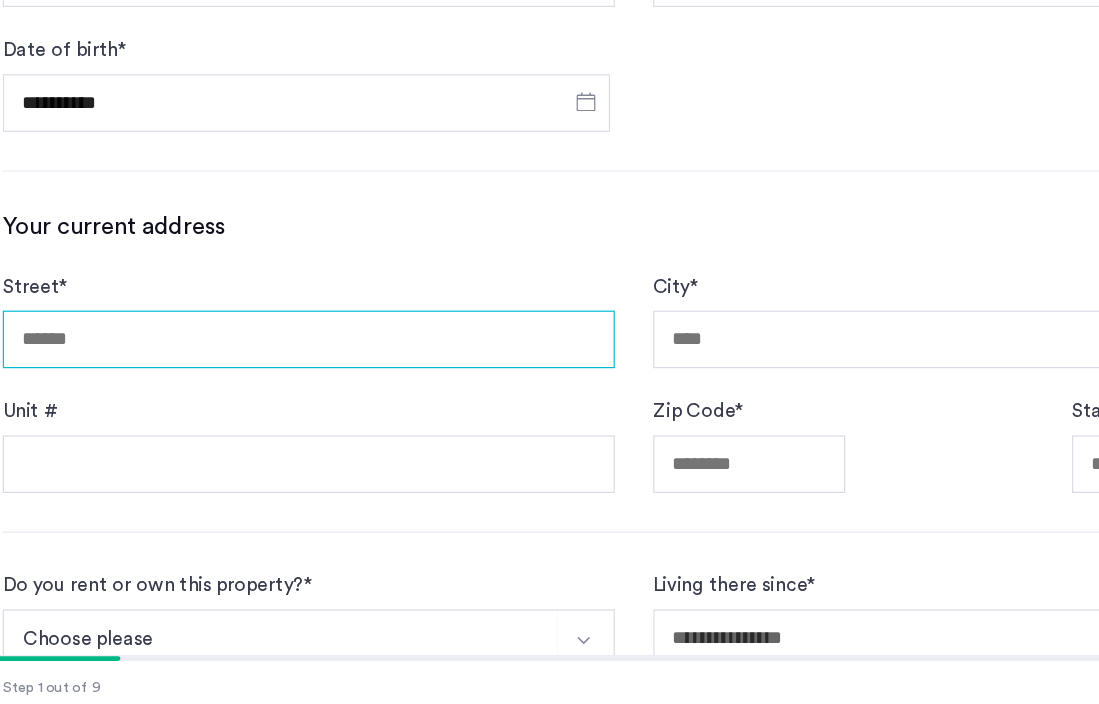 click on "[STREET]  *" at bounding box center [279, 363] 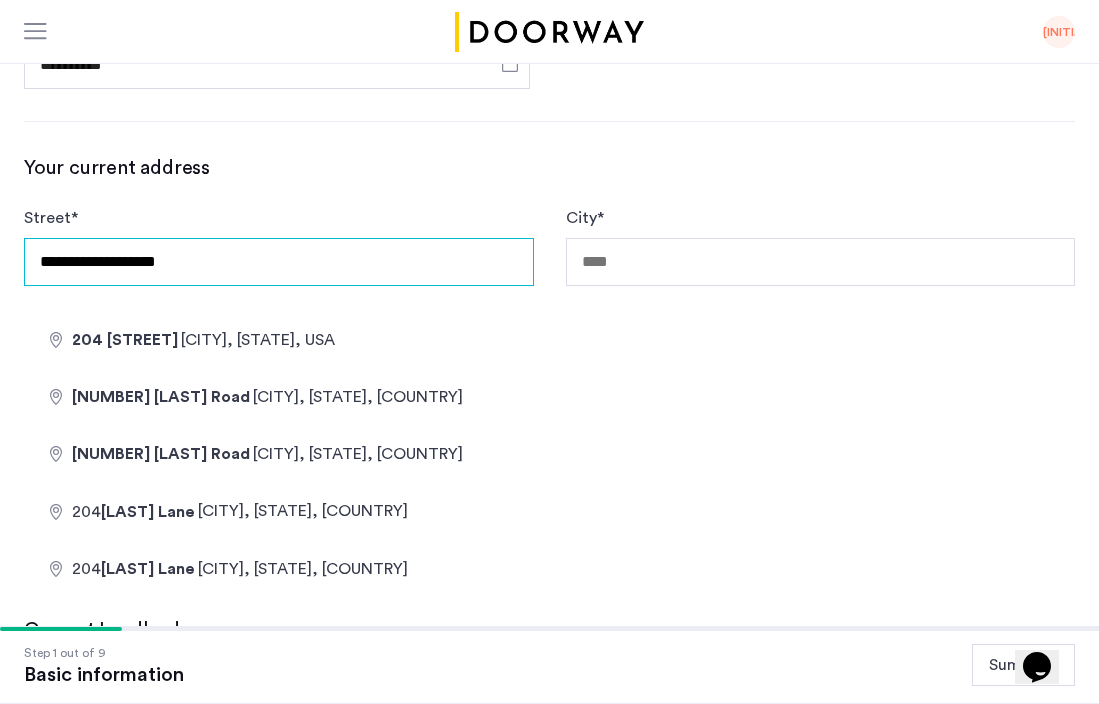type on "**********" 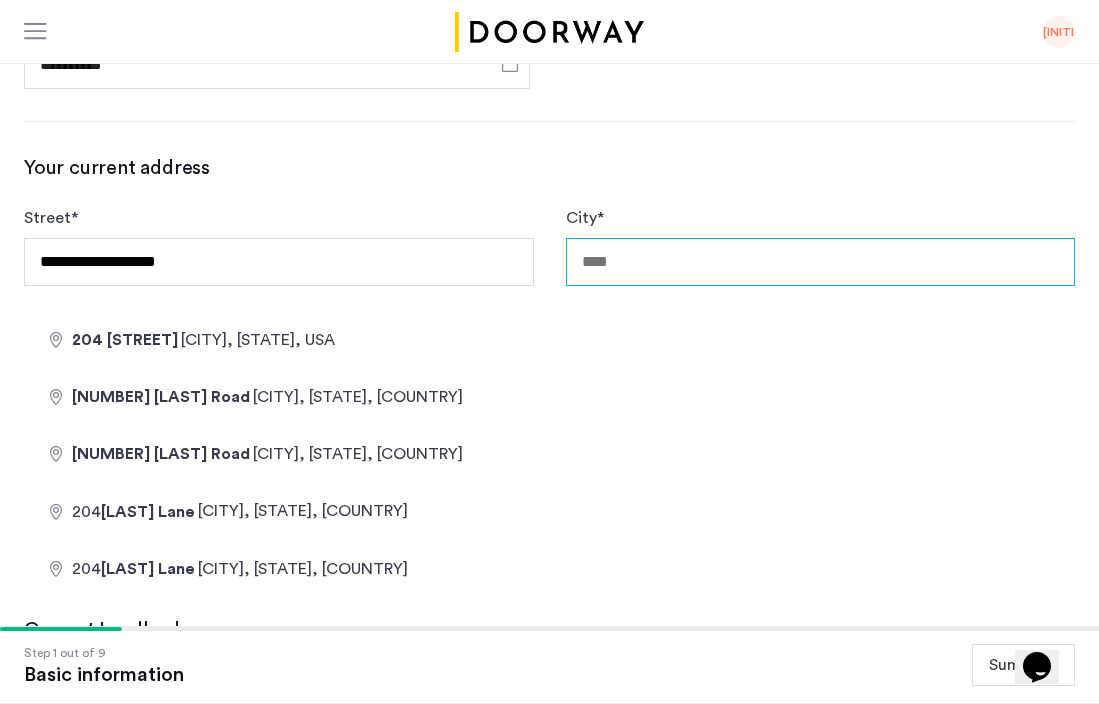 click on "City  *" at bounding box center (821, 262) 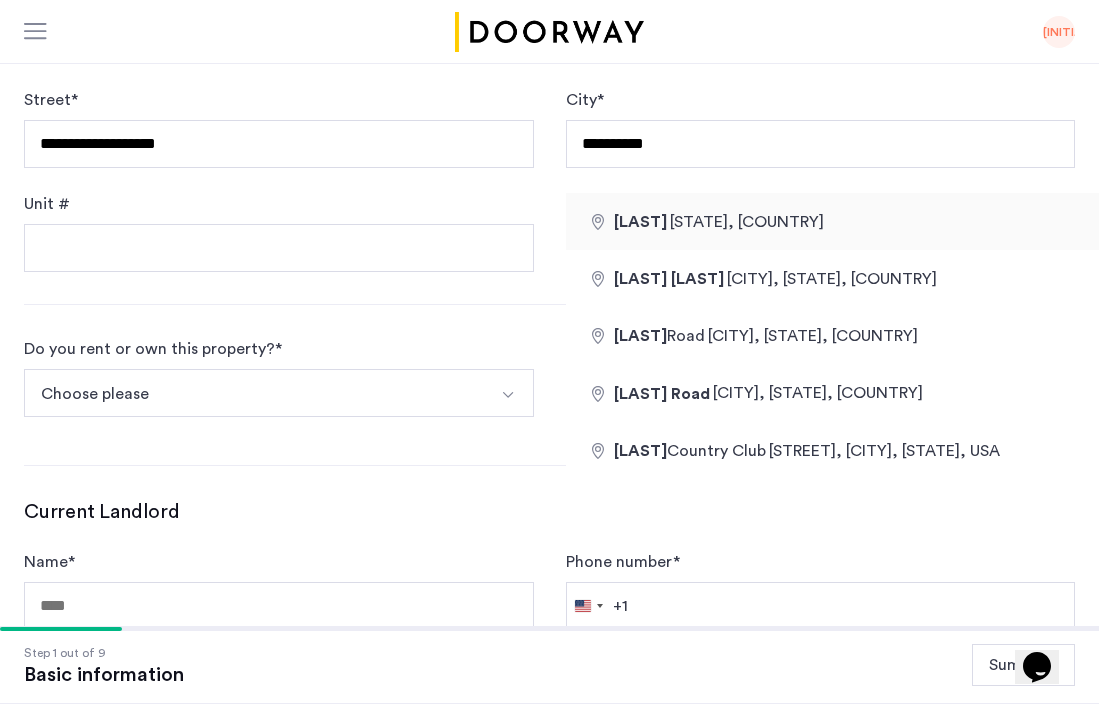 type on "**********" 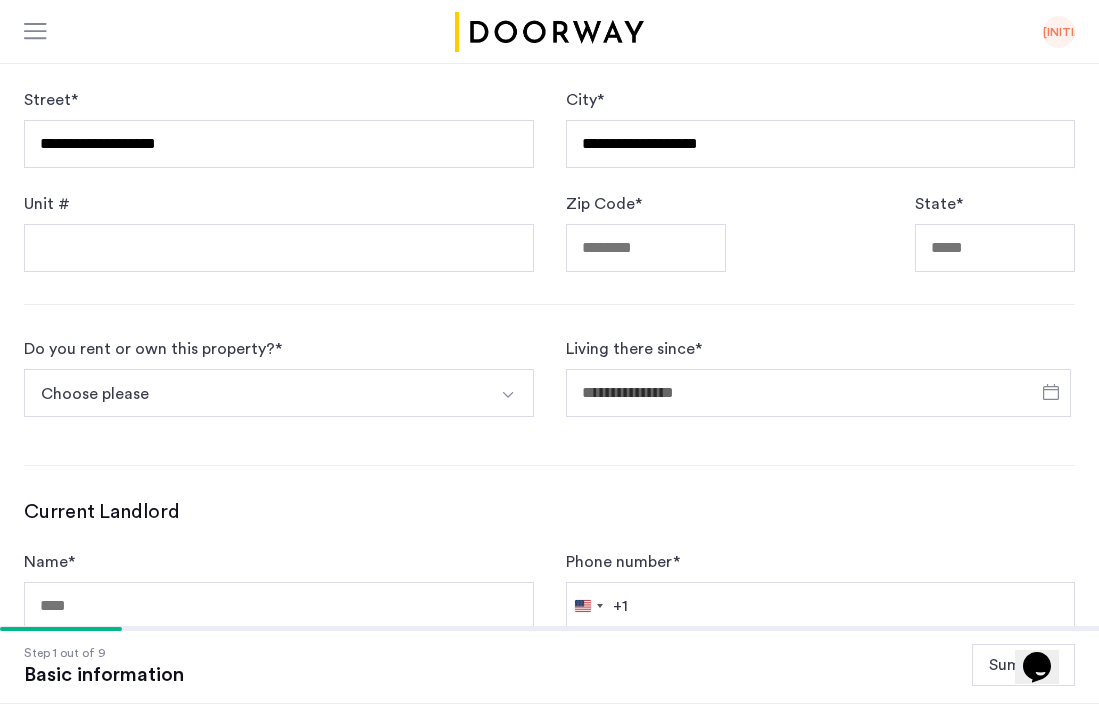 type 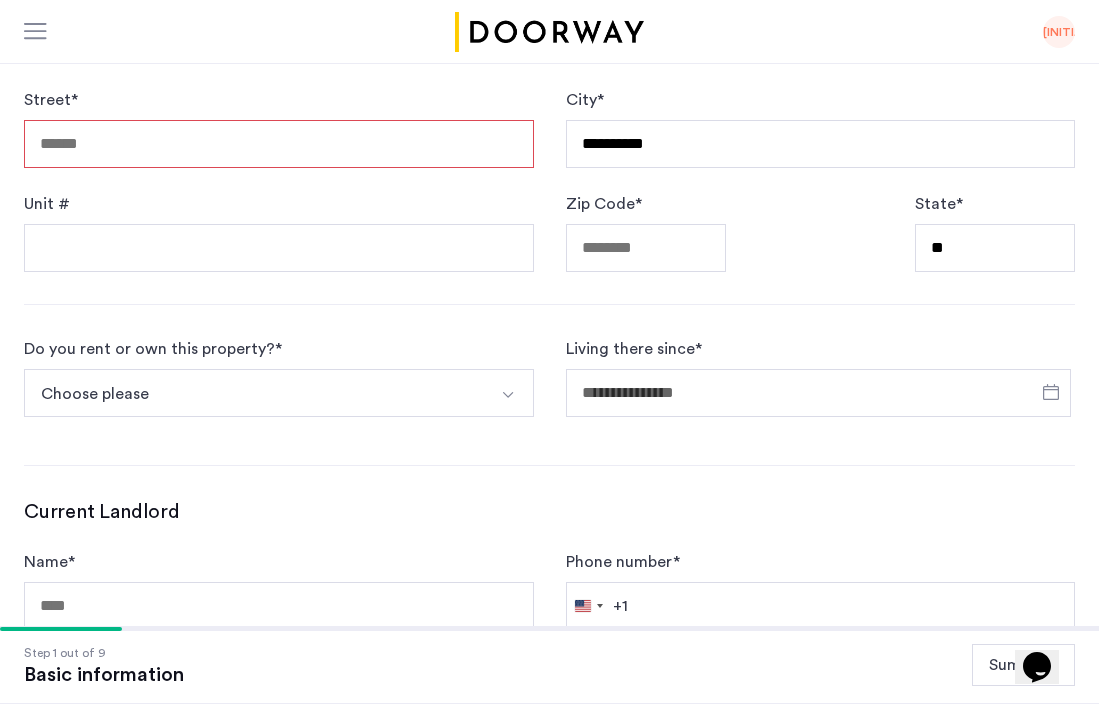 click on "[STREET]  *" at bounding box center [279, 144] 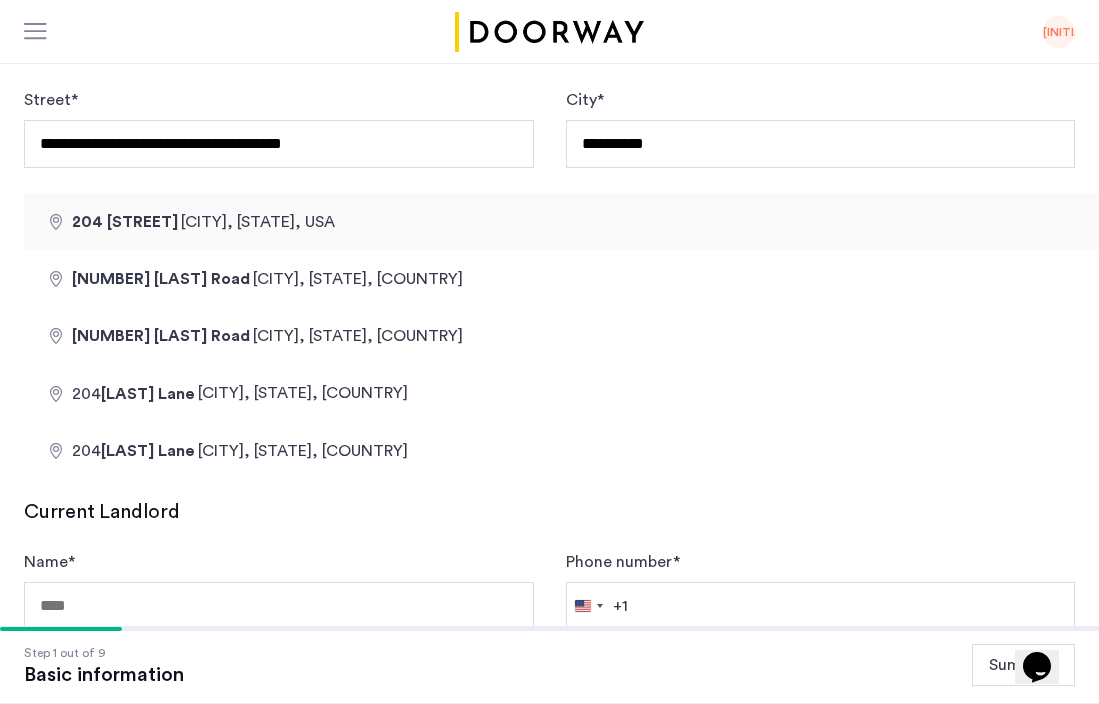 type on "**********" 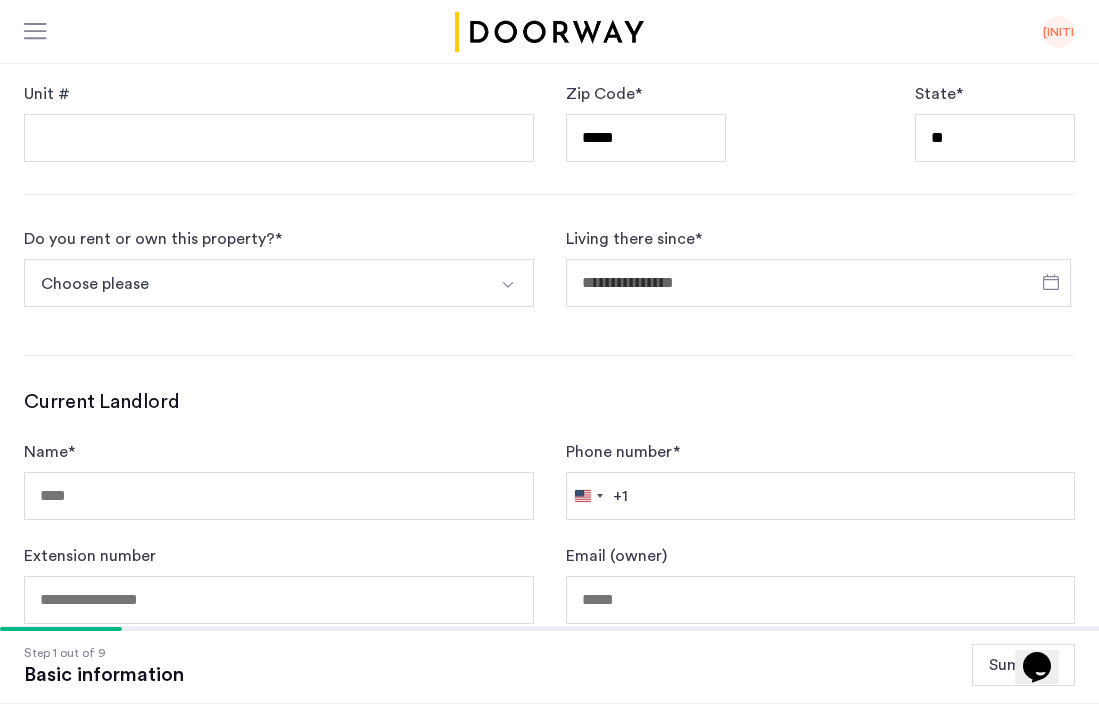 scroll, scrollTop: 858, scrollLeft: 0, axis: vertical 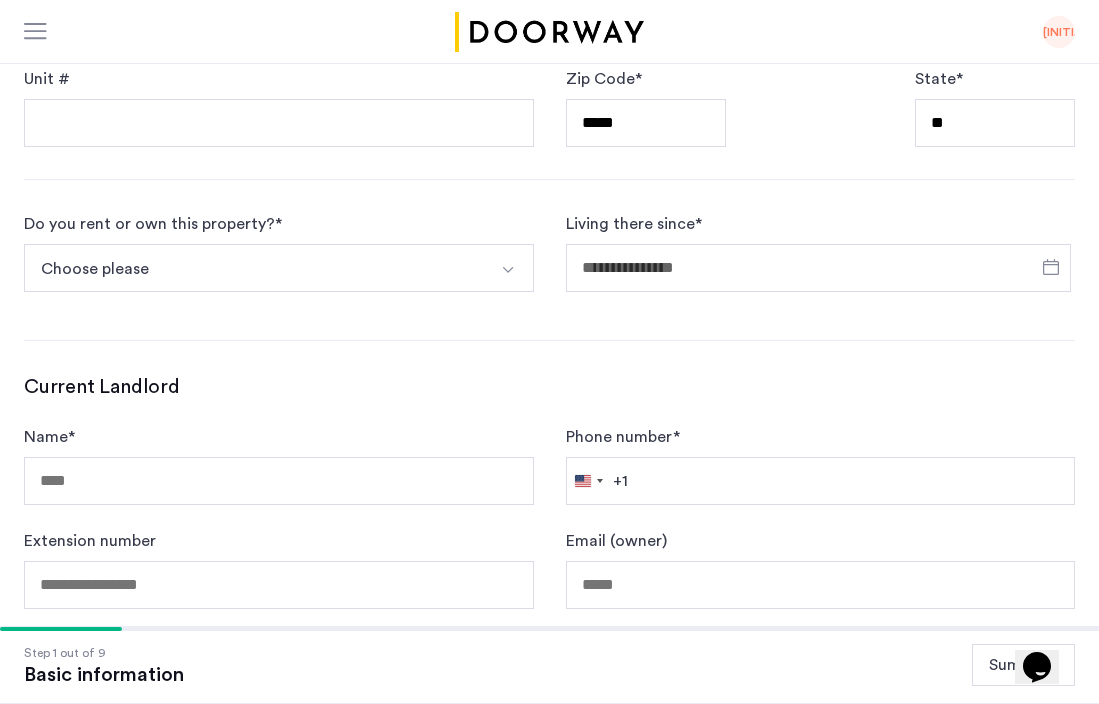 click on "Choose please" at bounding box center [255, 268] 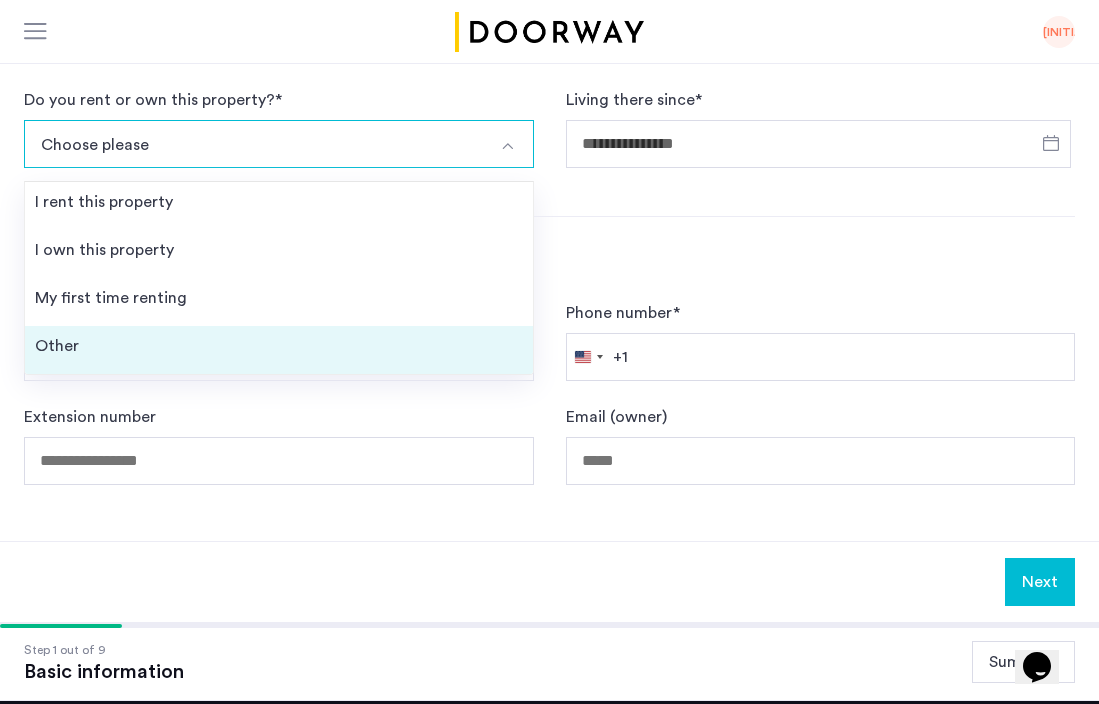 click on "Other" at bounding box center [279, 350] 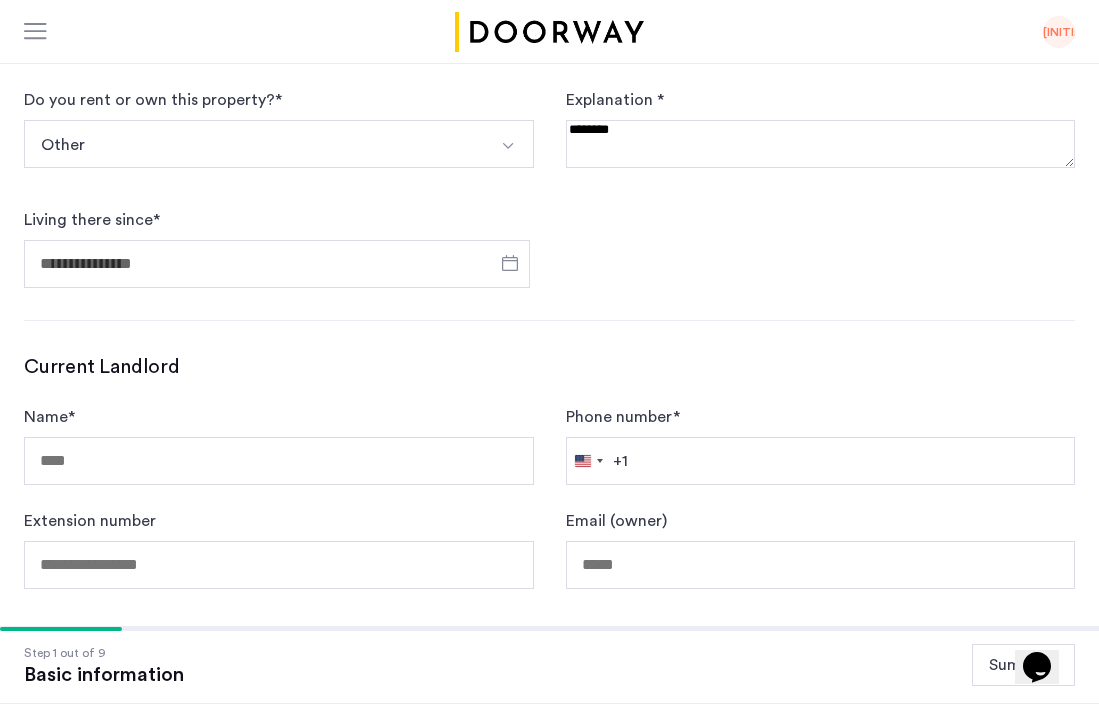 click at bounding box center [821, 144] 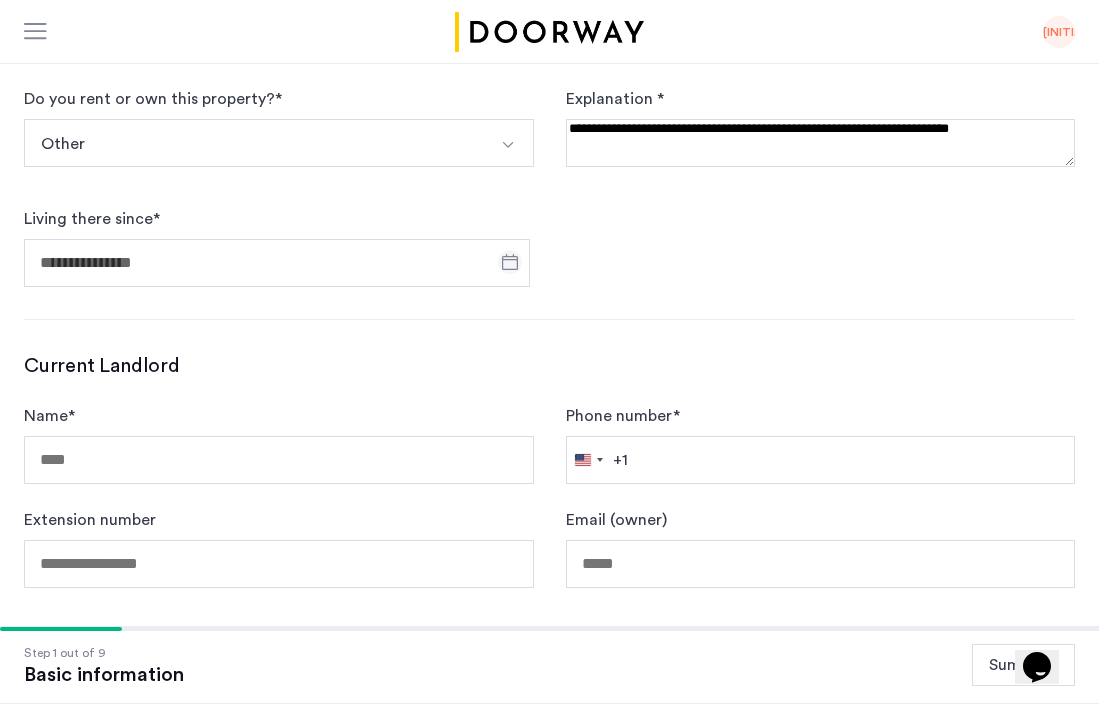 type on "**********" 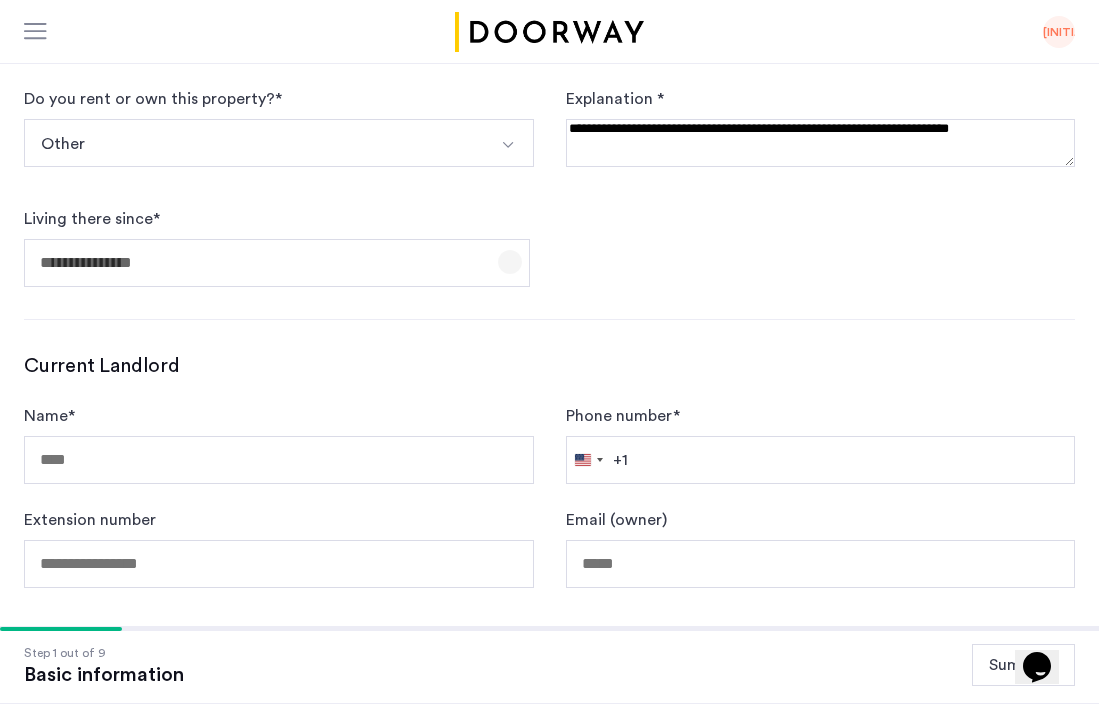 click 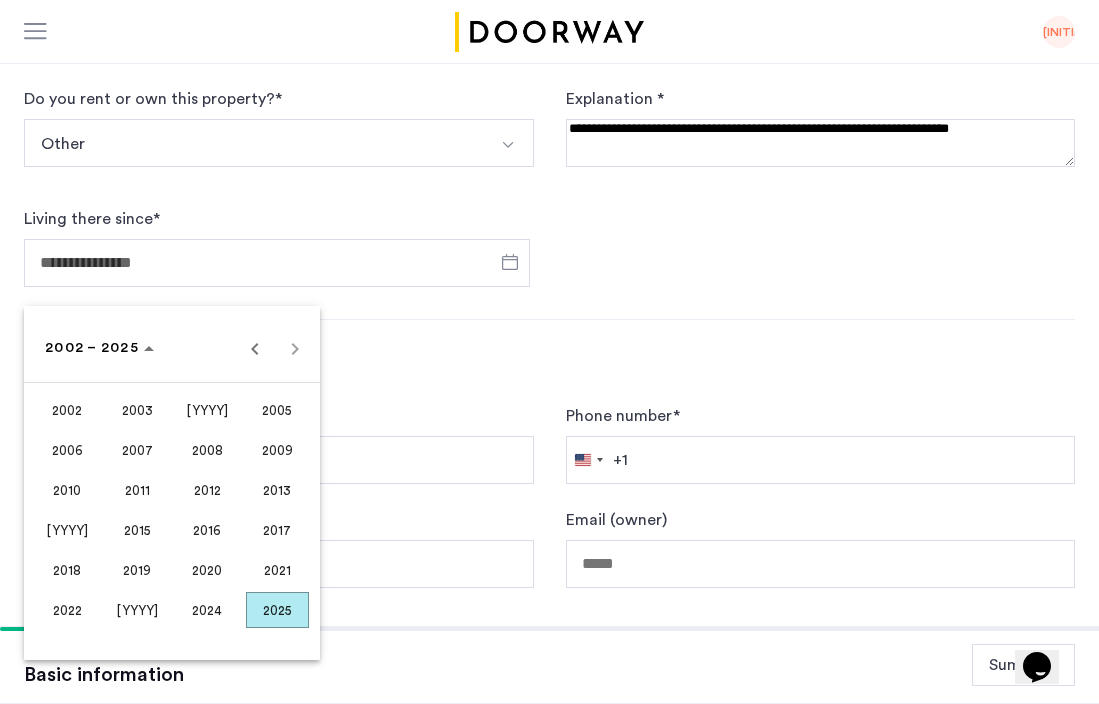 click on "[YYYY]" at bounding box center (137, 610) 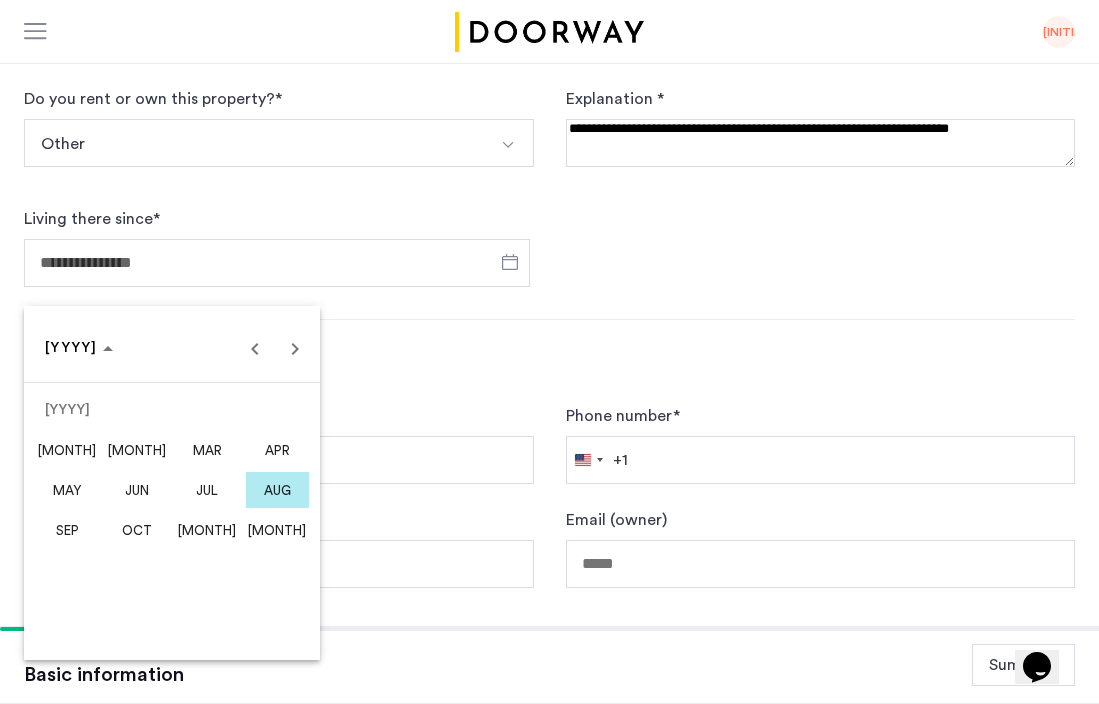 click on "OCT" at bounding box center (137, 530) 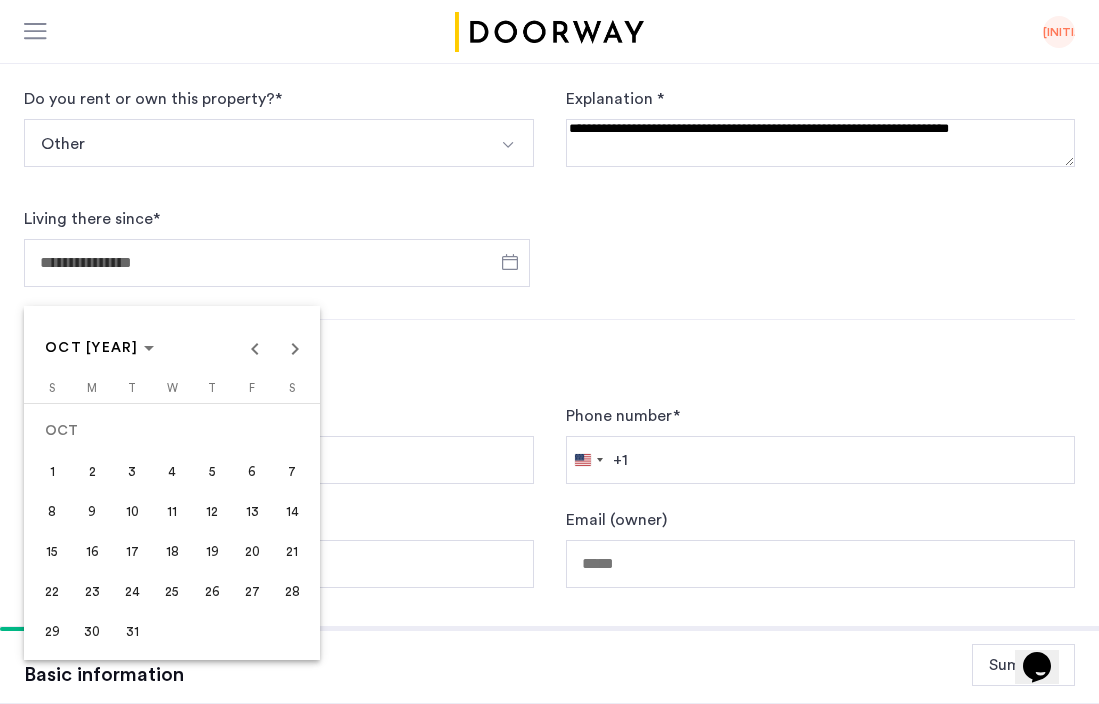 click on "1" at bounding box center [52, 471] 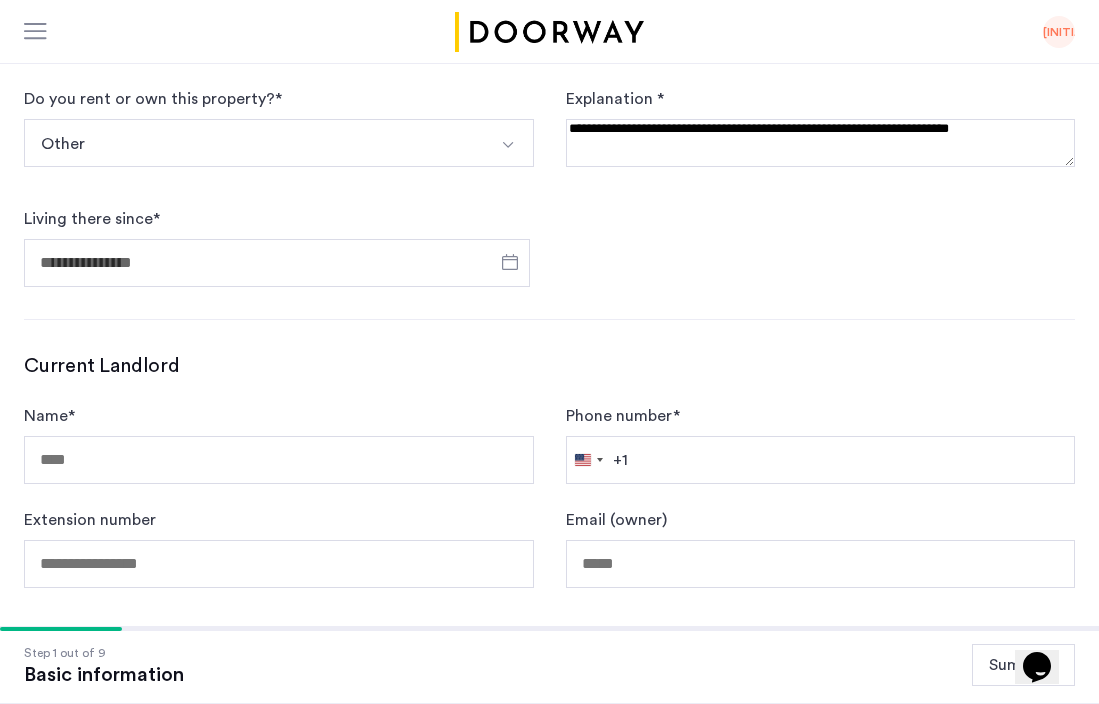 type on "**********" 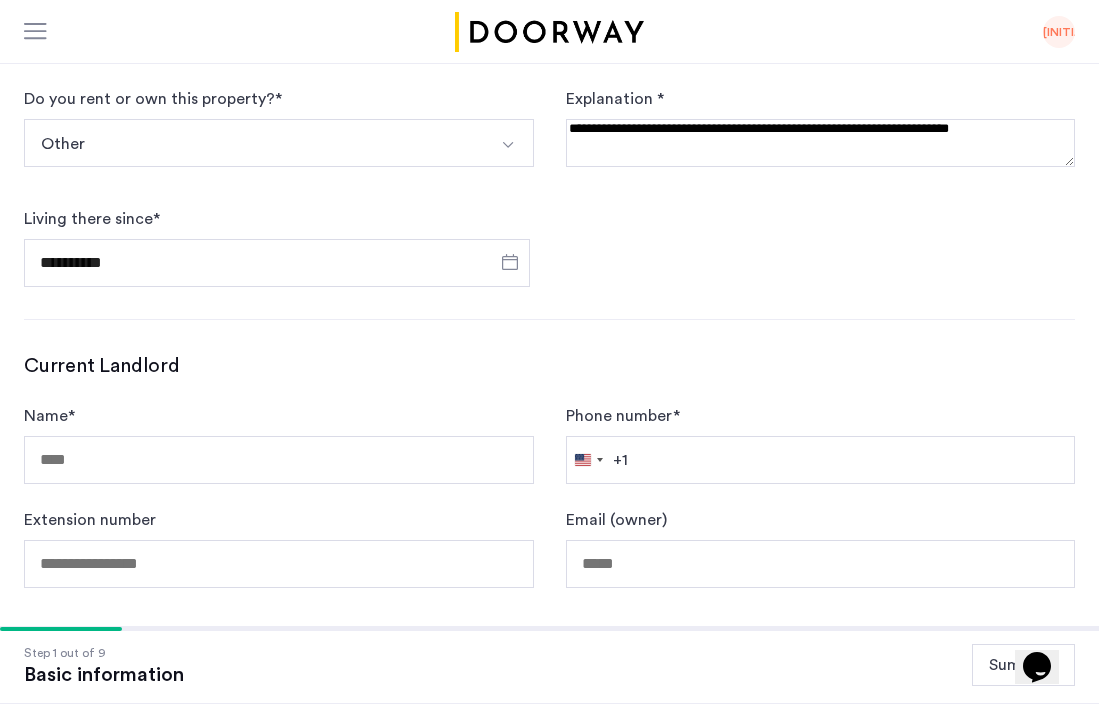 click at bounding box center [821, 143] 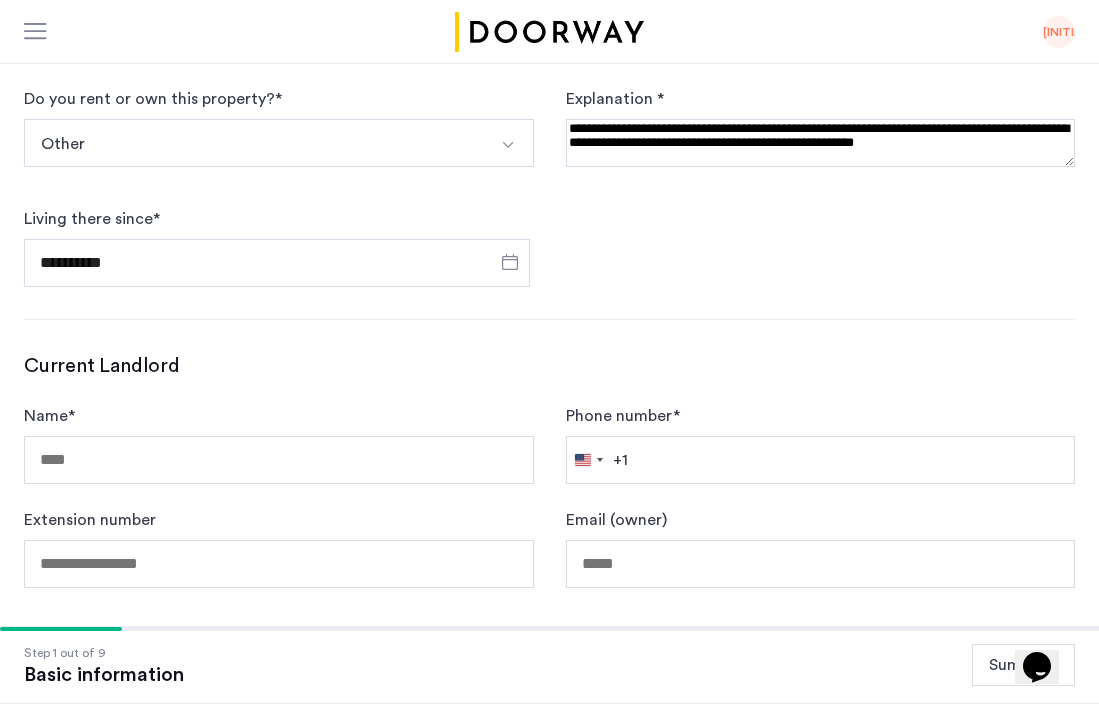 type on "**********" 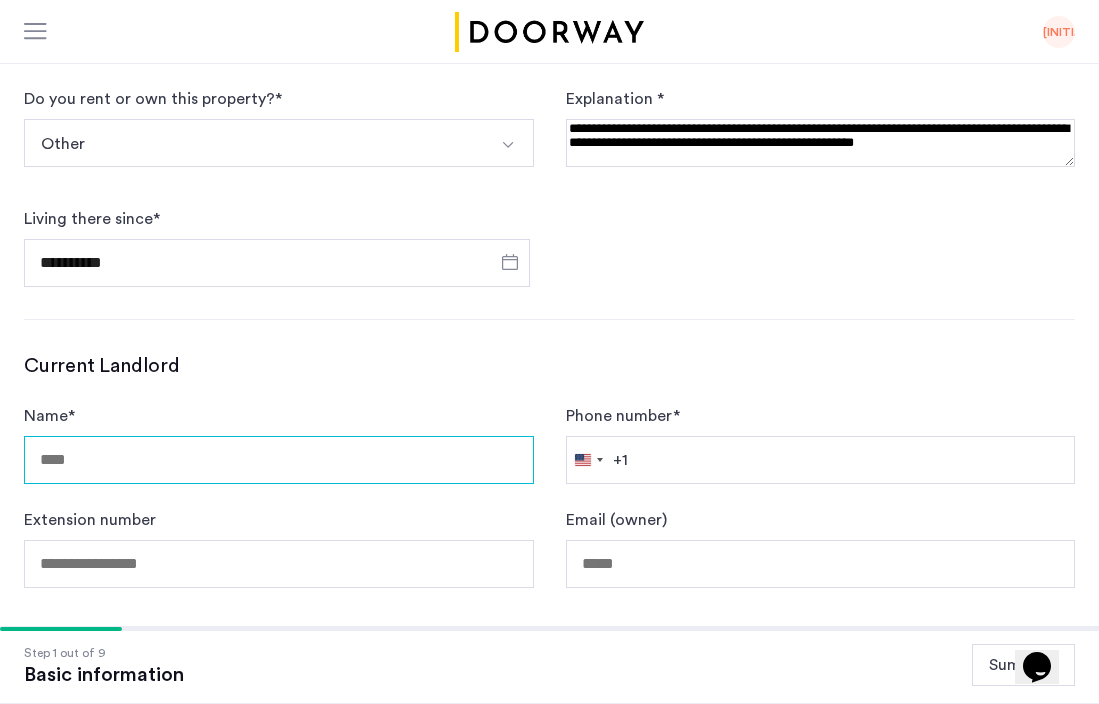 click on "Name  *" at bounding box center (279, 460) 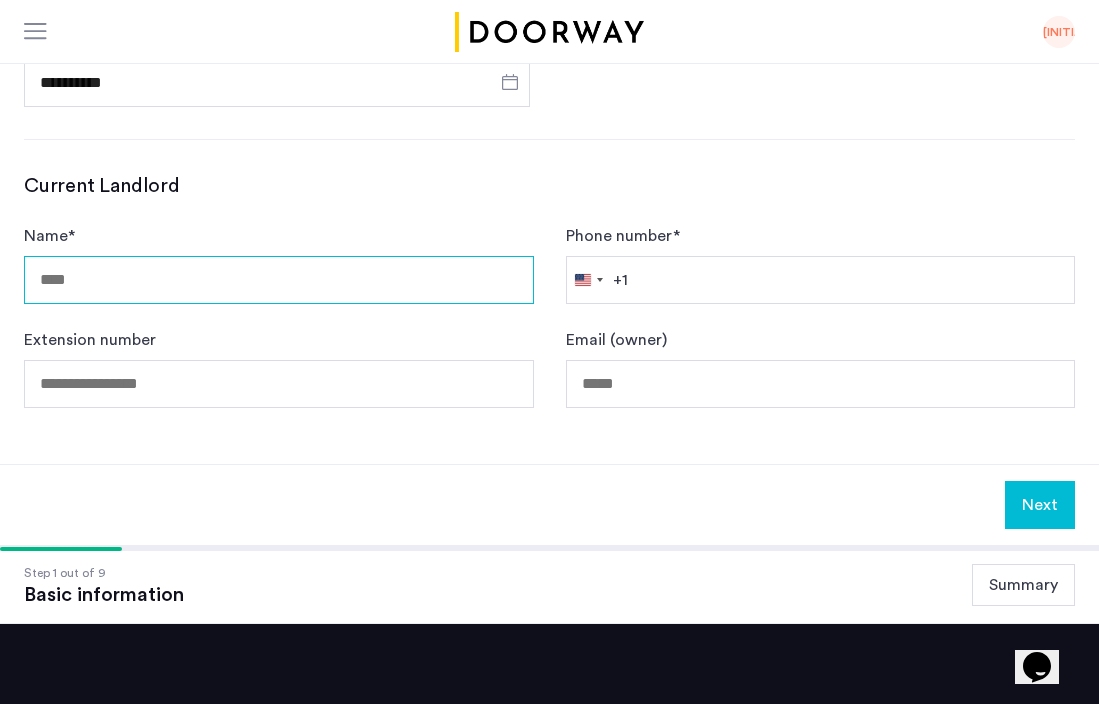 scroll, scrollTop: 1214, scrollLeft: 0, axis: vertical 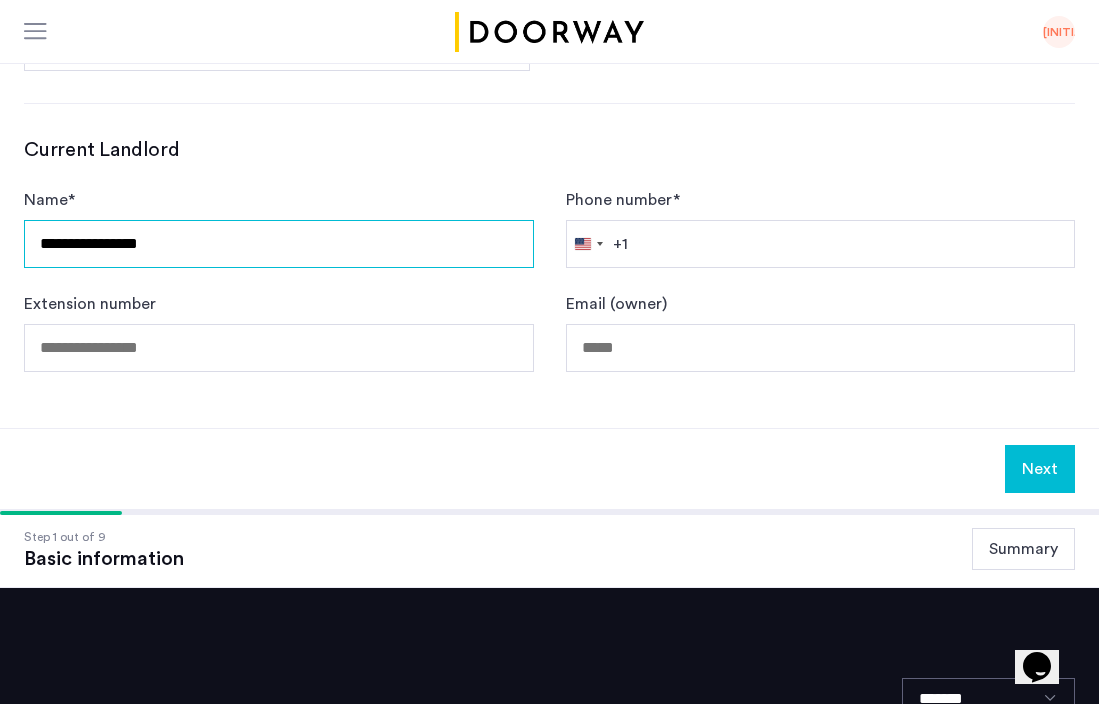 type on "**********" 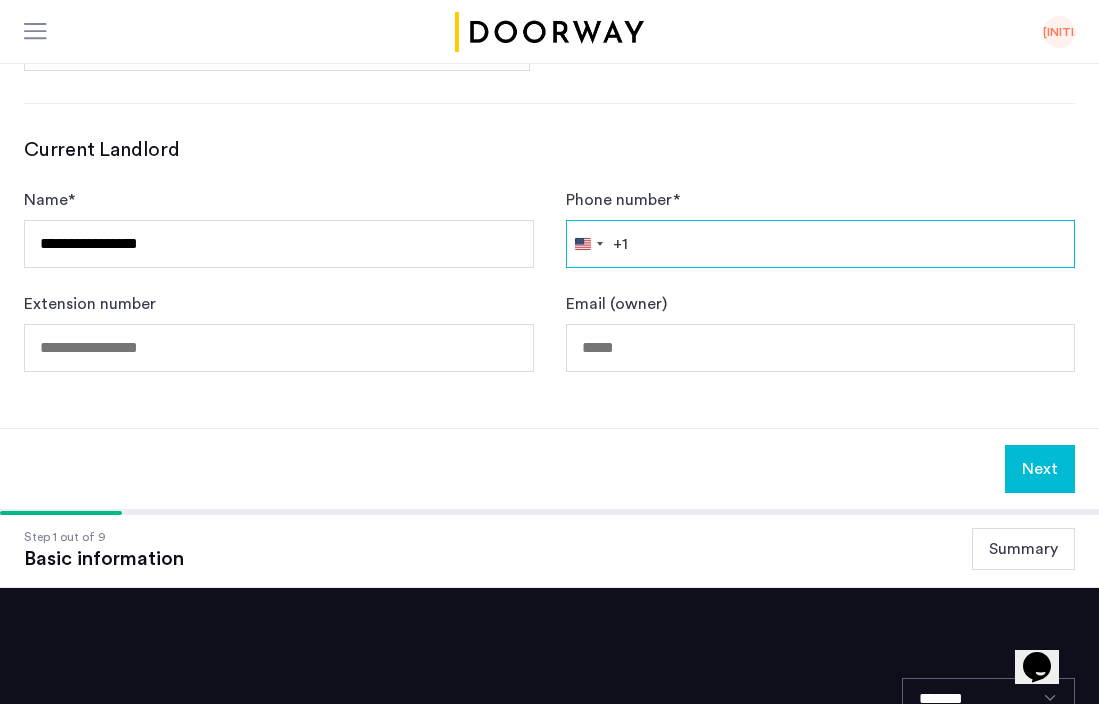click on "Phone number *" at bounding box center [821, 244] 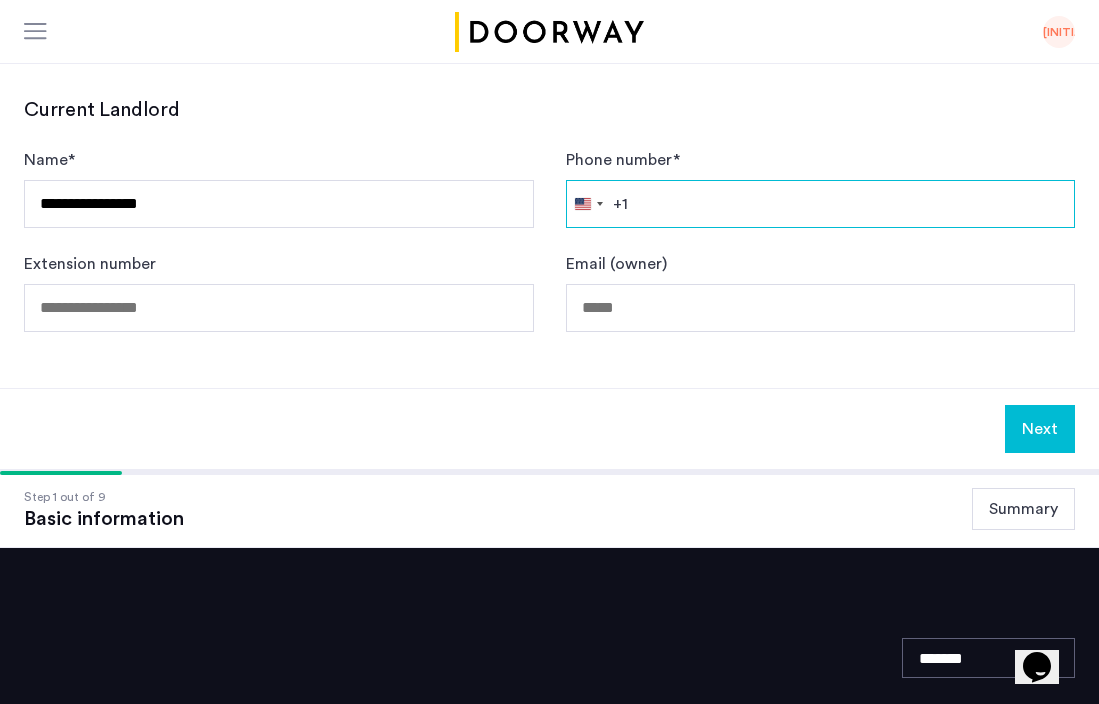 type on "*" 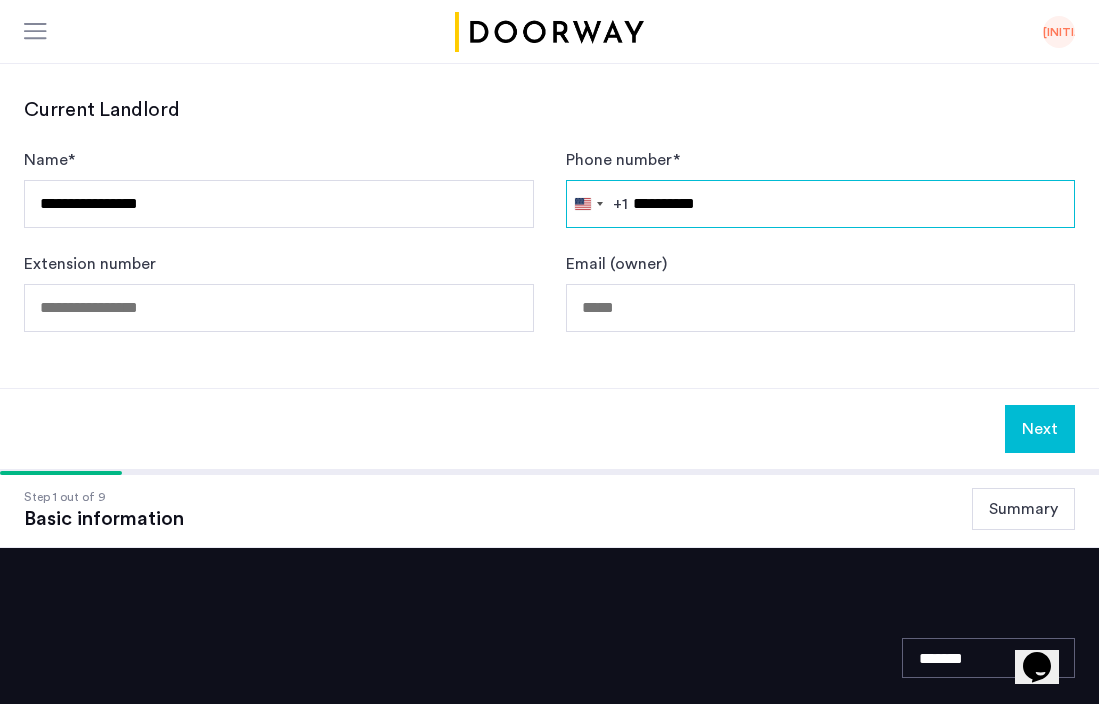 type on "**********" 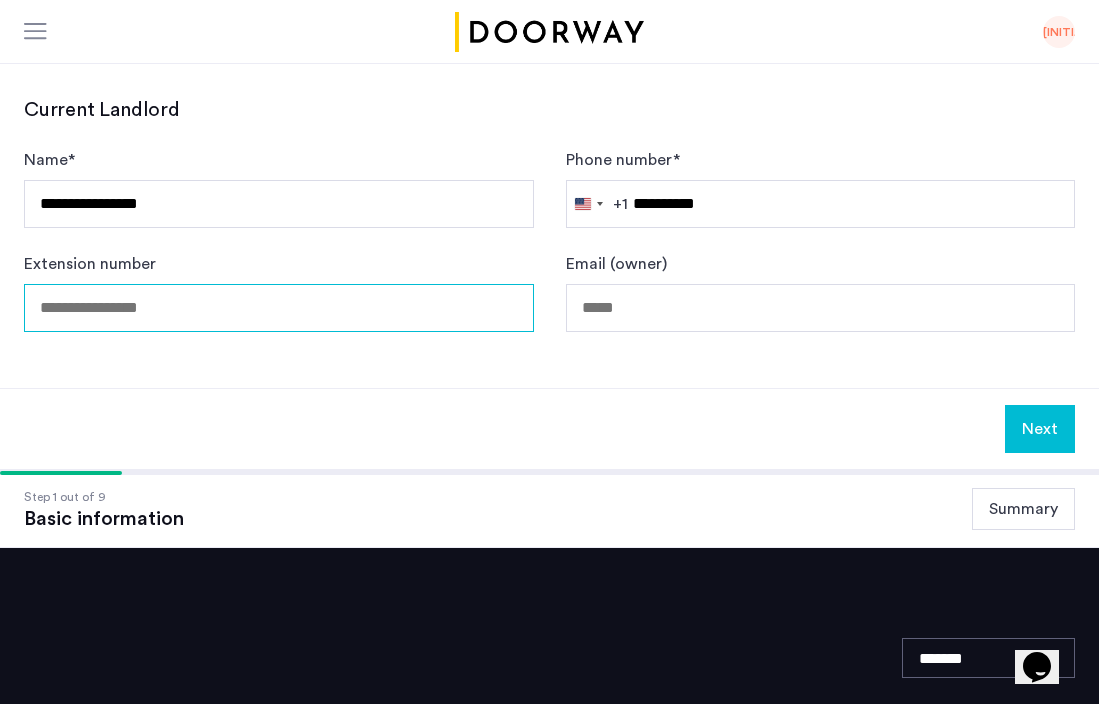 click on "Extension number" at bounding box center [279, 308] 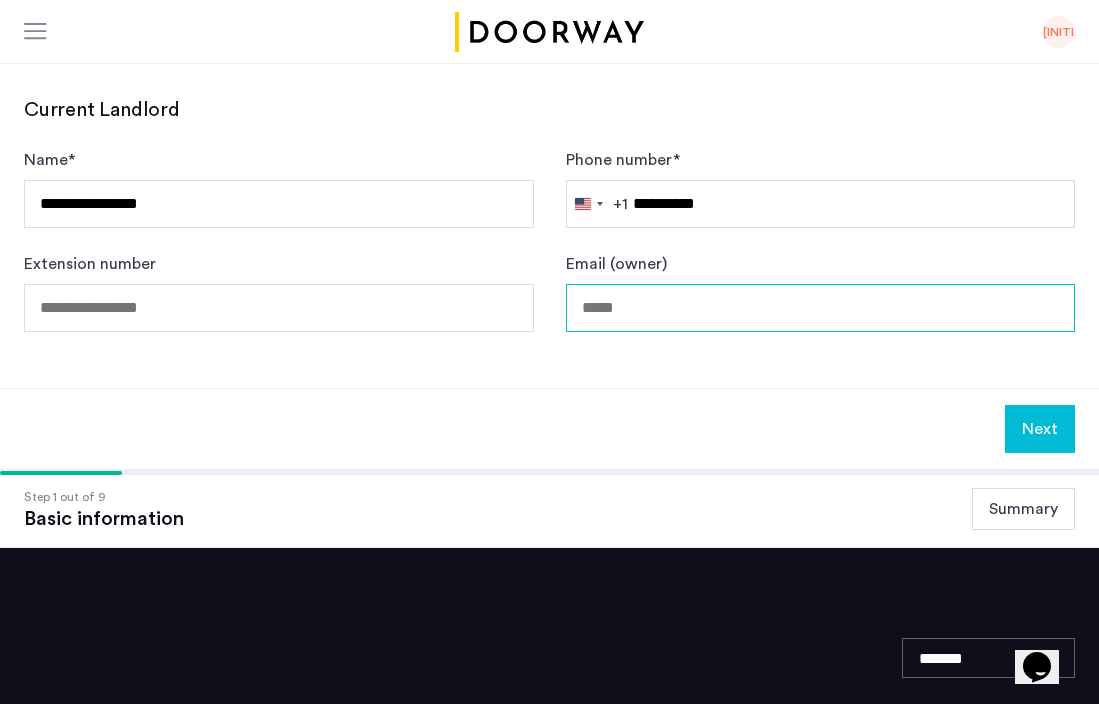 click on "Email (owner)" at bounding box center [821, 308] 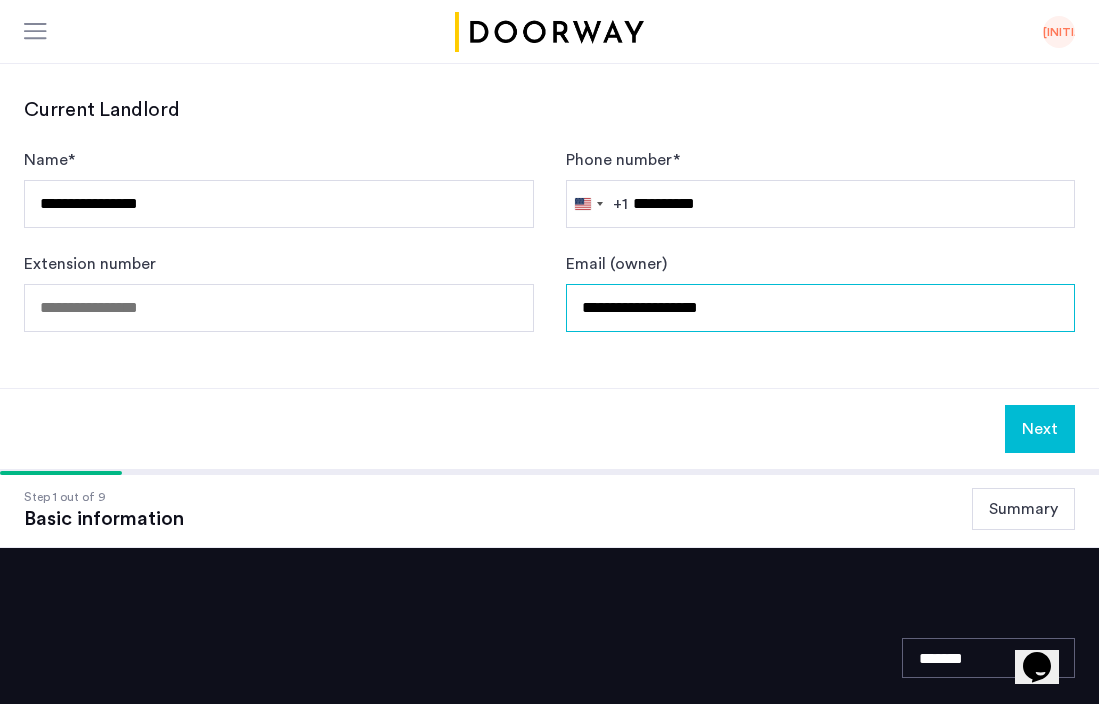 type on "**********" 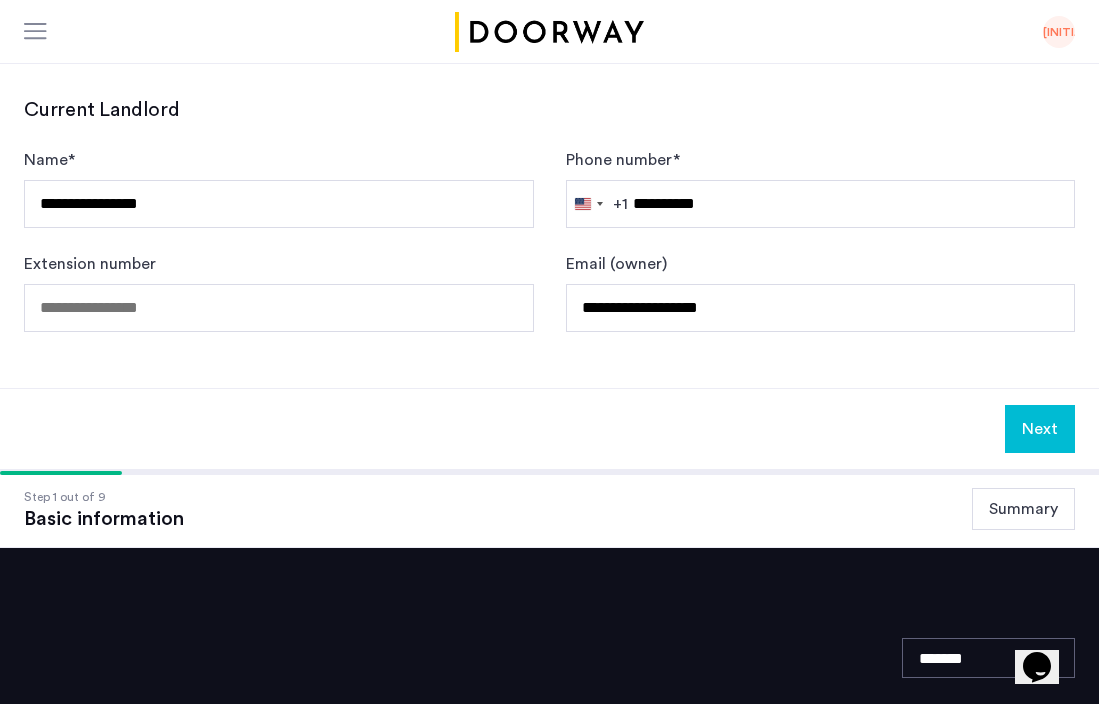 click on "Next" 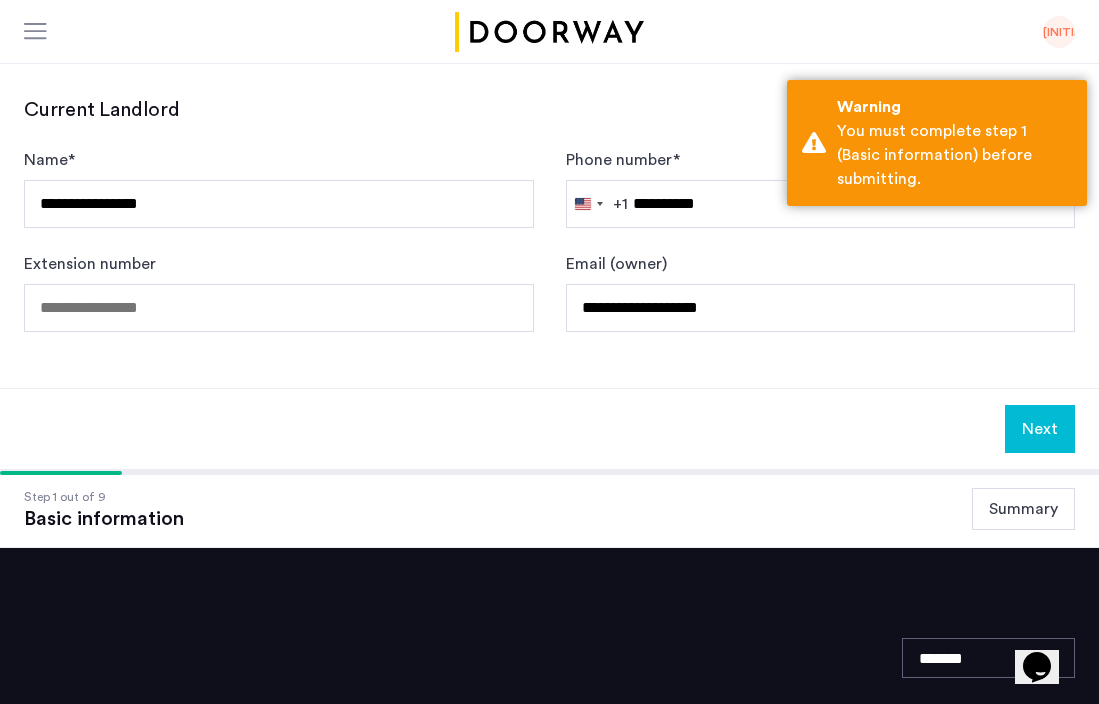 click on "244 results found Afghanistan +93 Åland Islands +358 Albania +355 Algeria +213 American Samoa +1 Andorra +376 Angola +244 Anguilla +1 Antigua & Barbuda +1 Argentina +54 Armenia +374 Aruba +297 Ascension Island +247 Australia +61 Austria +43 Azerbaijan +994 Bahamas +1 Bahrain +973 Bangladesh +880 Barbados +1 Belarus +375 Belgium +32 Belize +501 Benin +229 Bermuda +1 Bhutan +975 Bolivia +591 Bosnia & Herzegovina +387 Botswana +267 Brazil +55 British Indian Ocean Territory +246 British Virgin Islands +1 Brunei +673 Bulgaria +359 Burkina Faso +226 Burundi +257 Cambodia +855 Cameroon +237 Canada +1 Cape Verde +238 Caribbean Netherlands +599 Cayman Islands +1 Central African Republic +236 Chad +235 Chile +56 China +86 Christmas Island +61 Cocos (Keeling) Islands +61 Colombia +57 Comoros +269 Congo - Brazzaville +242 Congo - Kinshasa +243 Cook Islands +682 +53" 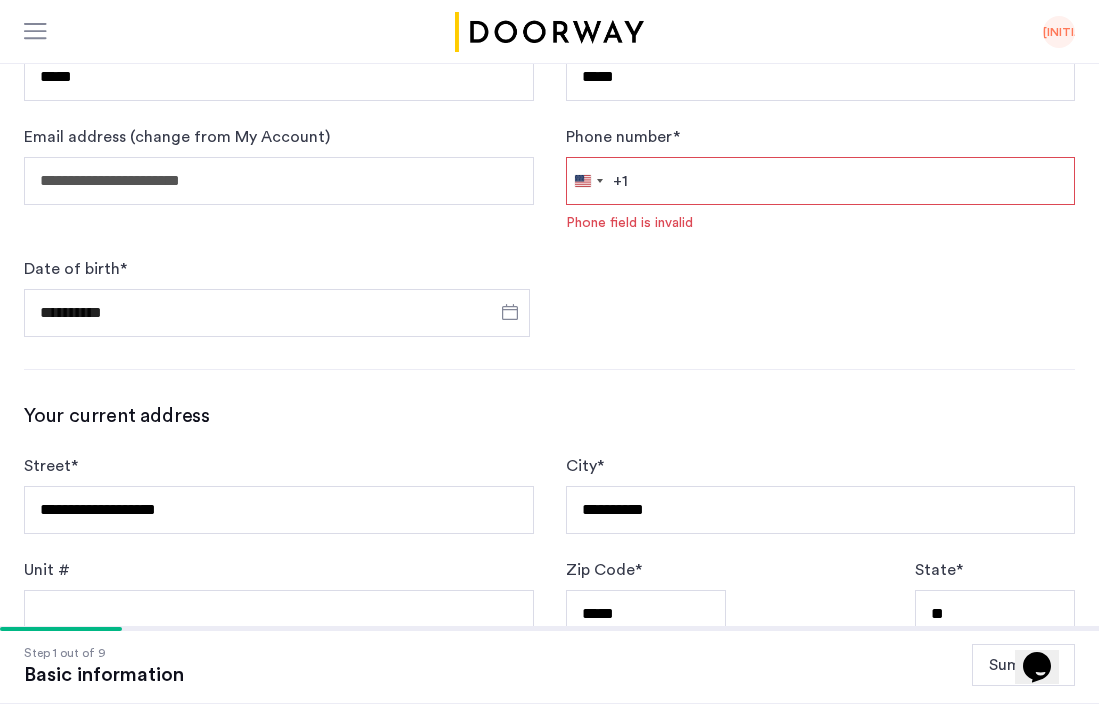 click on "Phone number *" at bounding box center (821, 181) 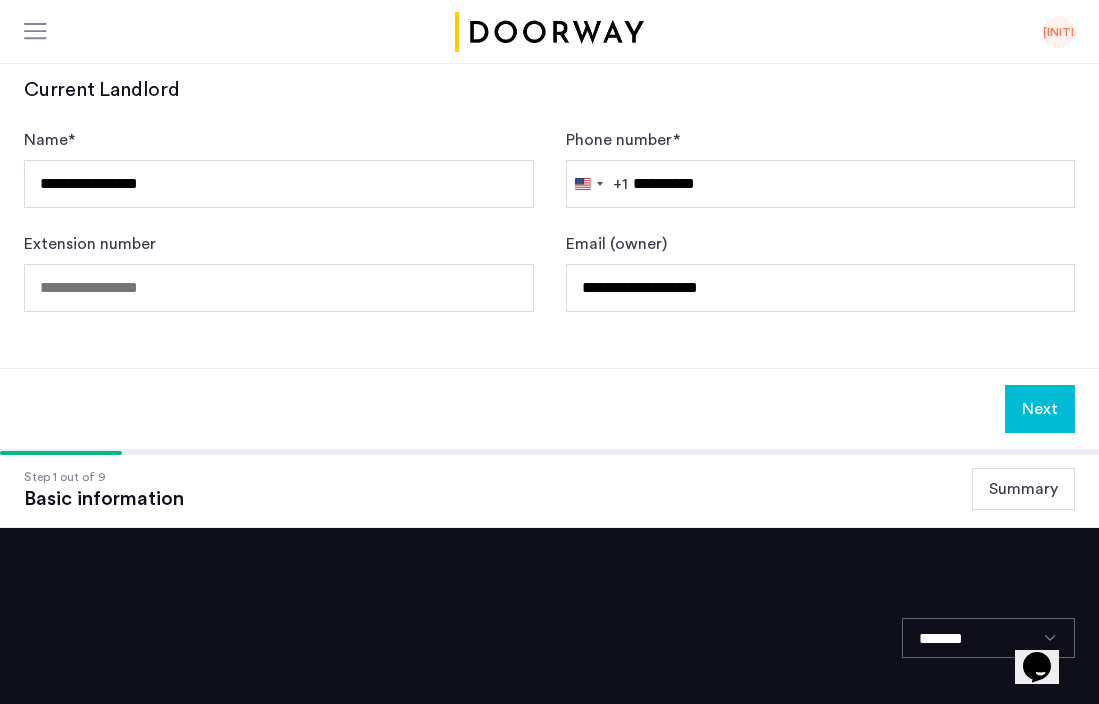 scroll, scrollTop: 1286, scrollLeft: 0, axis: vertical 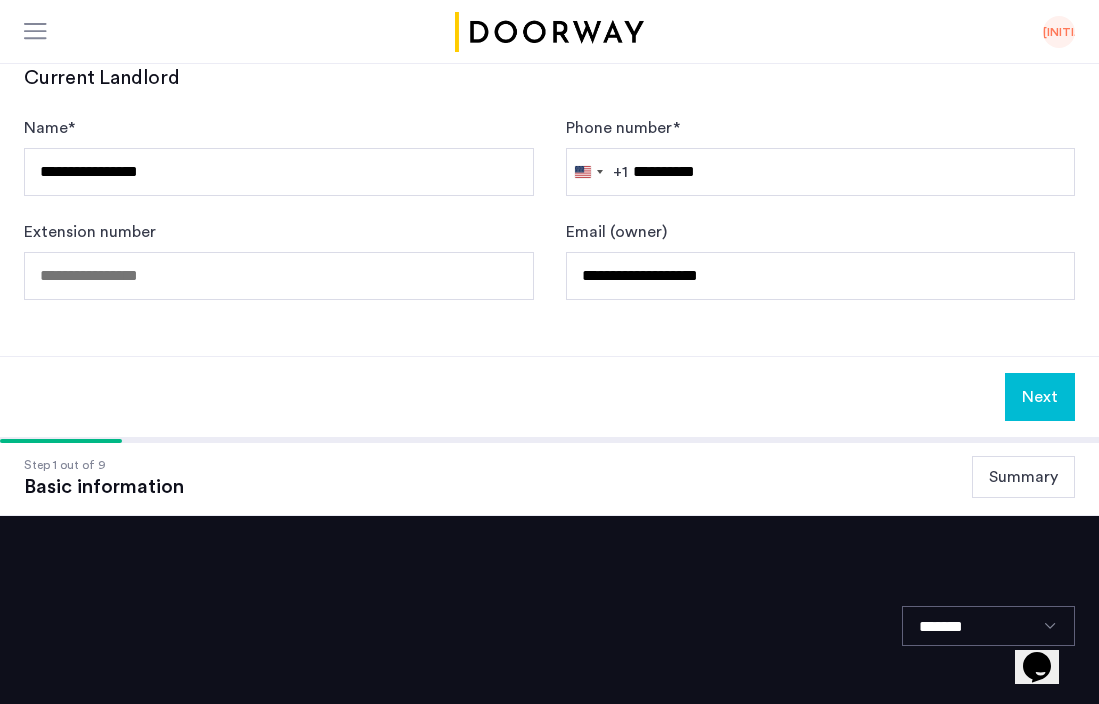 type on "**********" 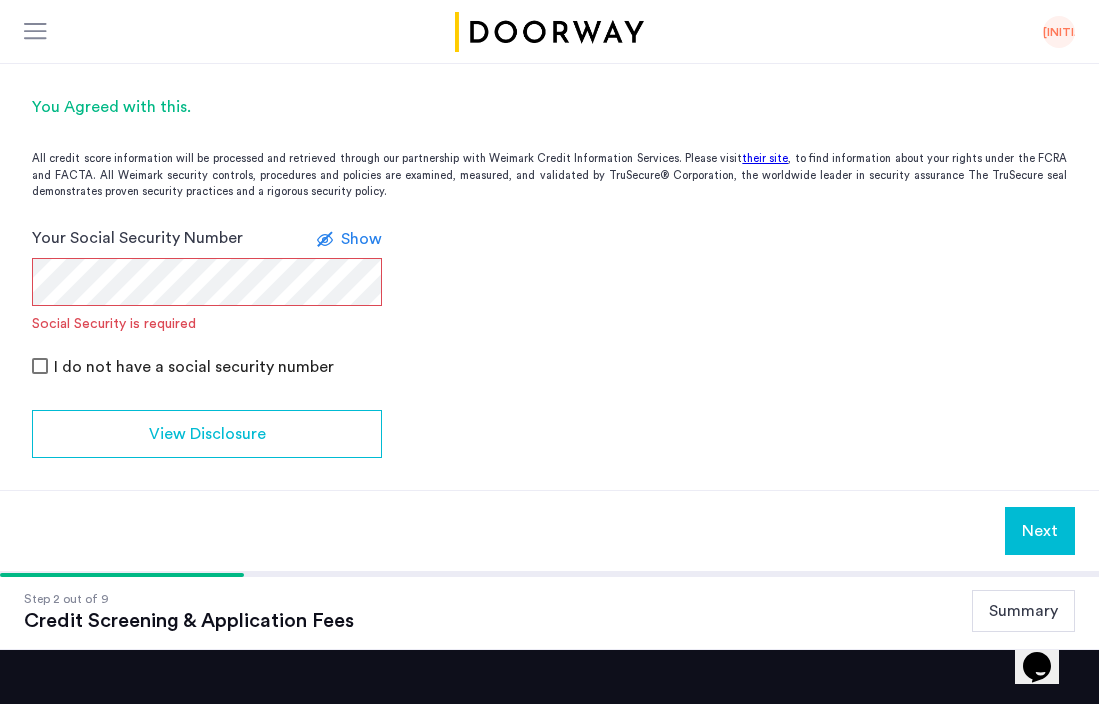 scroll, scrollTop: 495, scrollLeft: 0, axis: vertical 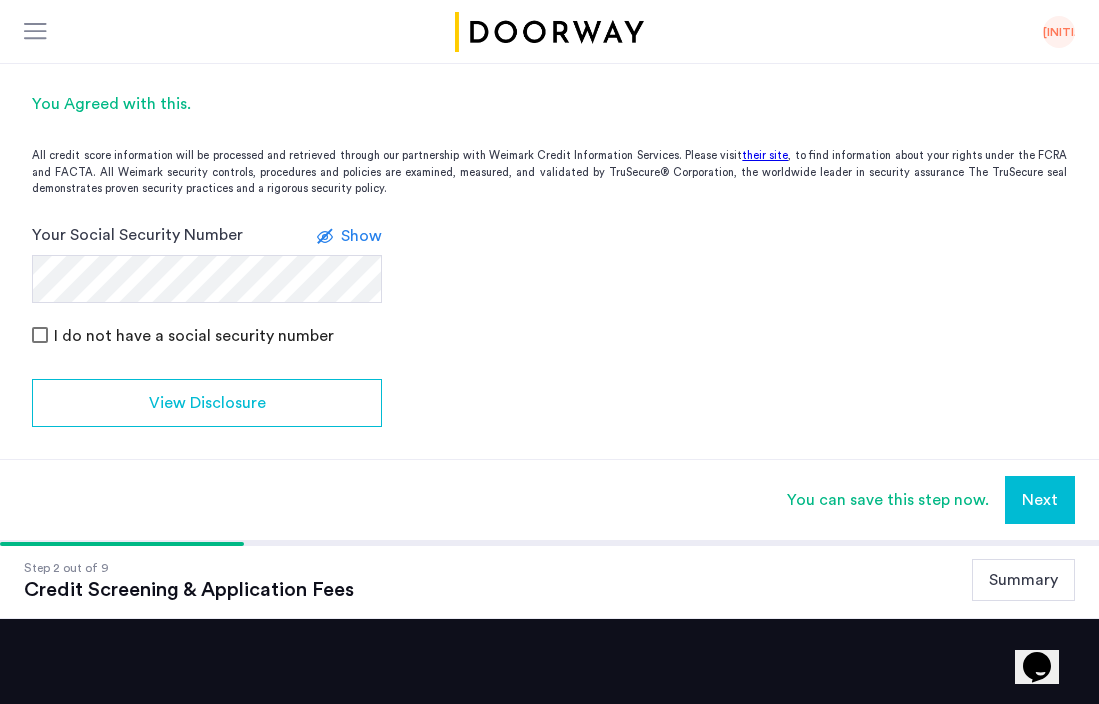 click on "I do not have a social security number" 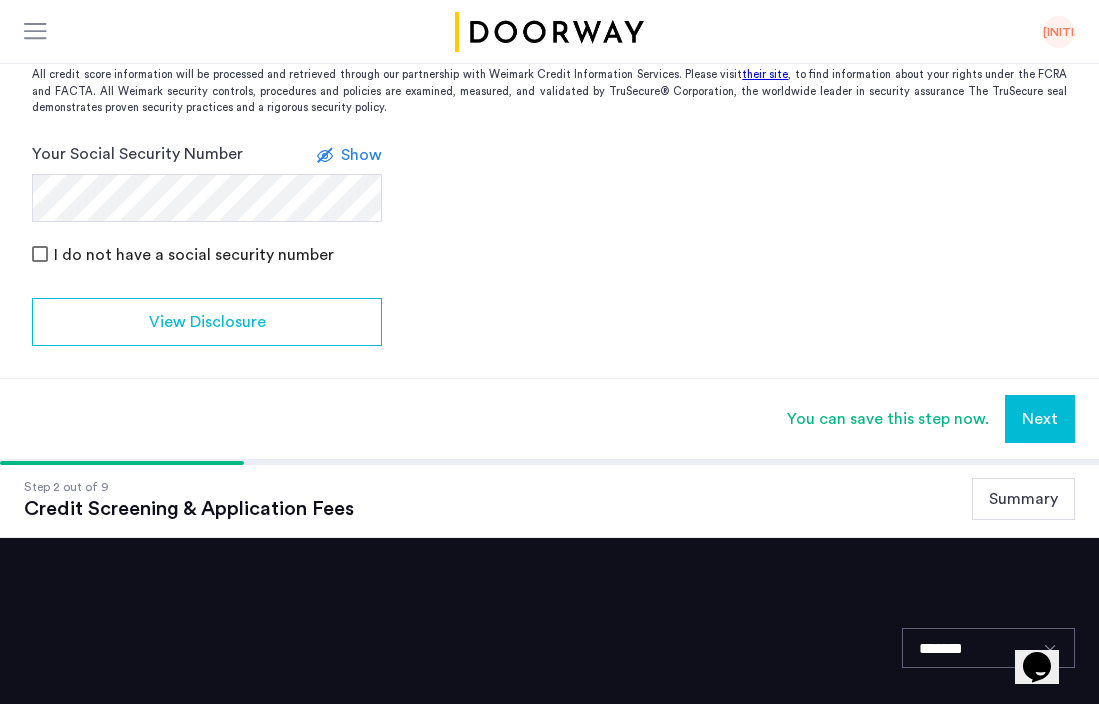 scroll, scrollTop: 589, scrollLeft: 0, axis: vertical 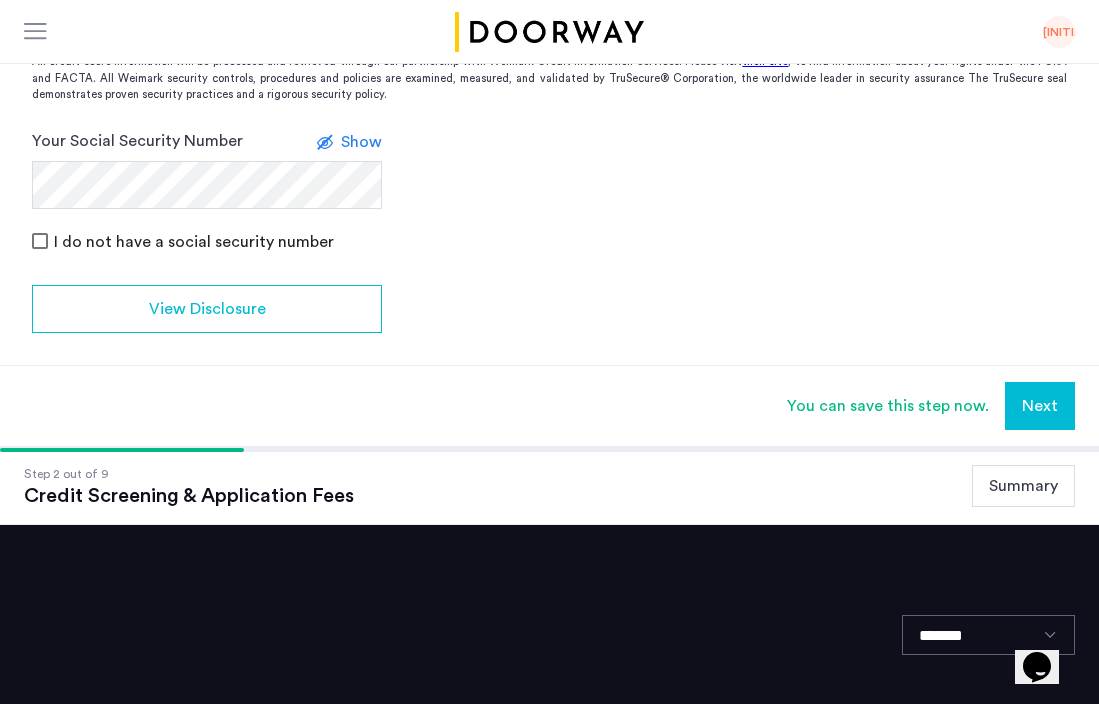 click on "Next" at bounding box center (1040, 406) 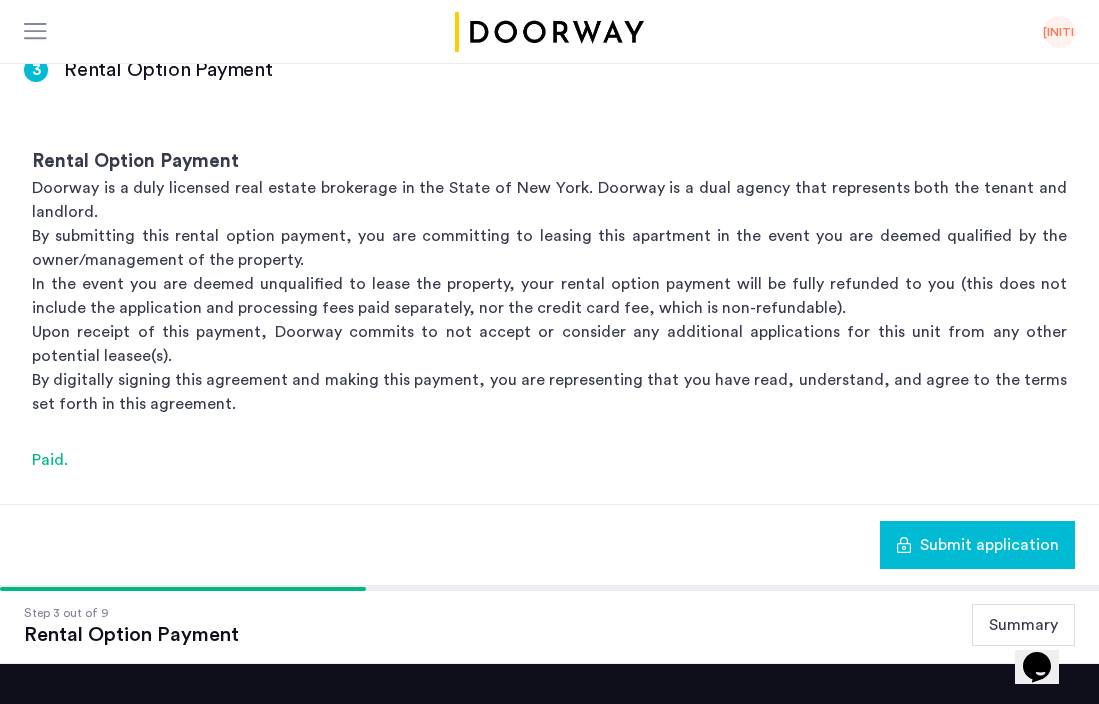scroll, scrollTop: 397, scrollLeft: 0, axis: vertical 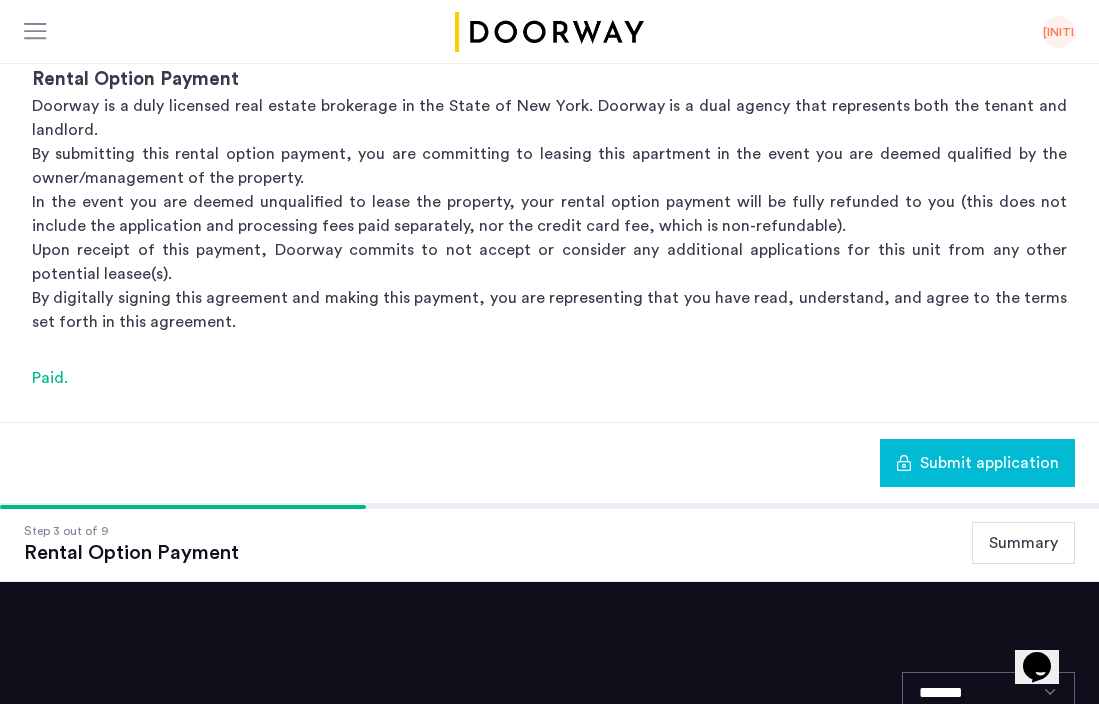 click on "Submit application" 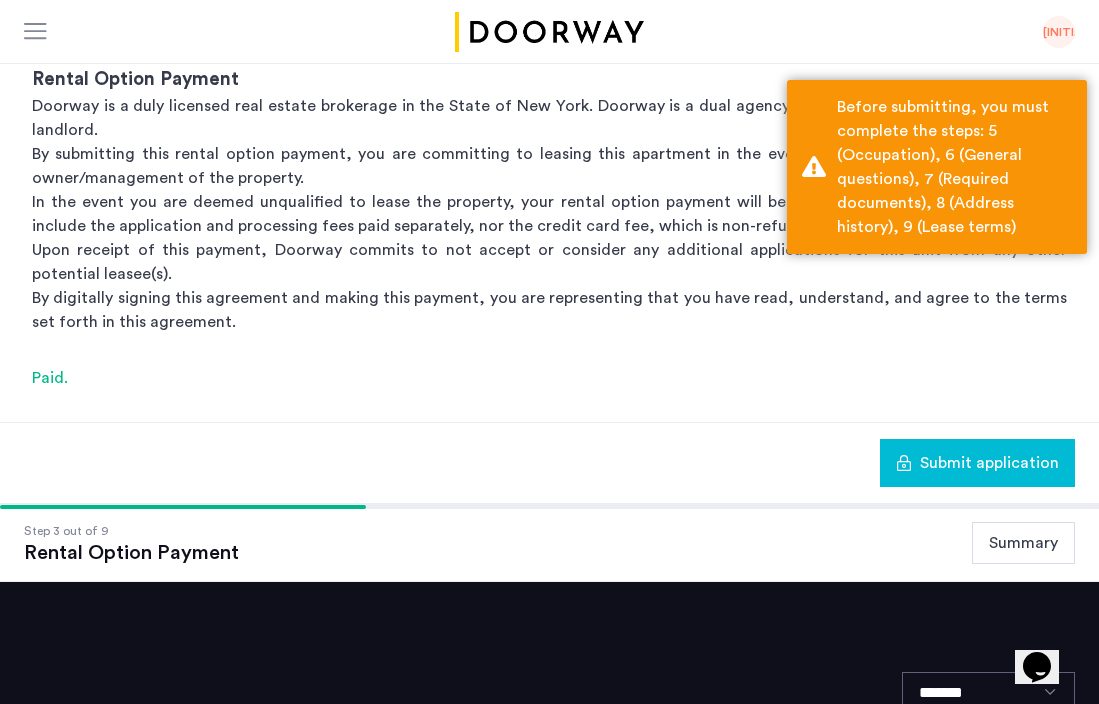 click on "Summary" 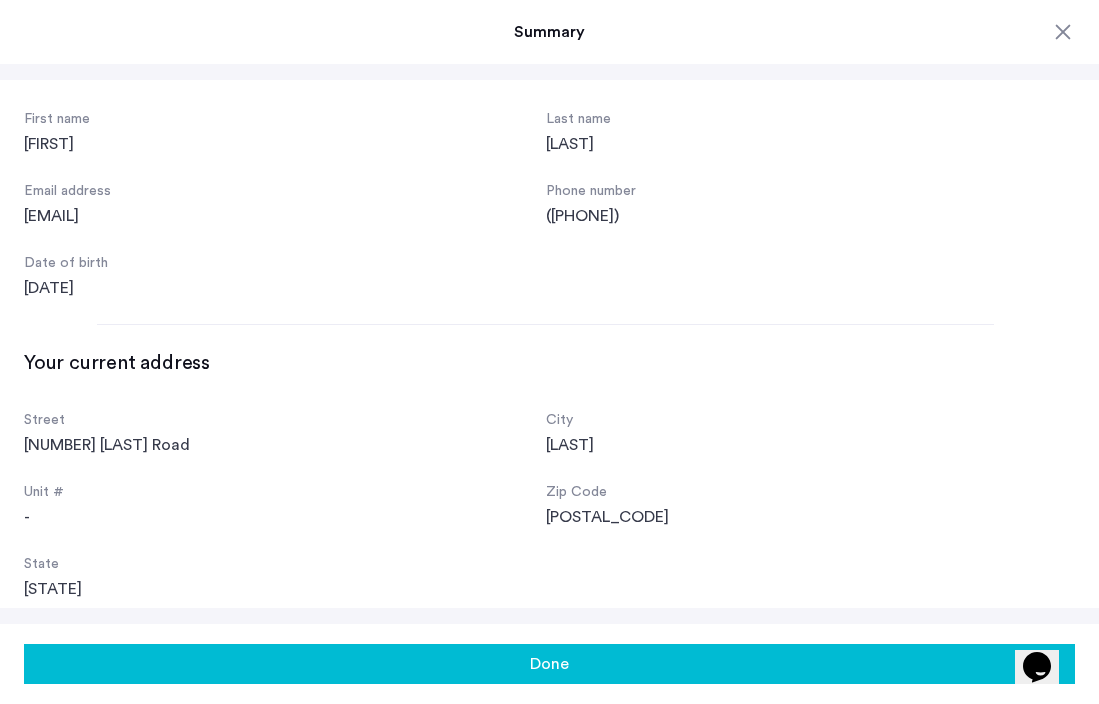 scroll, scrollTop: 0, scrollLeft: 0, axis: both 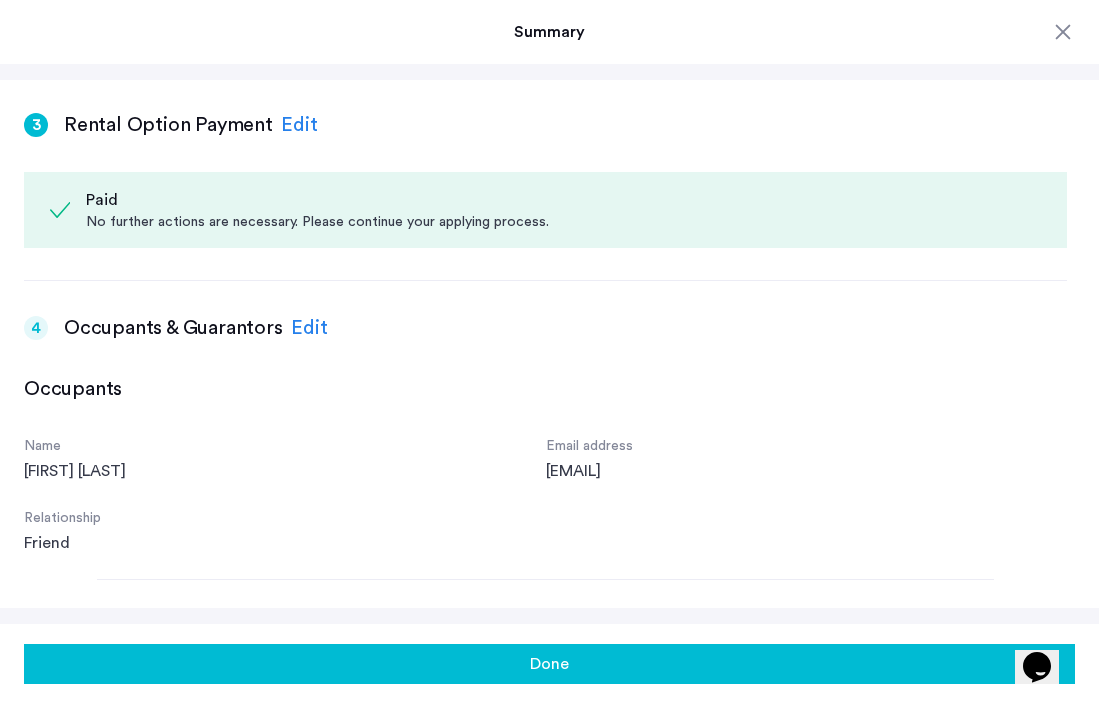 click on "Edit" at bounding box center (309, 328) 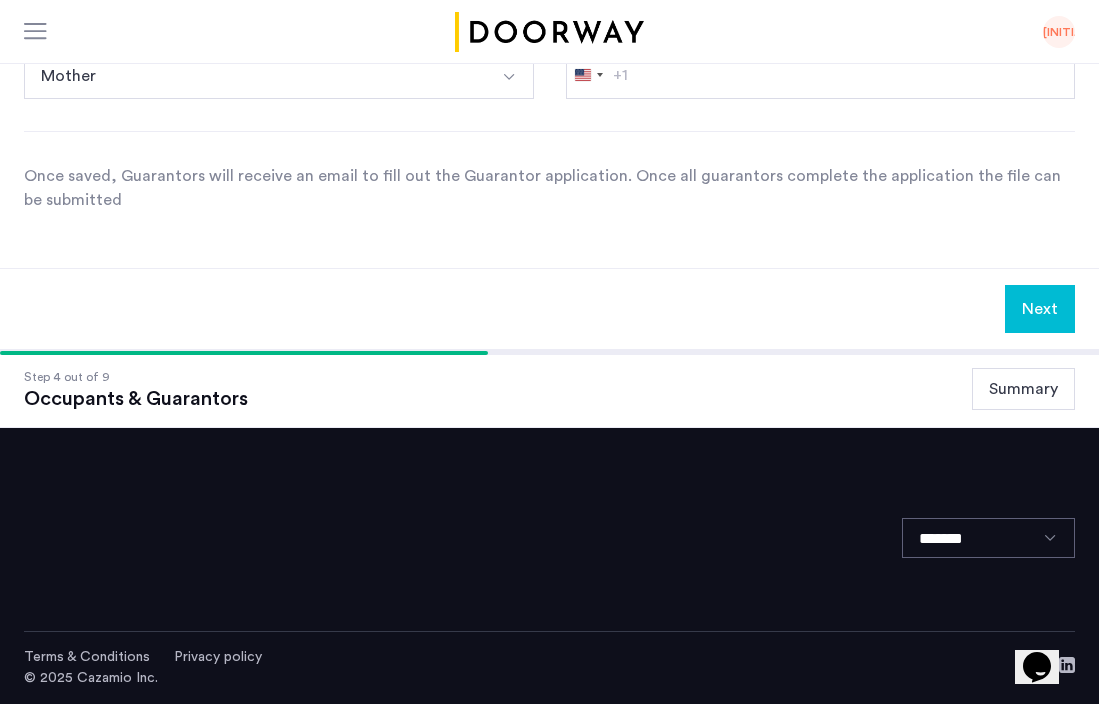 click on "Next" 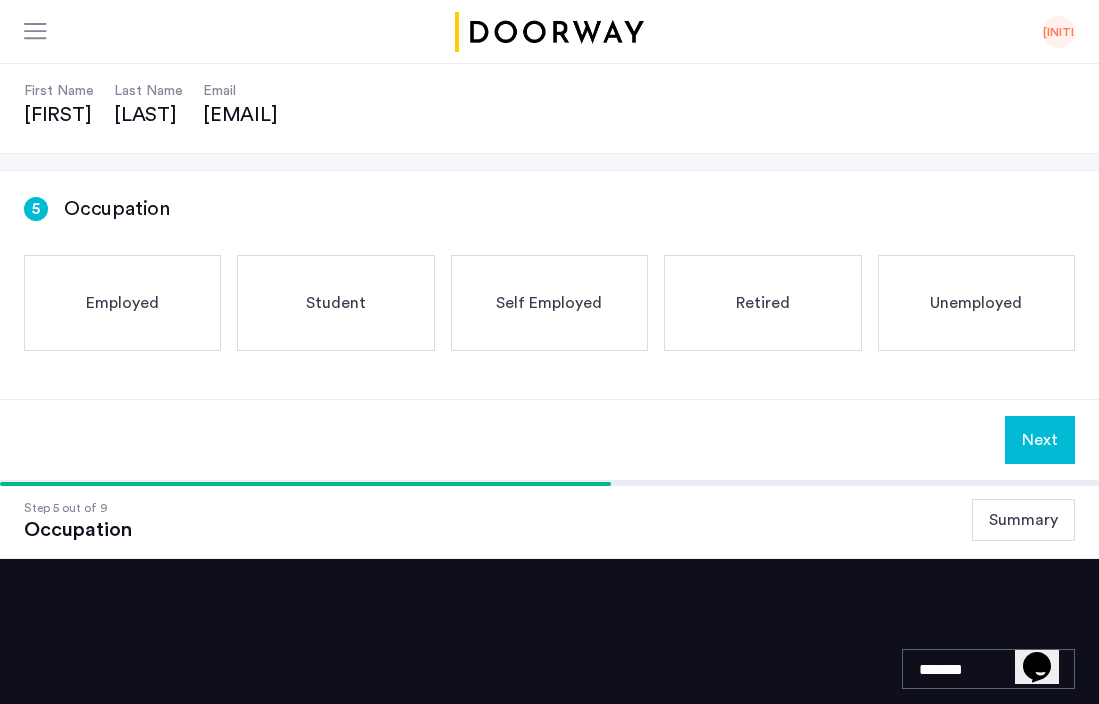 scroll, scrollTop: 185, scrollLeft: 0, axis: vertical 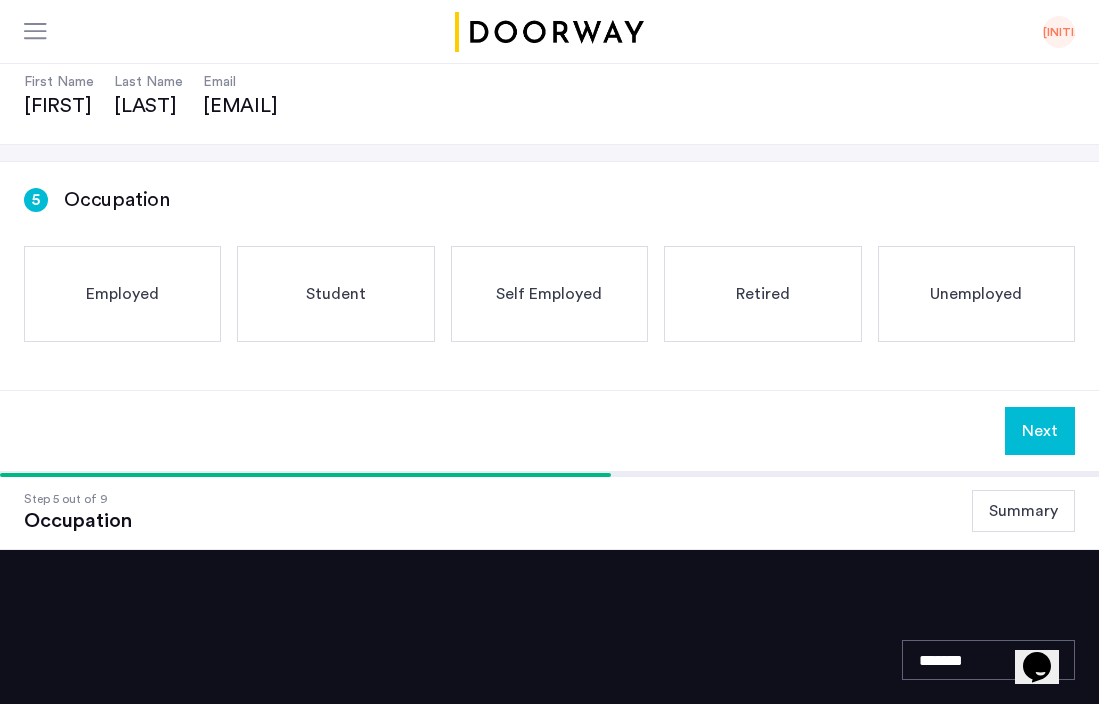 click on "Employed" 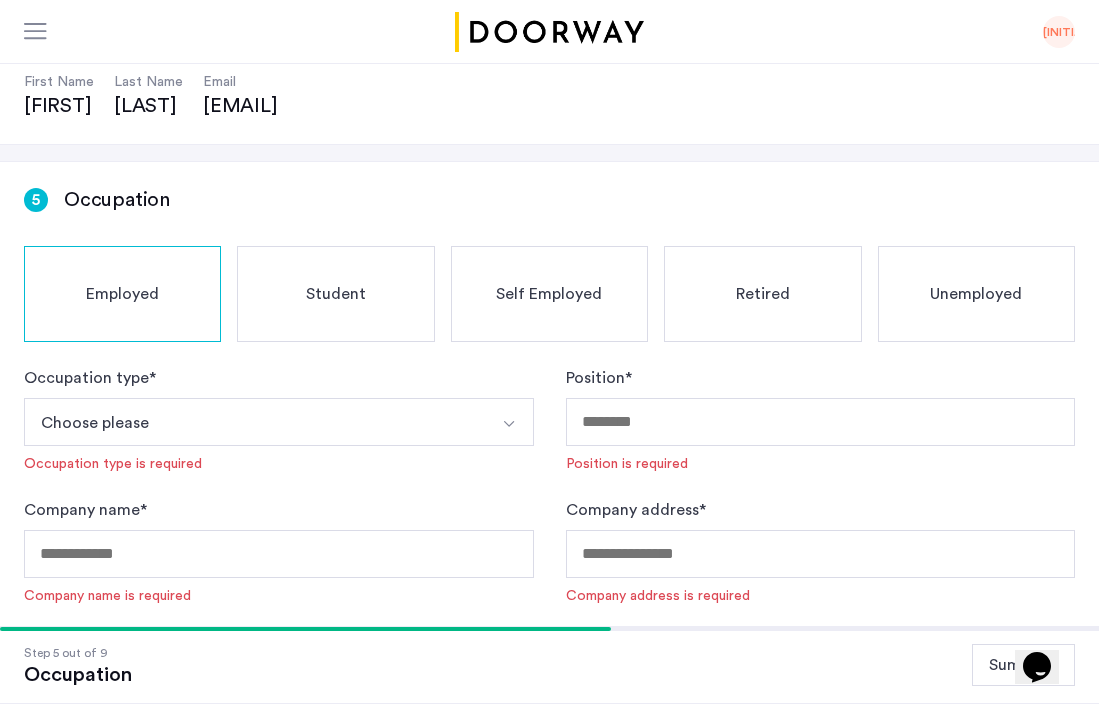 click on "Choose please" at bounding box center [255, 422] 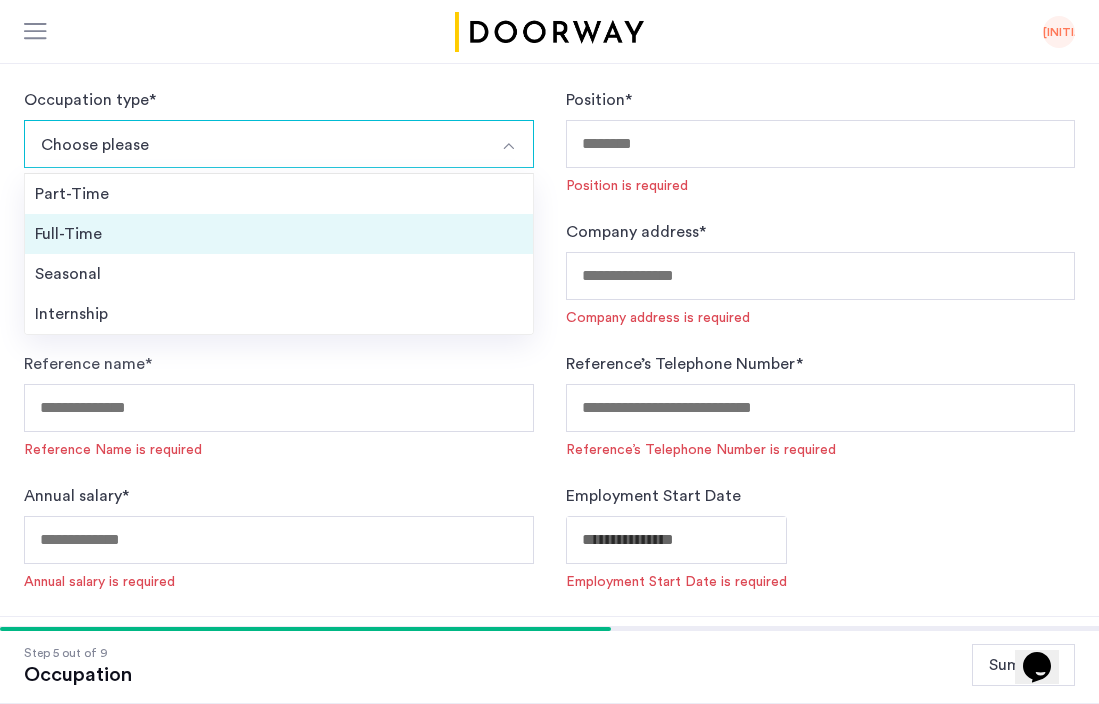 click on "Full-Time" at bounding box center (279, 234) 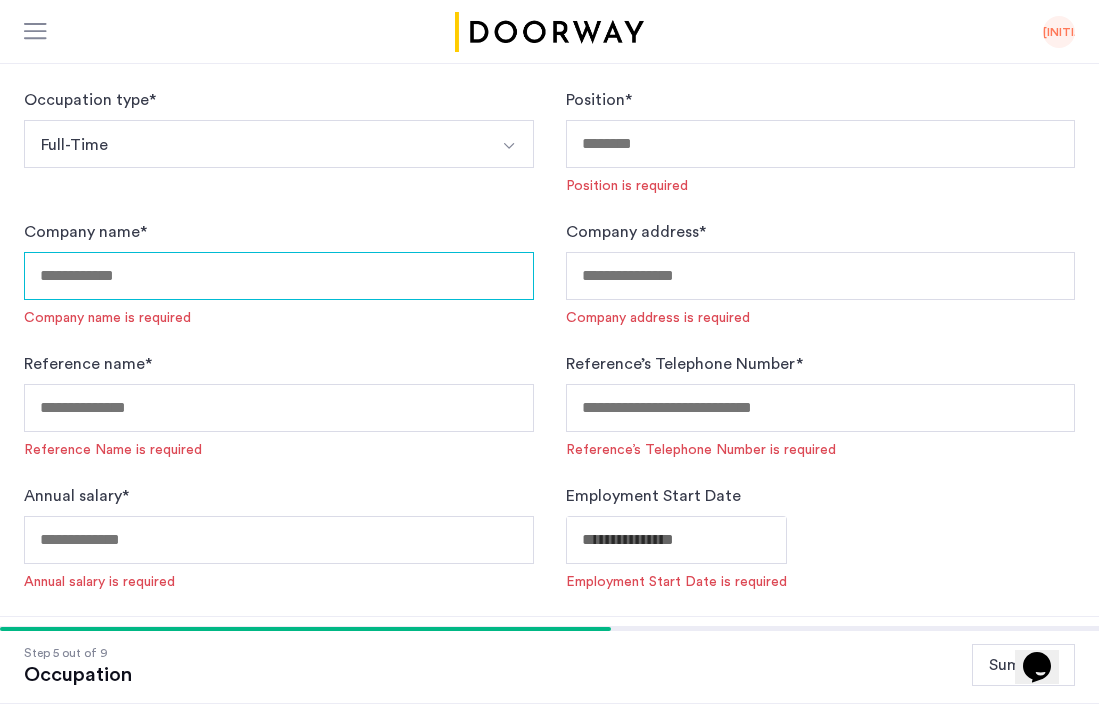 click on "Company name *" at bounding box center [279, 276] 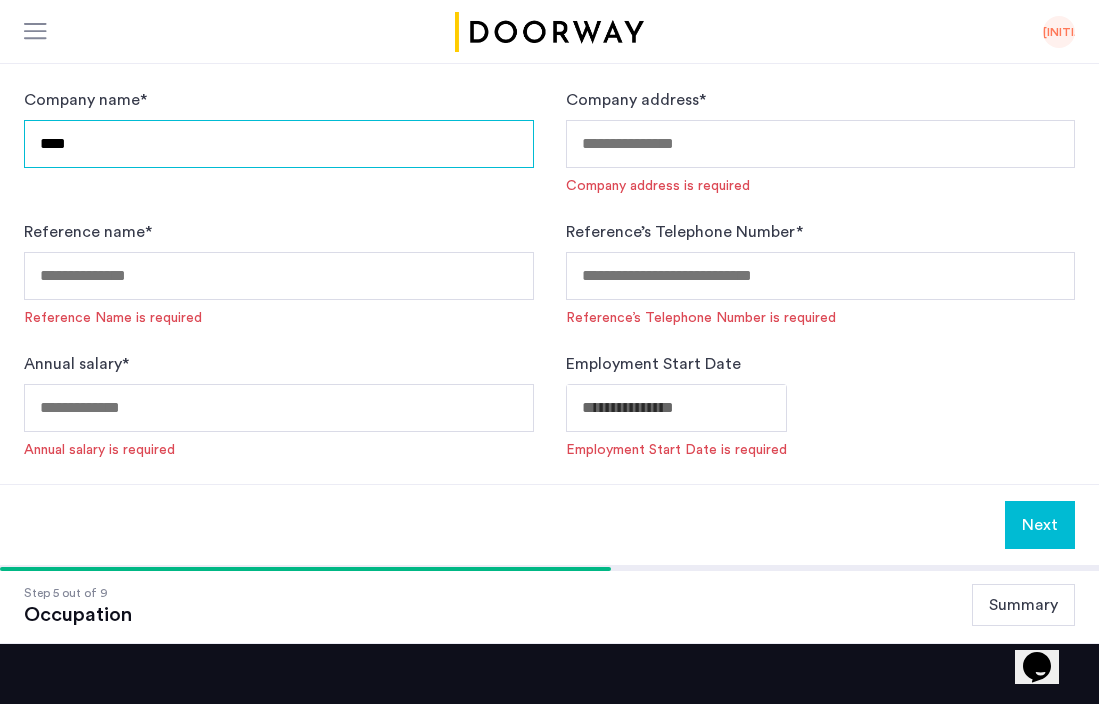 type on "****" 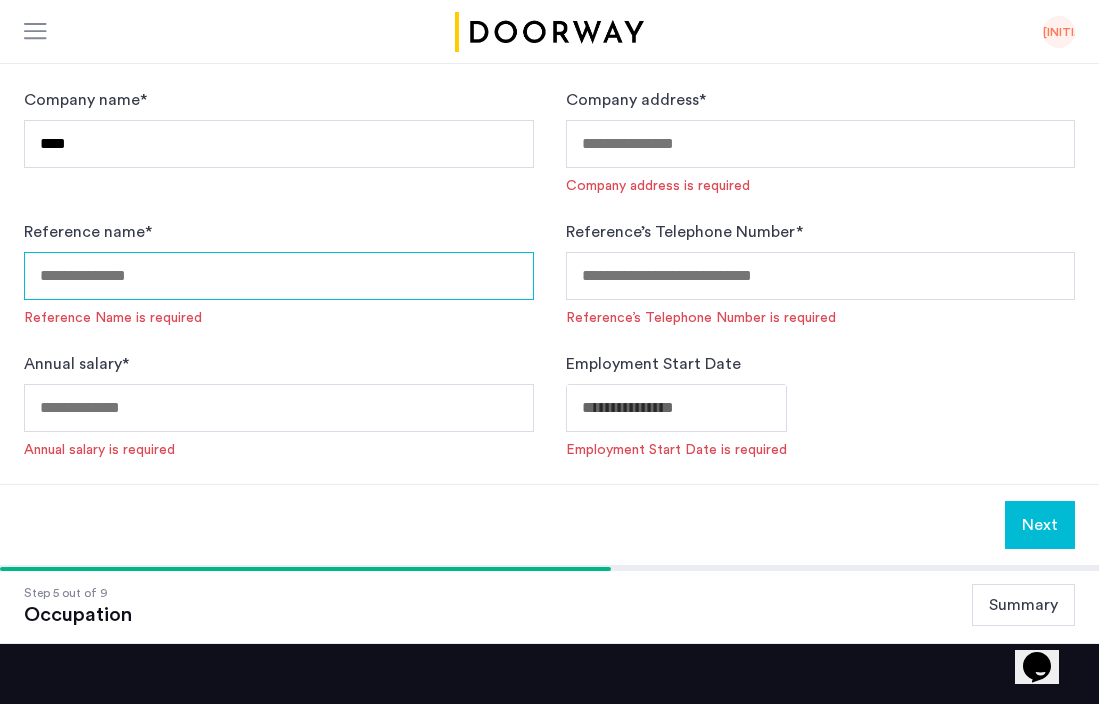 click on "Reference name  *" at bounding box center [279, 276] 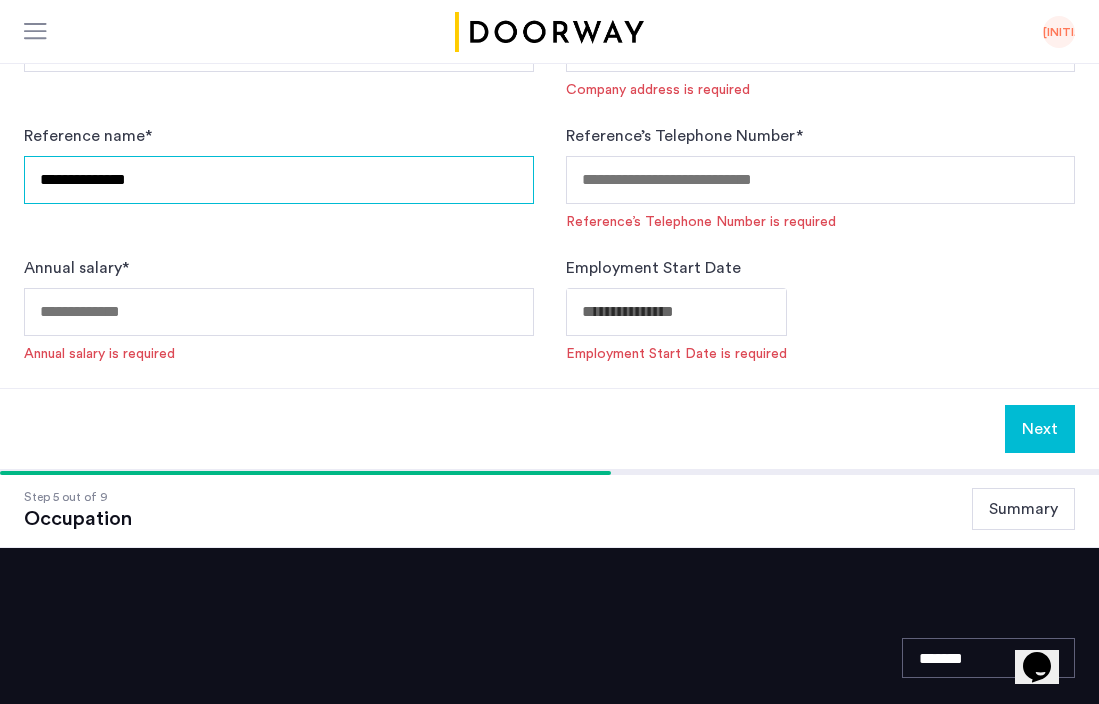 type on "**********" 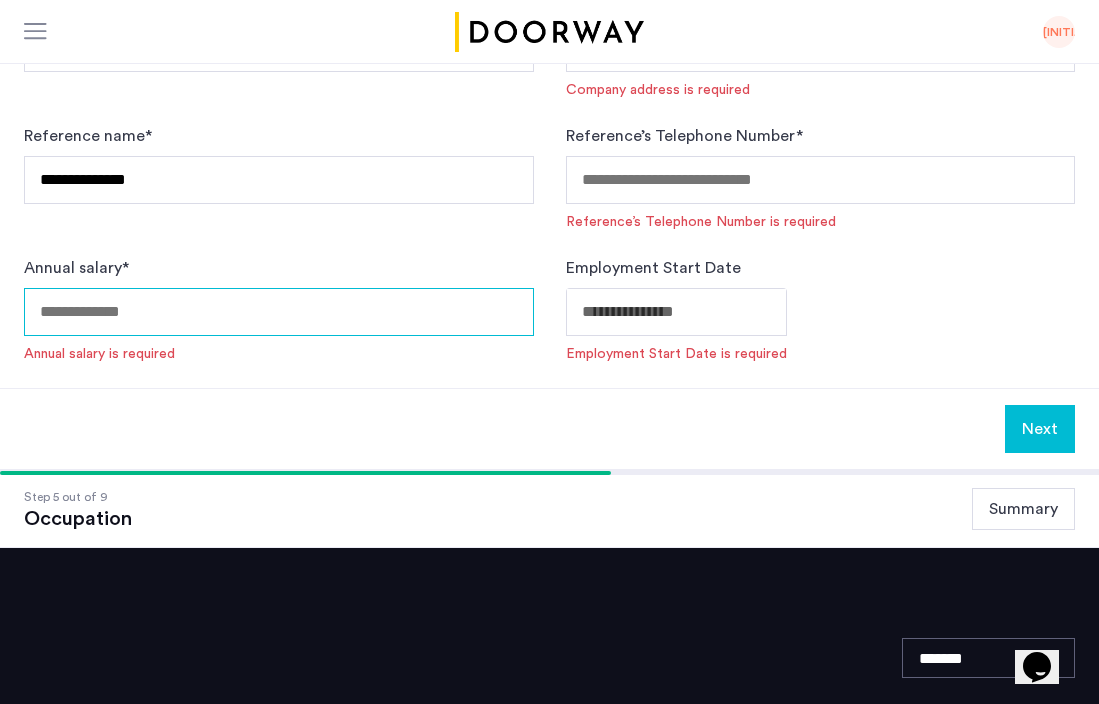 click on "Annual salary  *" at bounding box center [279, 312] 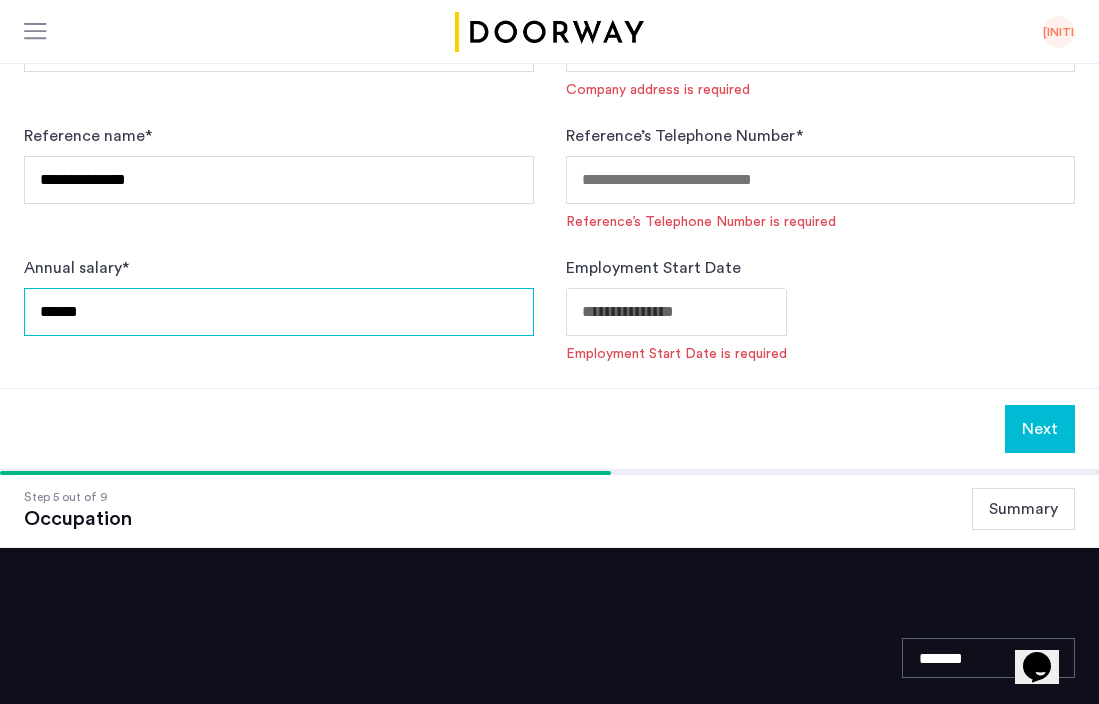 click on "******" at bounding box center [279, 312] 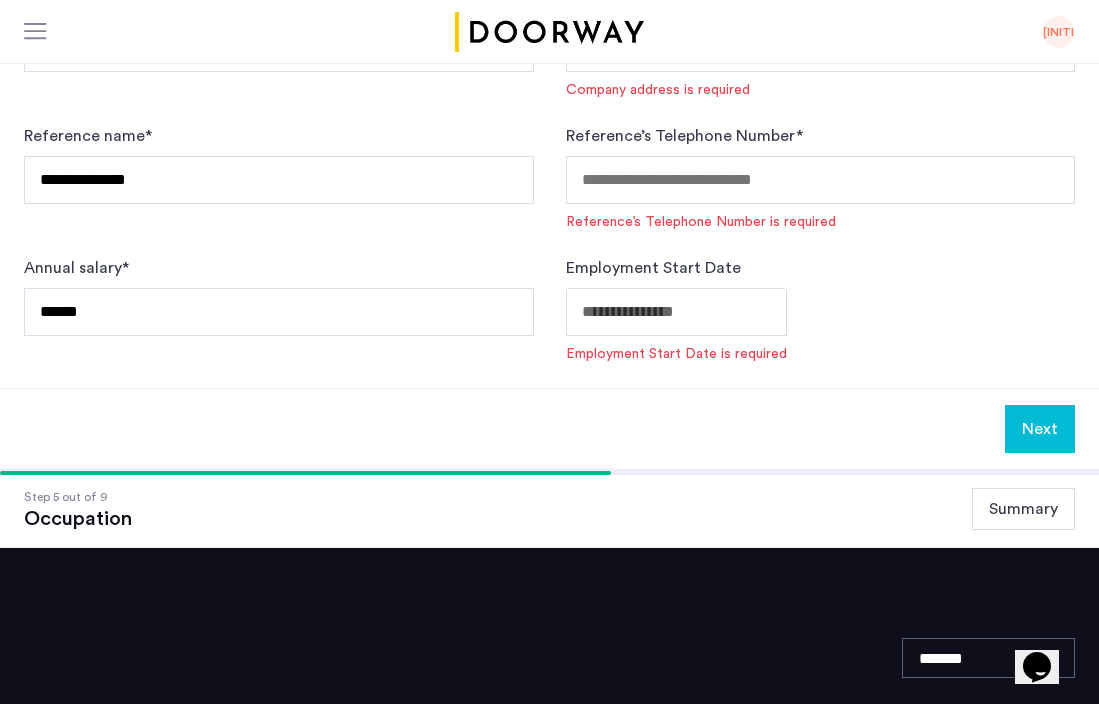 click on "Annual salary  * ******" 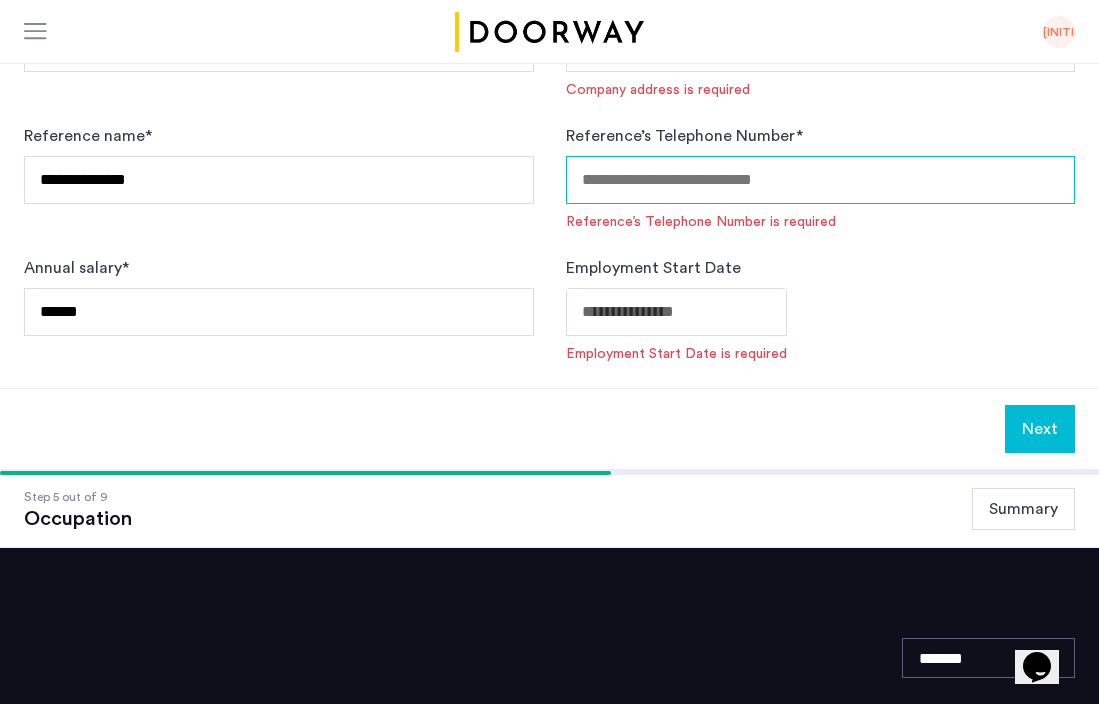 click on "Reference’s Telephone Number  *" at bounding box center [821, 180] 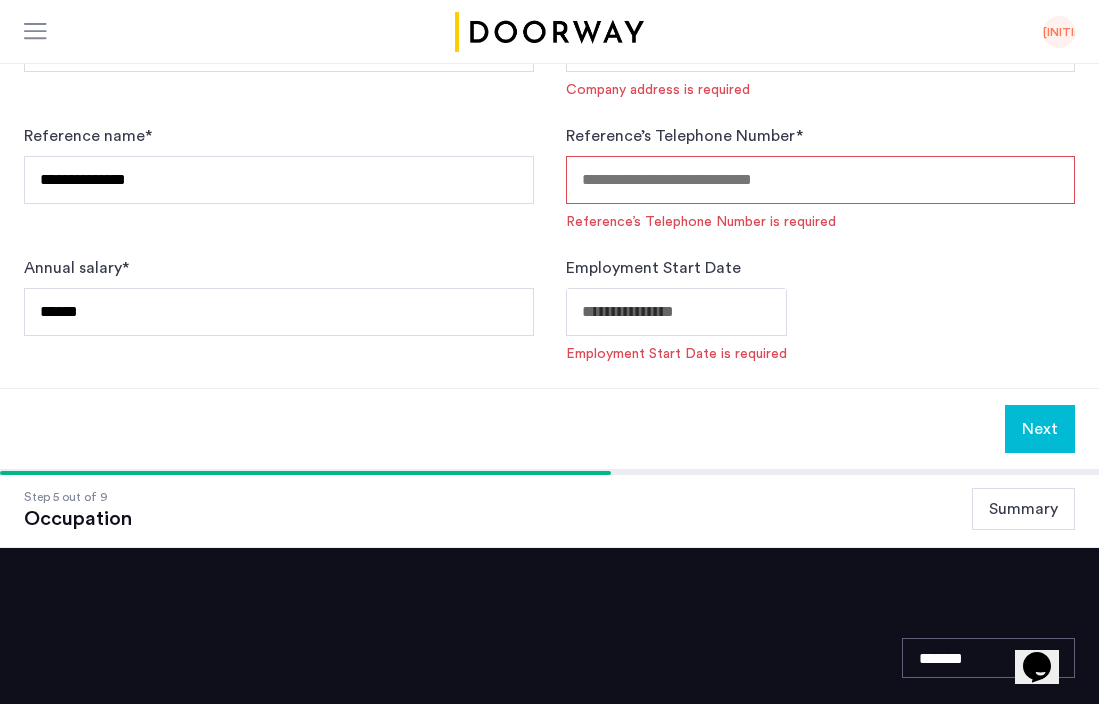 click on "Reference’s Telephone Number  *" at bounding box center (821, 180) 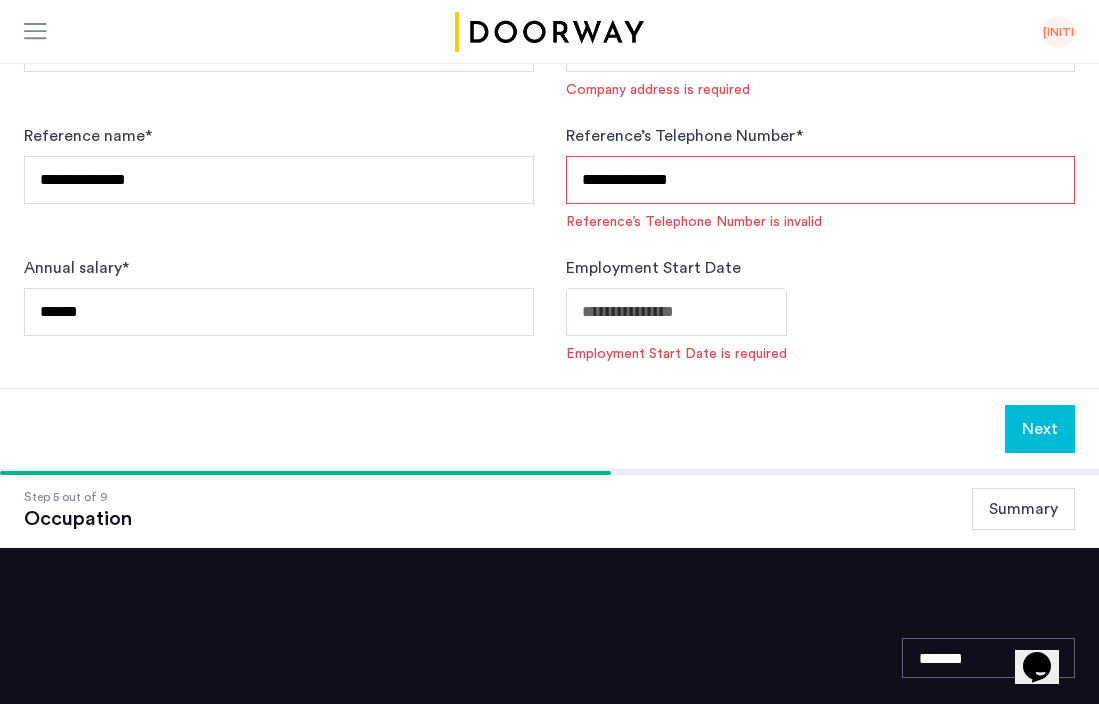 type on "**********" 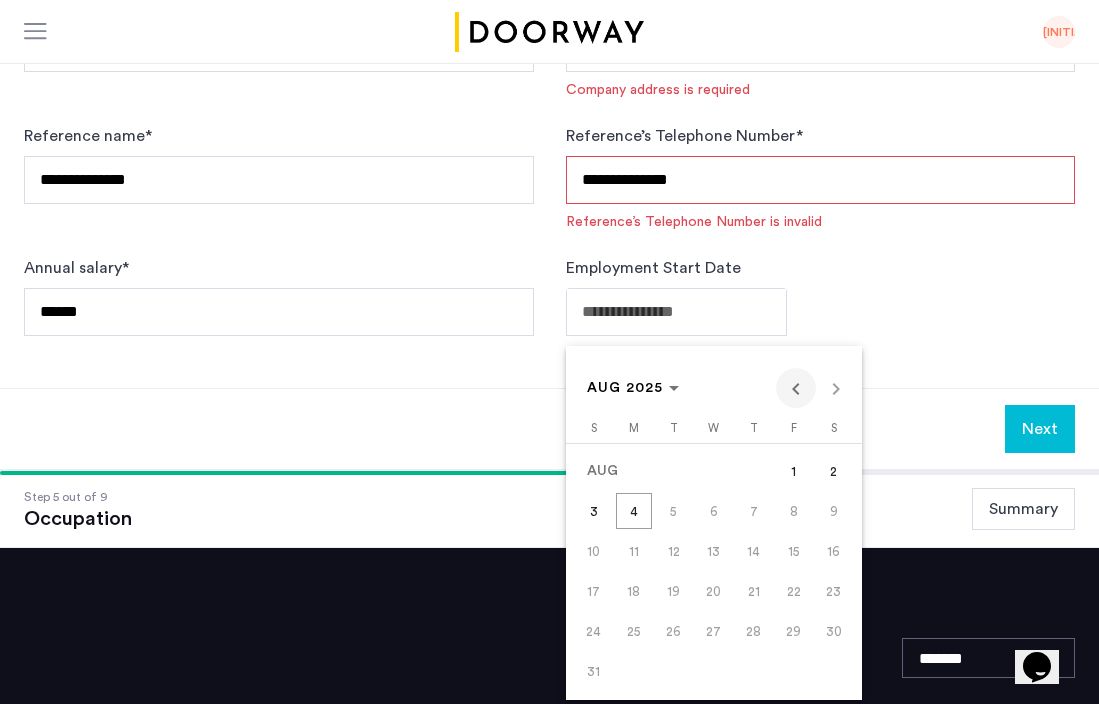 click at bounding box center (796, 388) 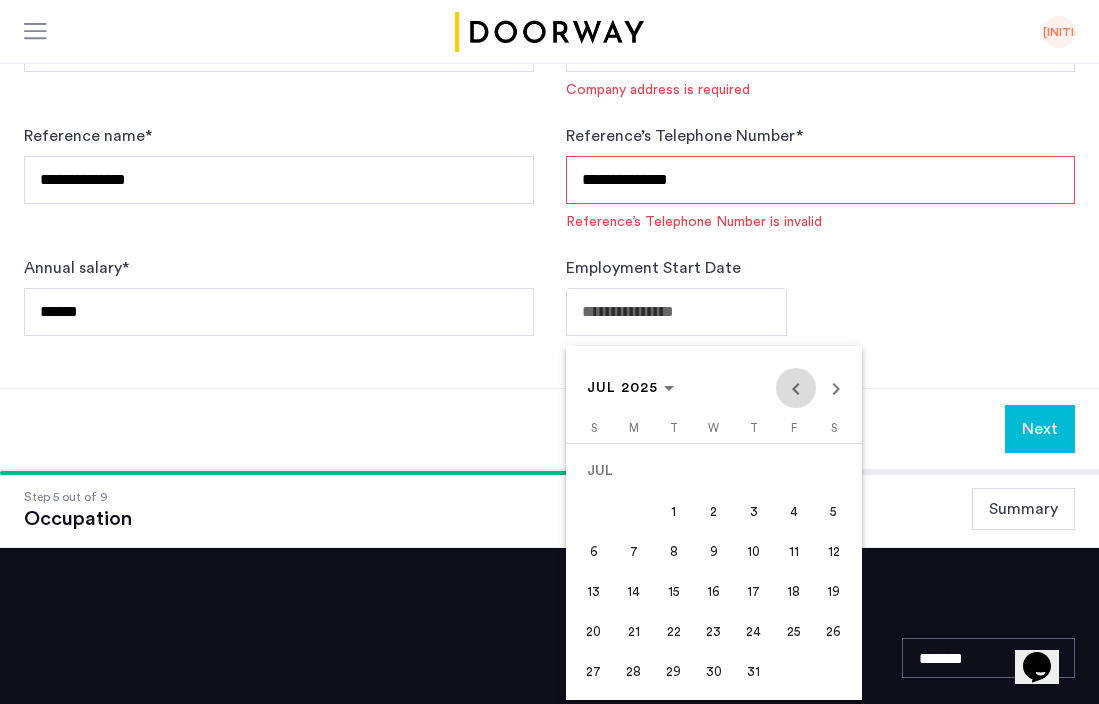 click at bounding box center (796, 388) 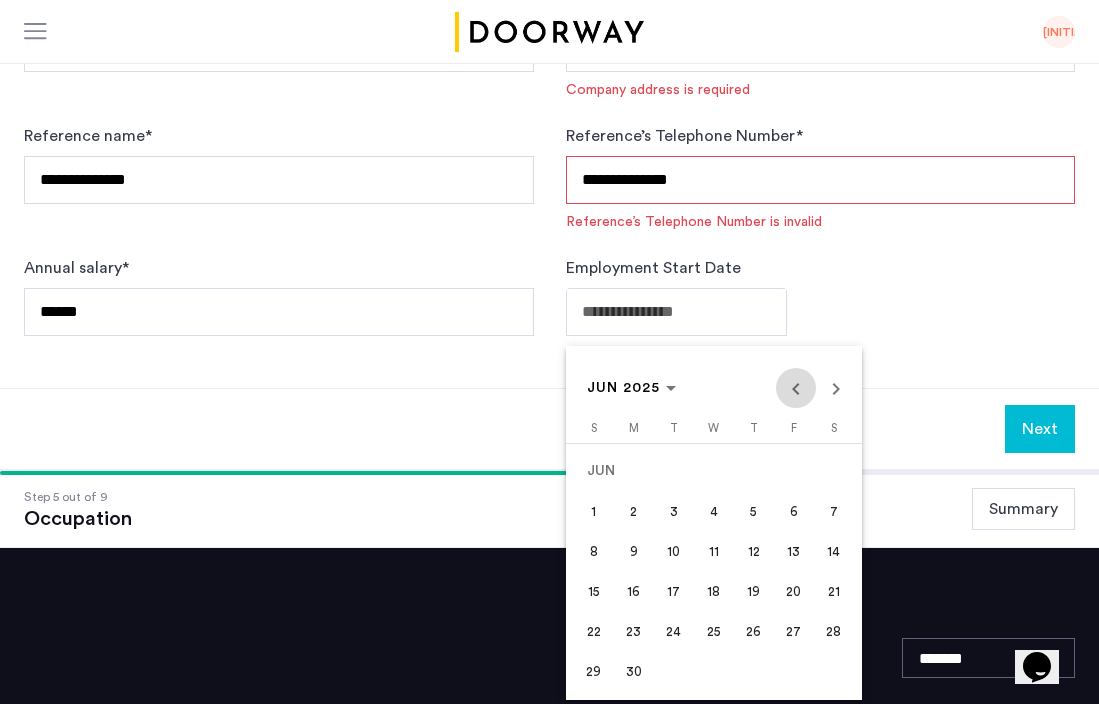click at bounding box center (796, 388) 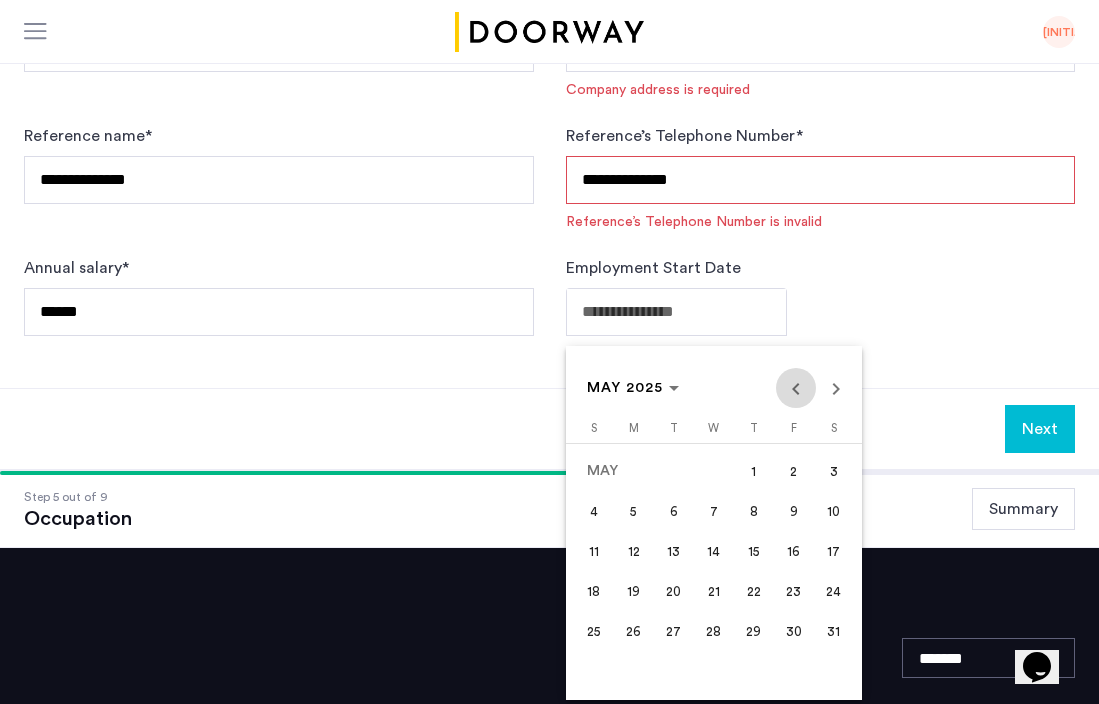 click at bounding box center (796, 388) 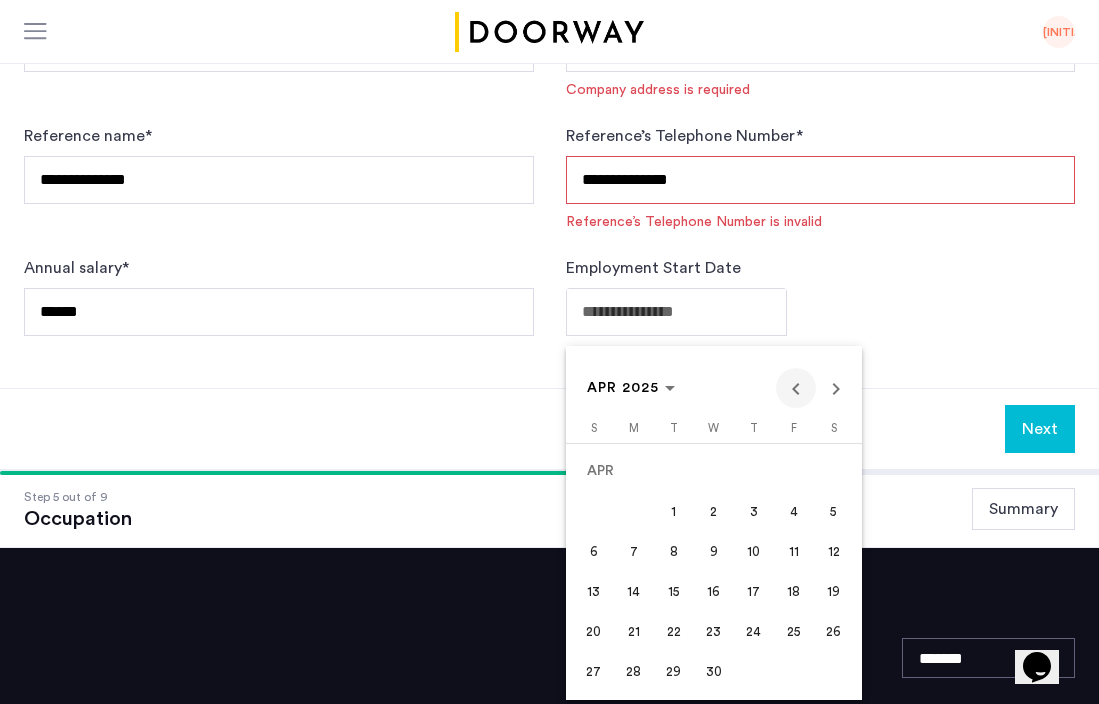 click at bounding box center [796, 388] 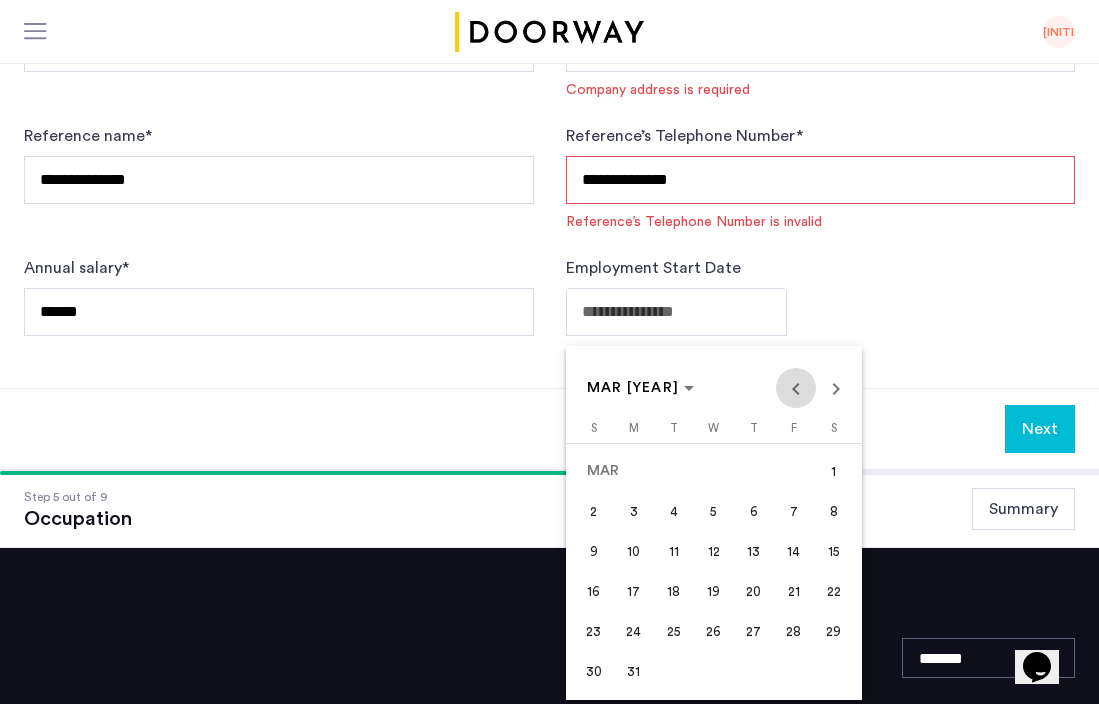 click at bounding box center (796, 388) 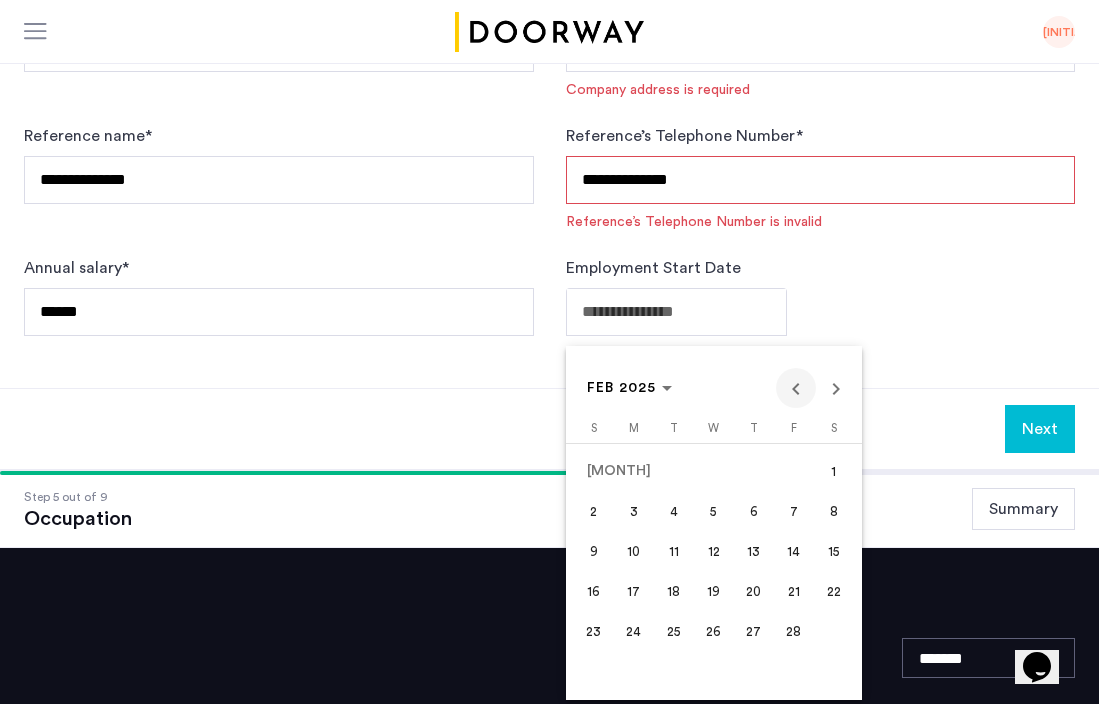 click at bounding box center (796, 388) 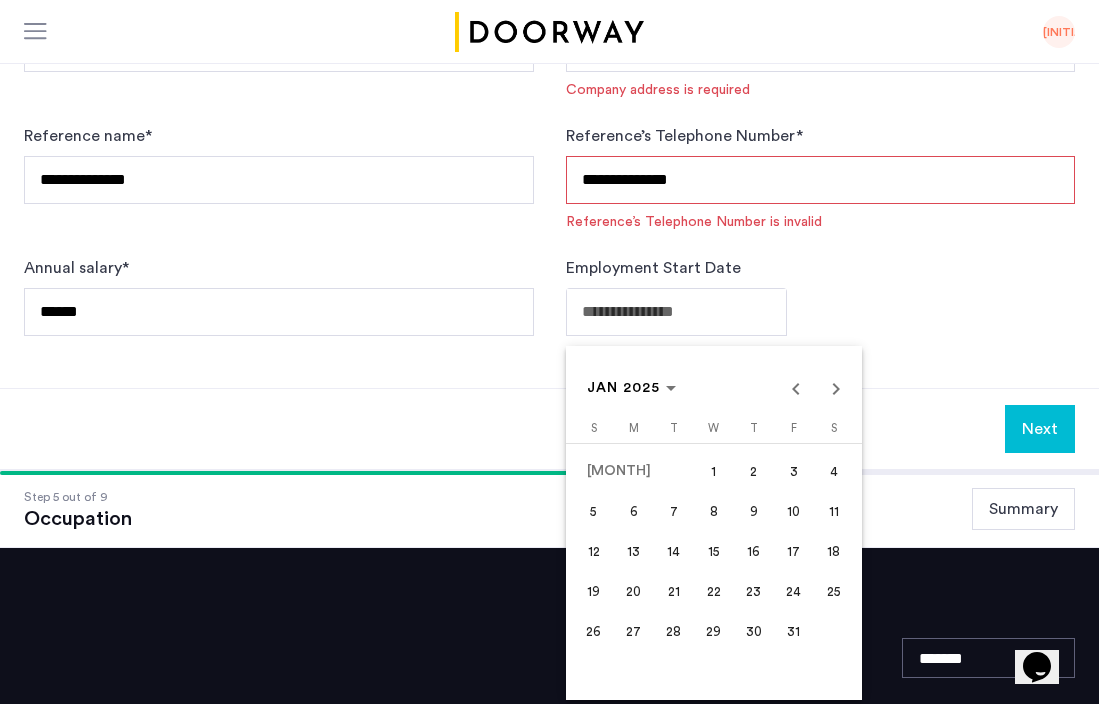 click on "1" at bounding box center (714, 471) 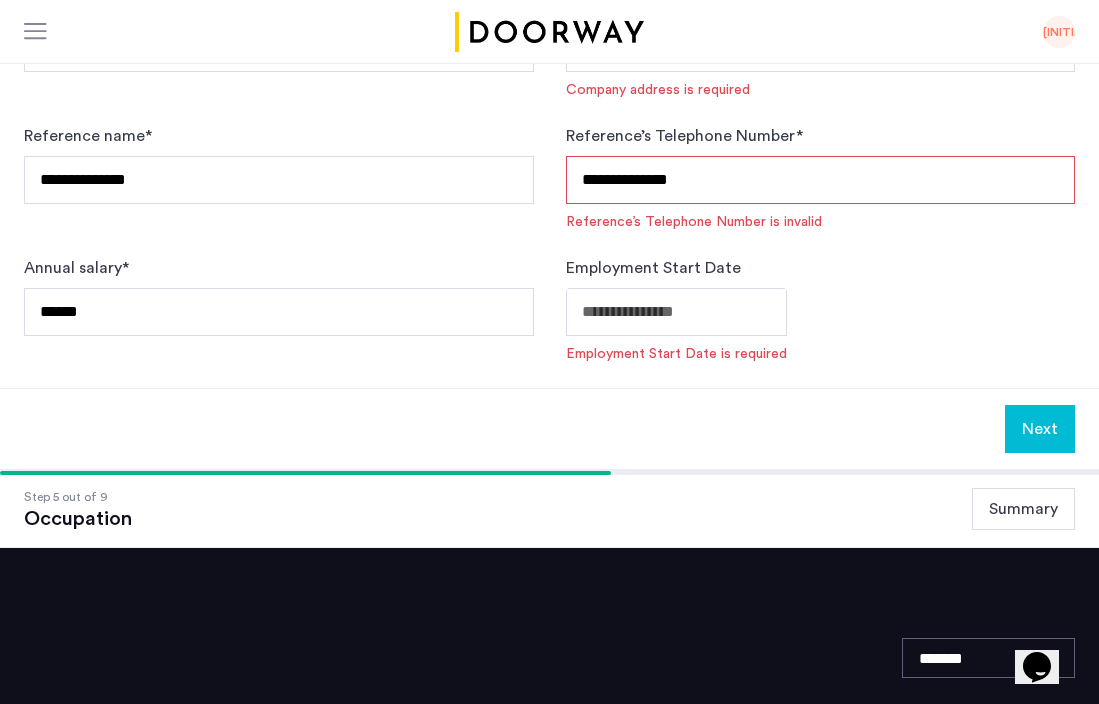 type on "**********" 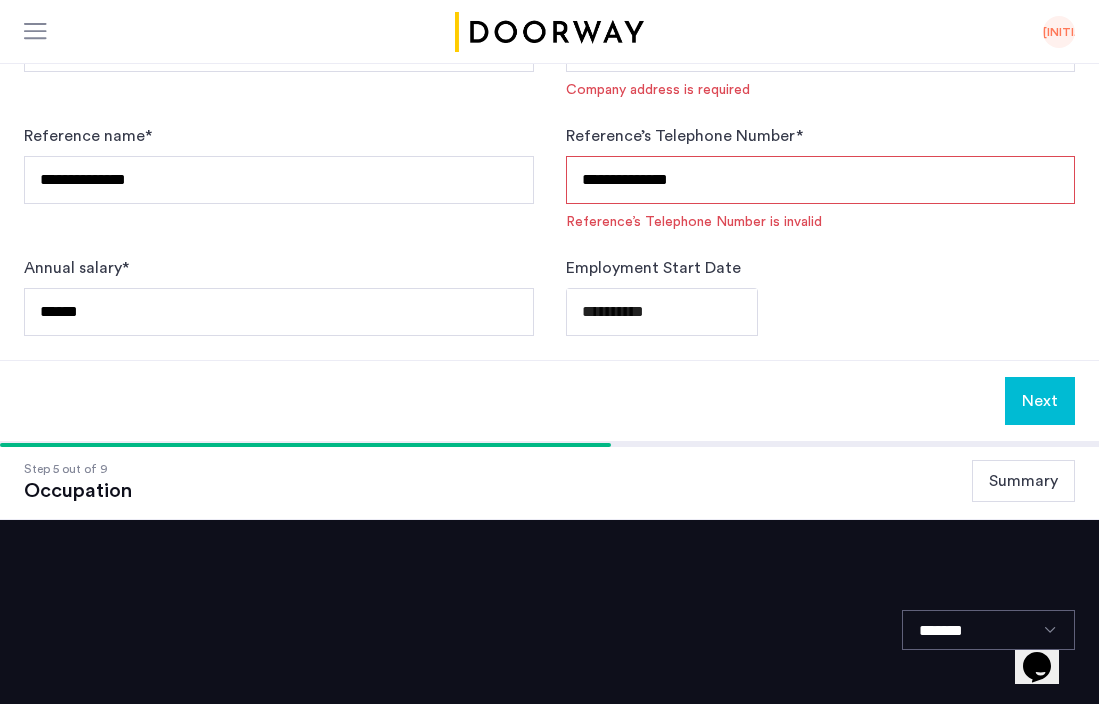click on "**********" at bounding box center (821, 180) 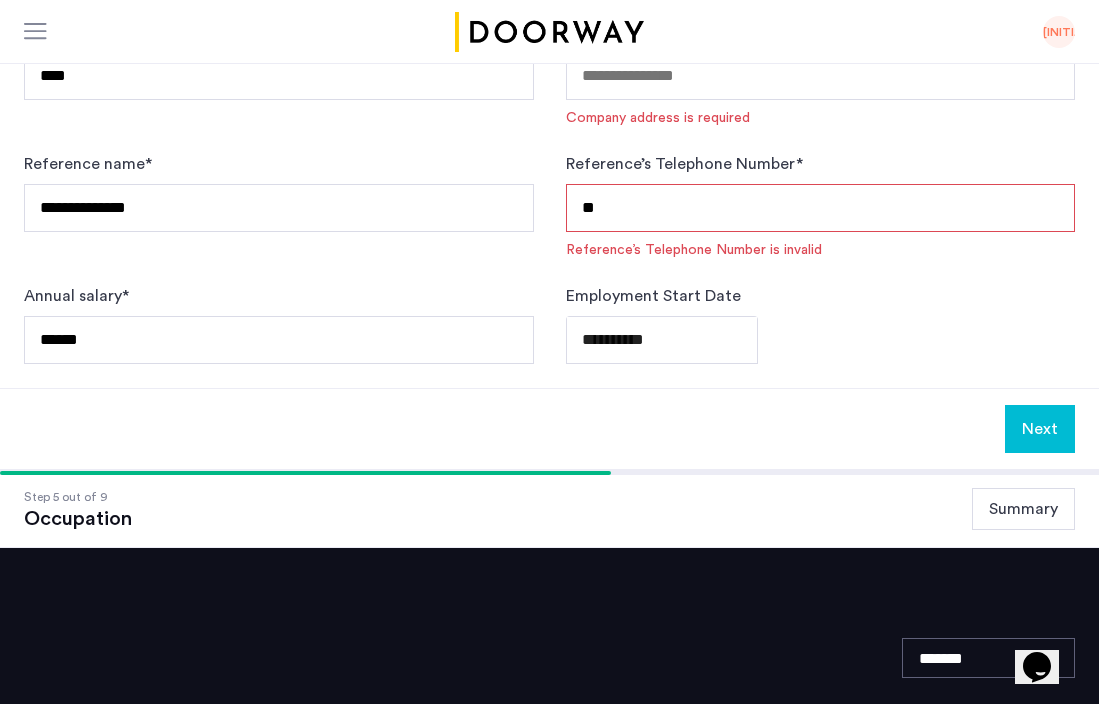 type on "*" 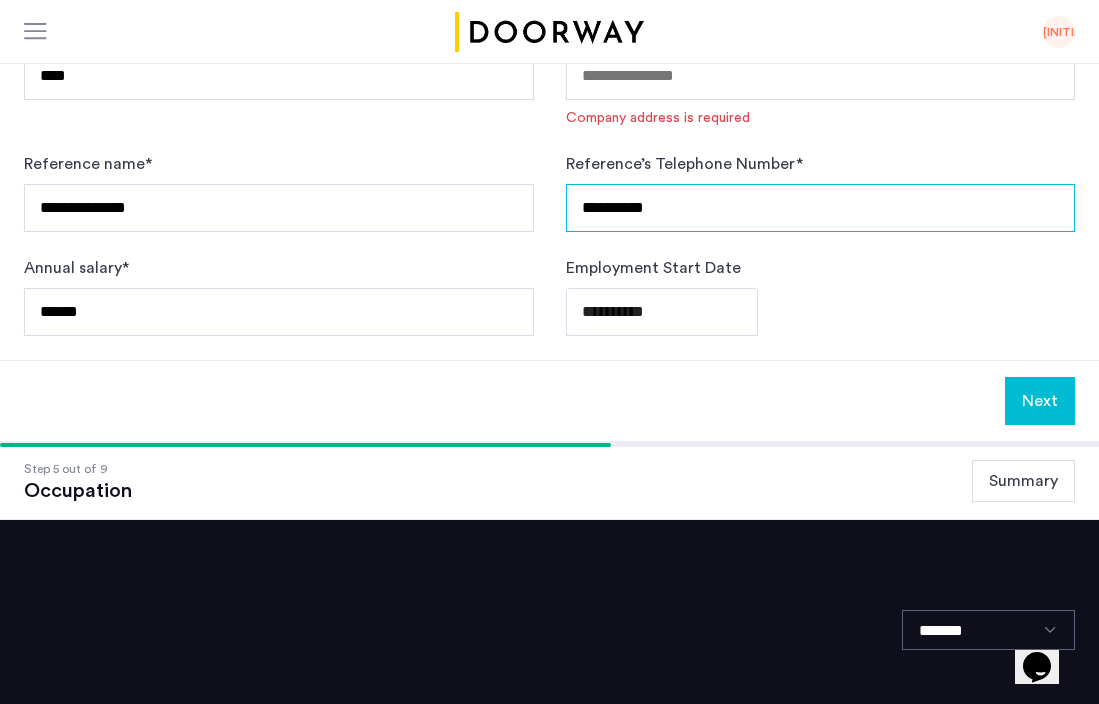 type on "**********" 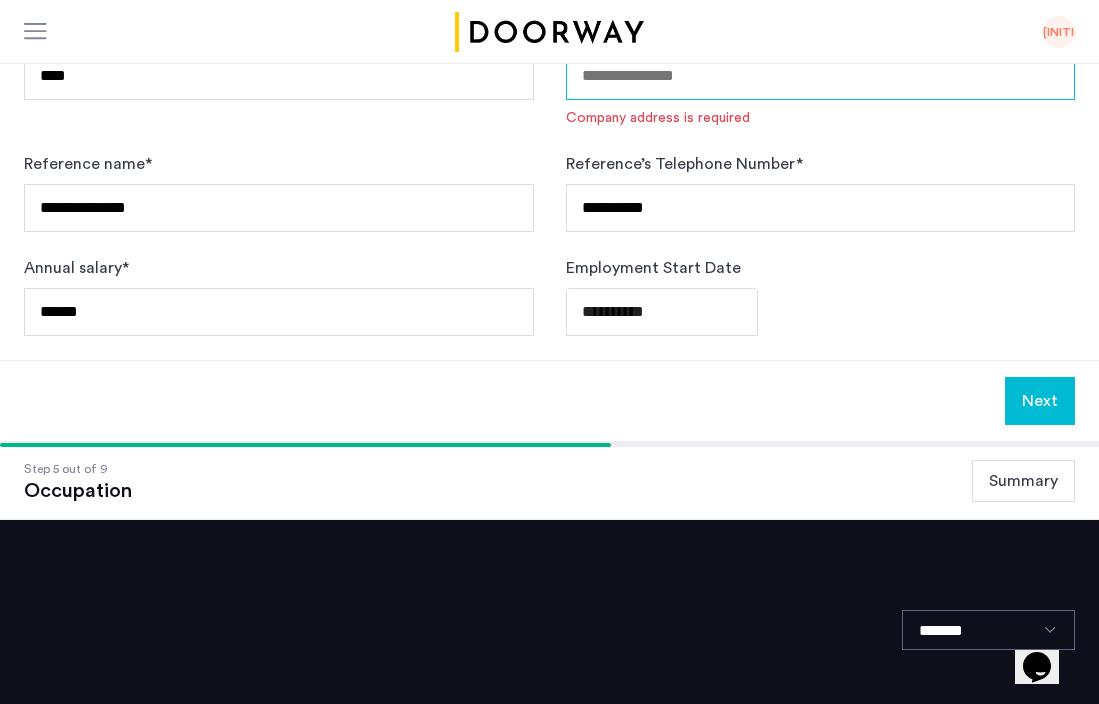 click on "Company address *" at bounding box center (821, 76) 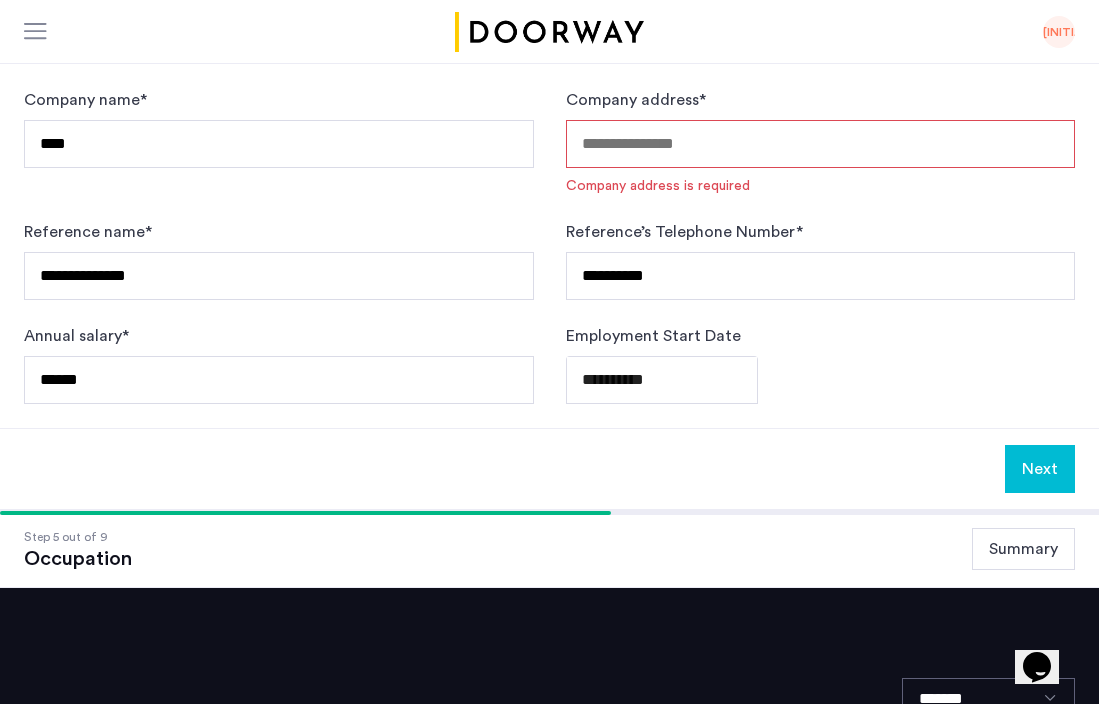 click on "Company address *" at bounding box center [821, 144] 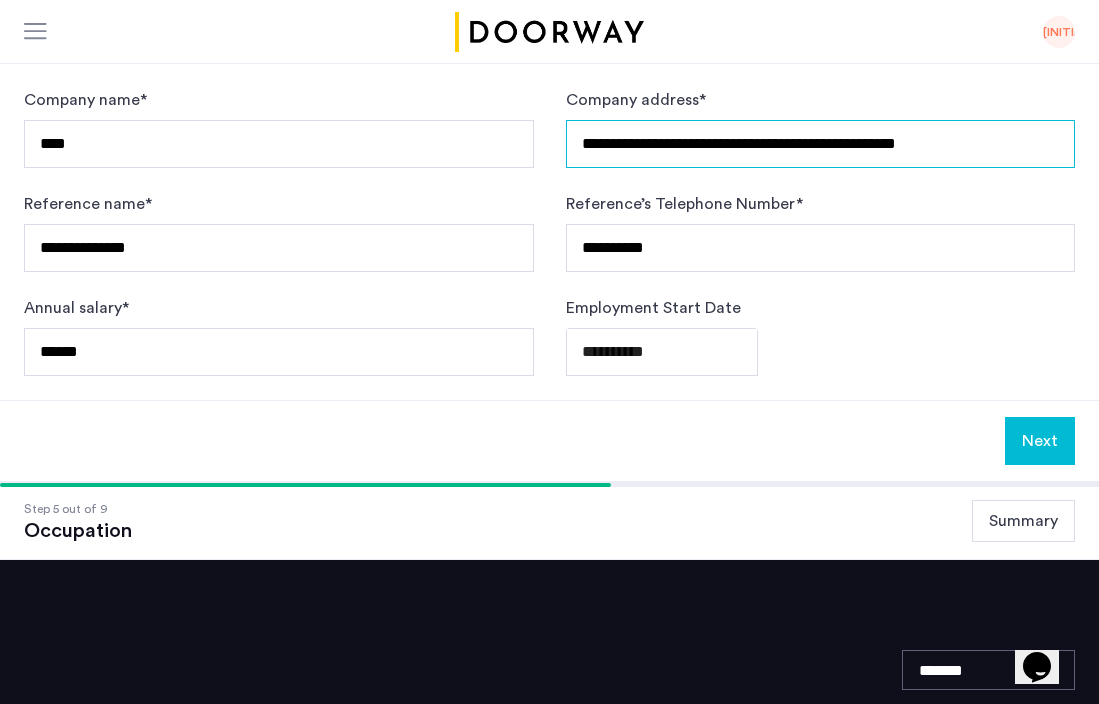 type on "**********" 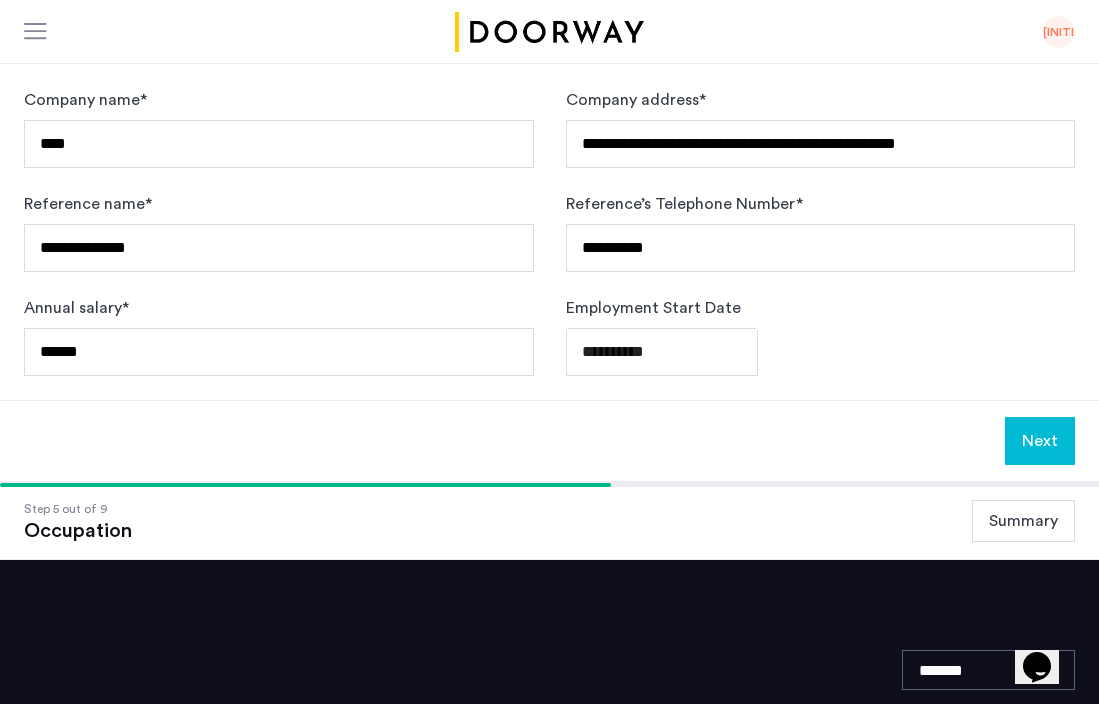 click on "**********" at bounding box center [549, -243] 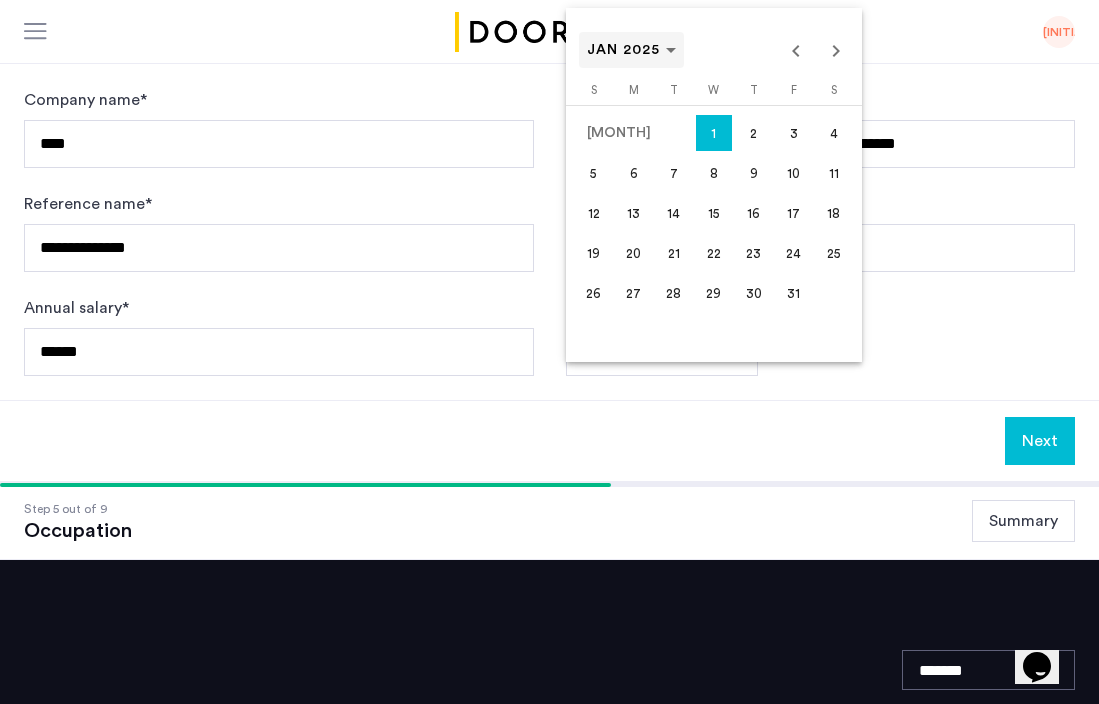 click on "JAN 2025" at bounding box center [631, 50] 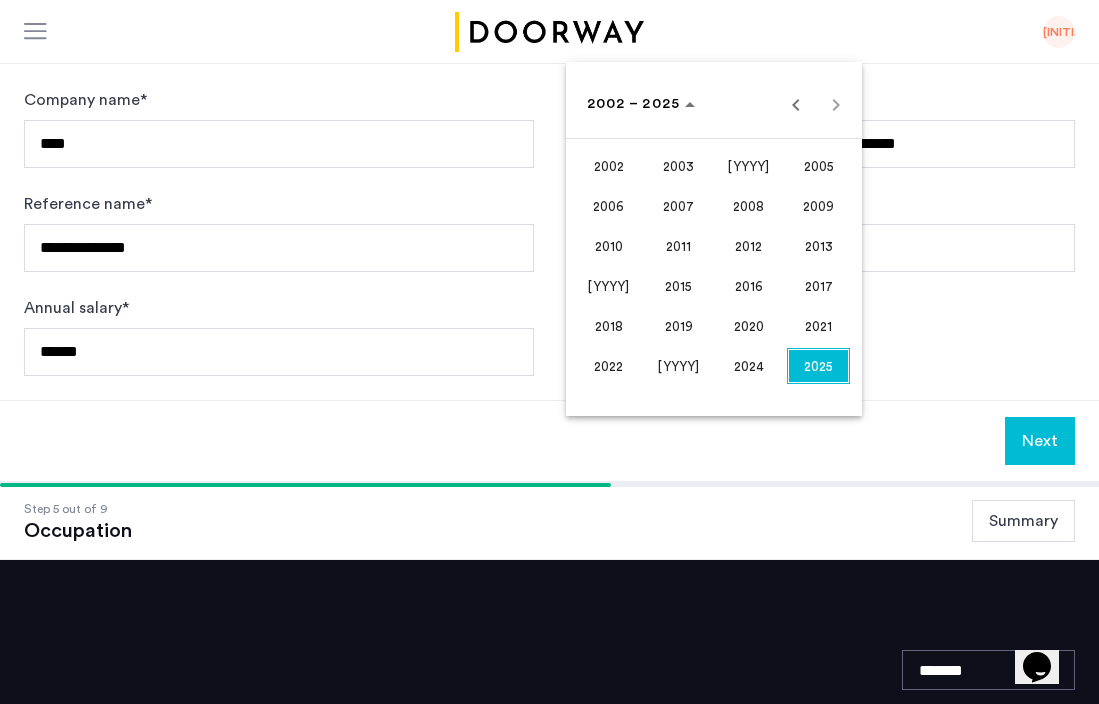 scroll, scrollTop: 540, scrollLeft: 0, axis: vertical 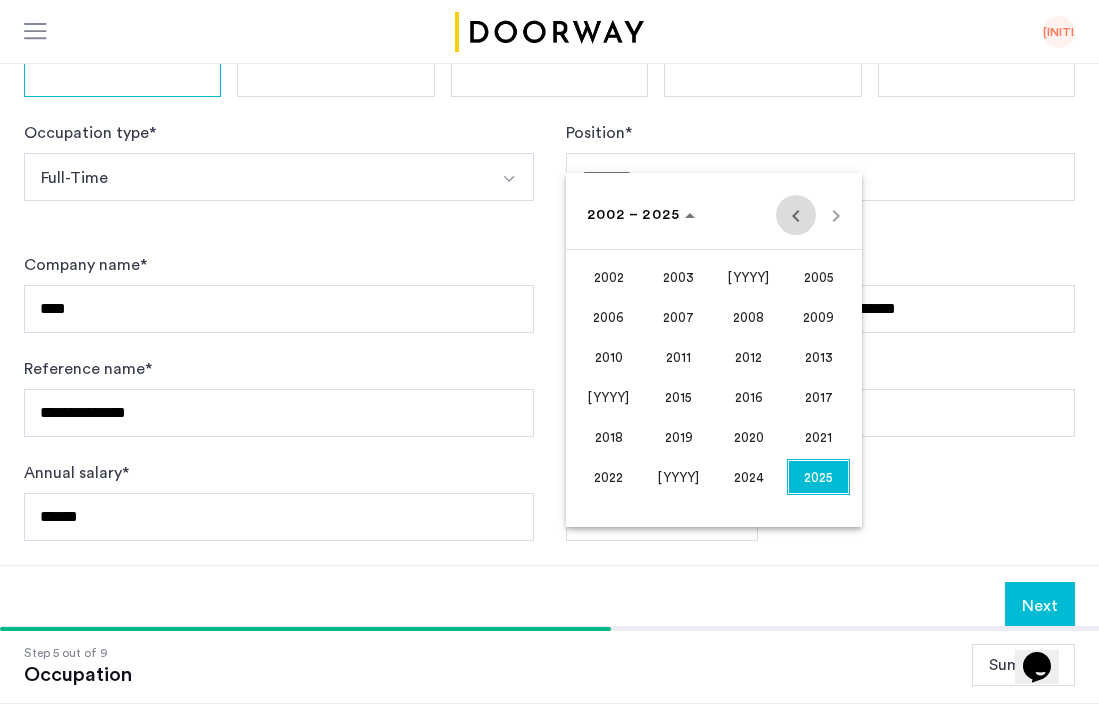 click at bounding box center (796, 215) 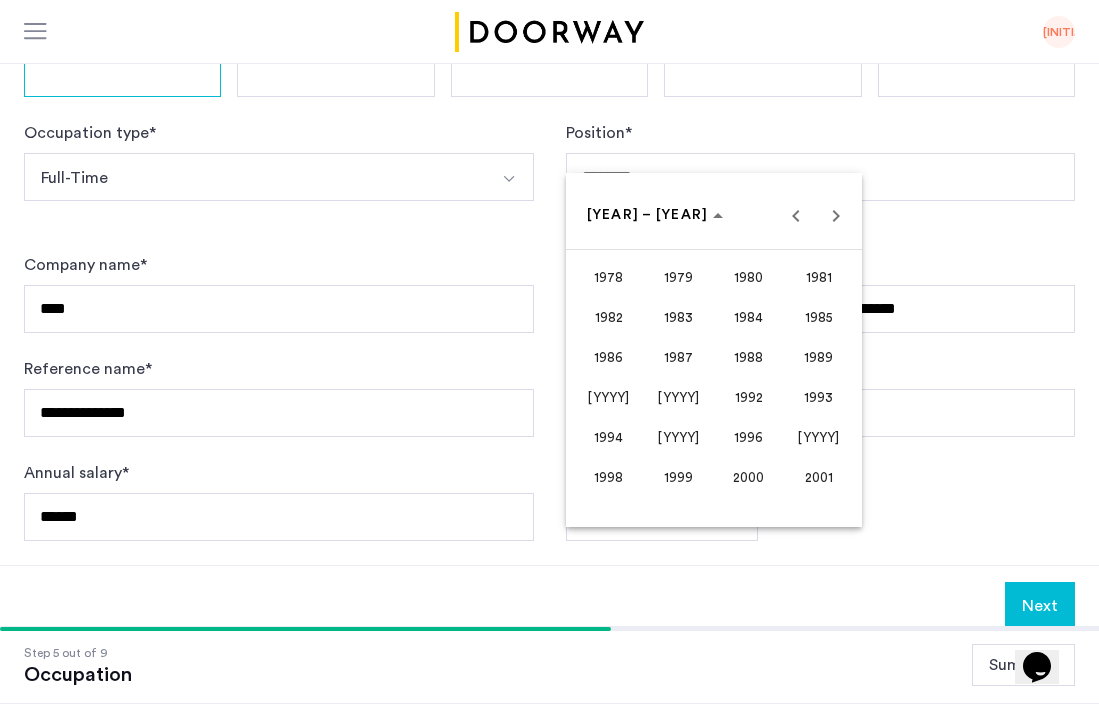 click on "[YYYY]" at bounding box center (678, 437) 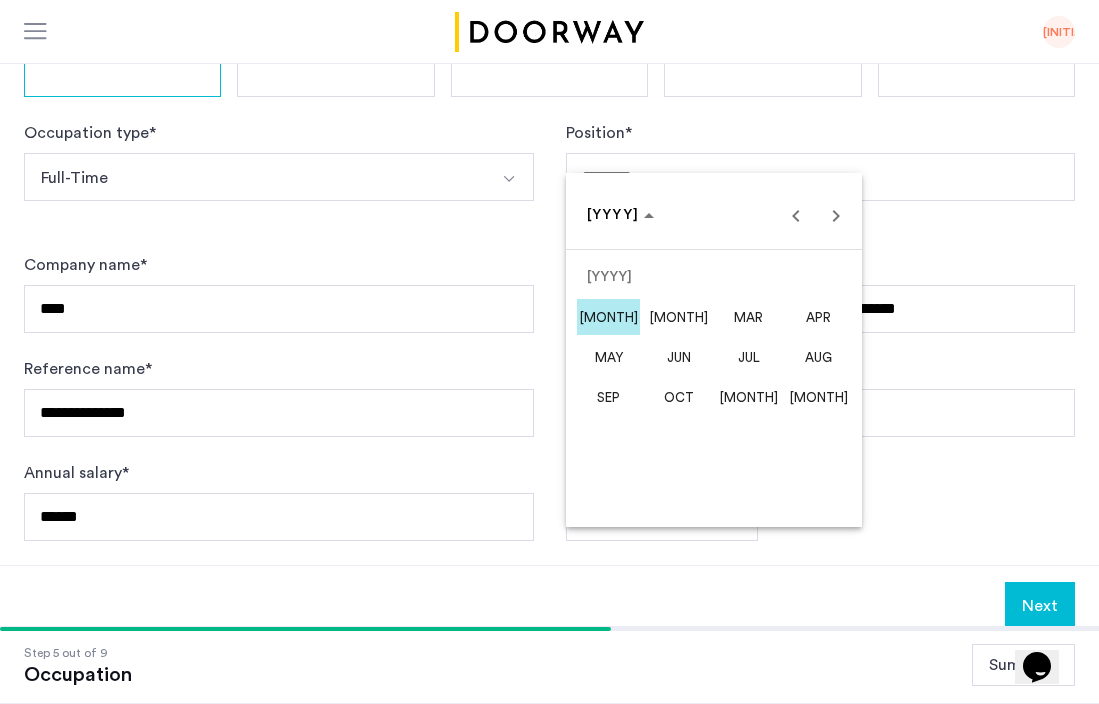 click on "[MONTH]" at bounding box center (608, 317) 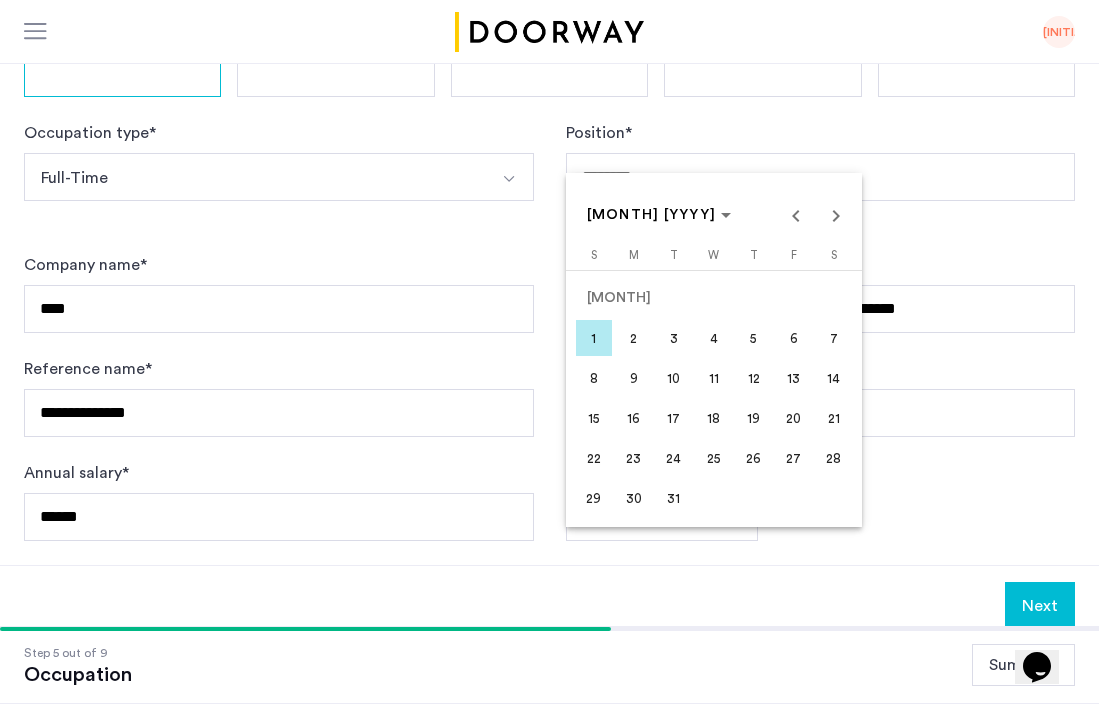 click on "1" at bounding box center (594, 338) 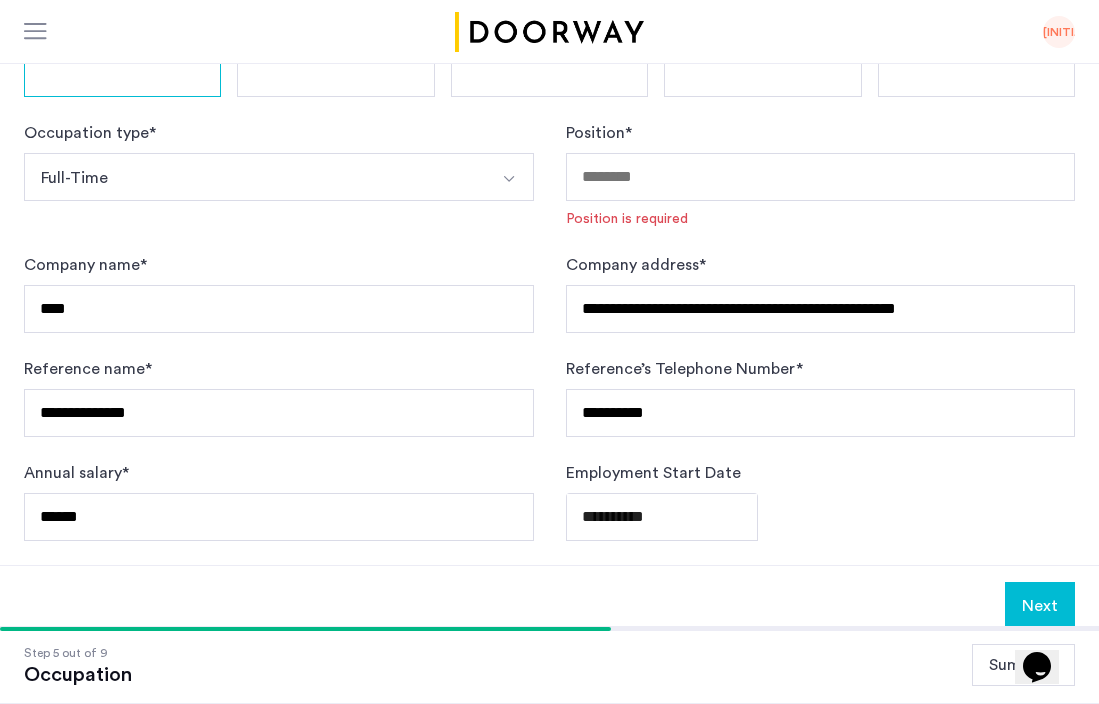 type on "**********" 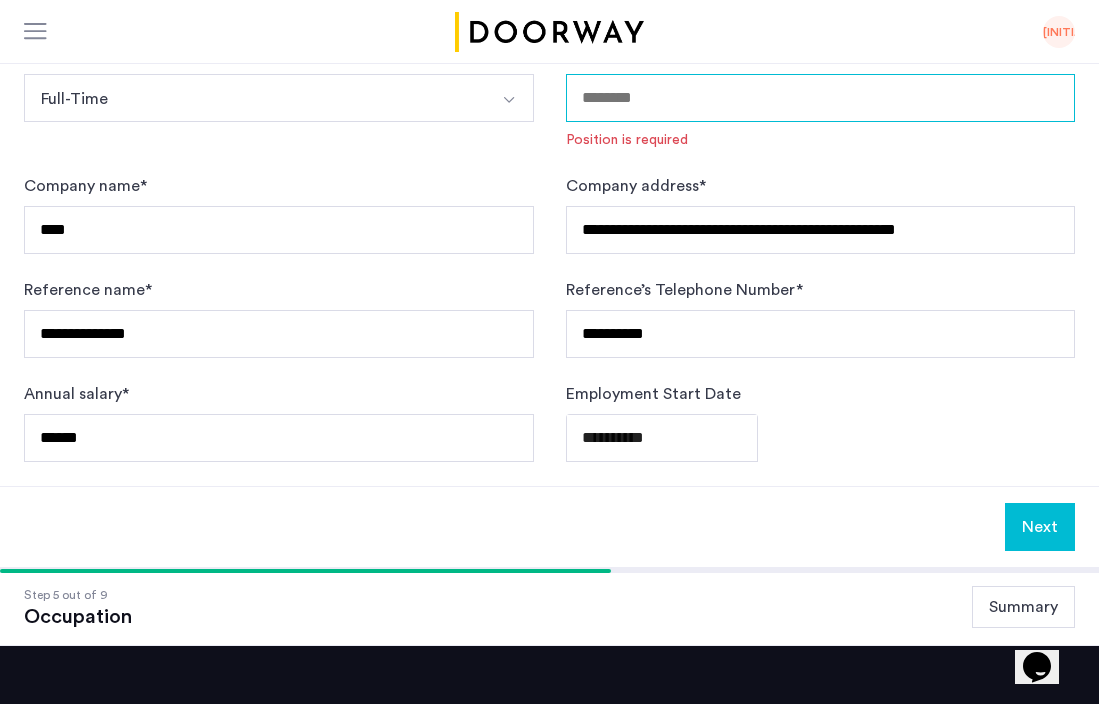 click on "Position *" at bounding box center [821, 98] 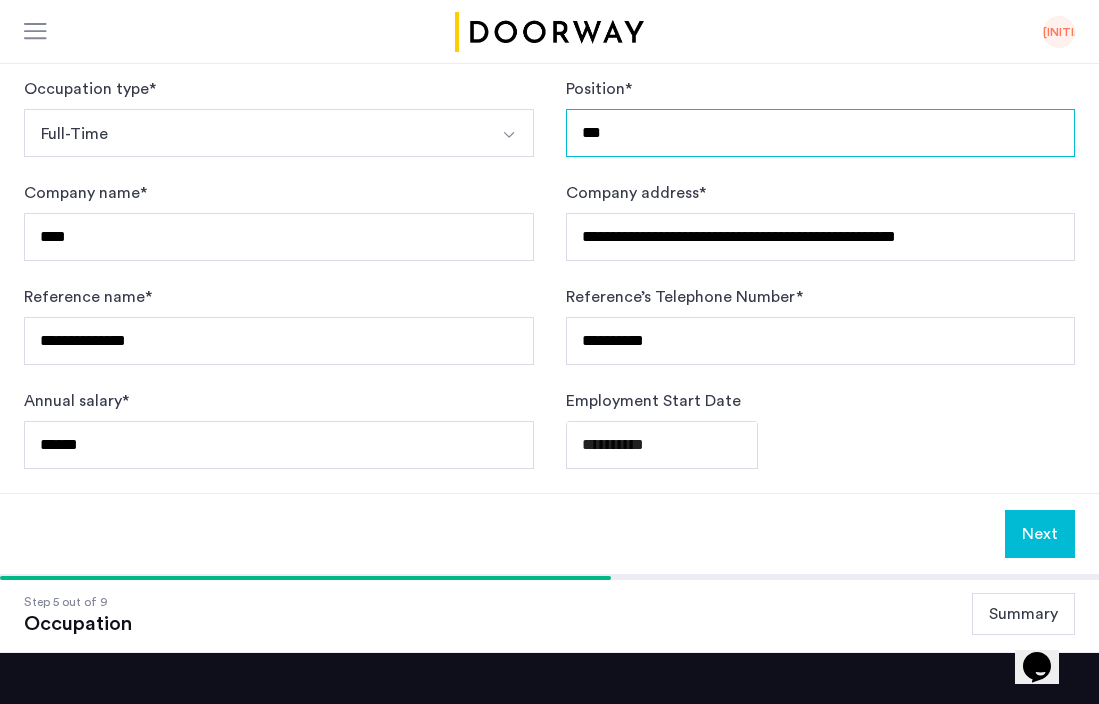 scroll, scrollTop: 480, scrollLeft: 0, axis: vertical 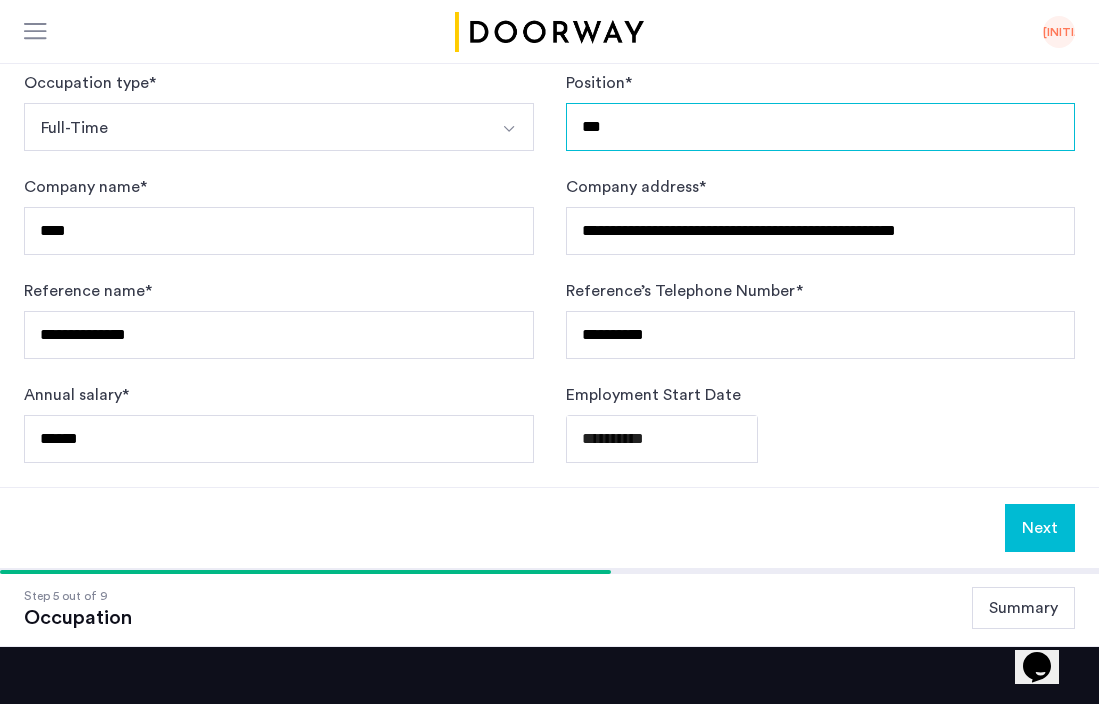 type on "***" 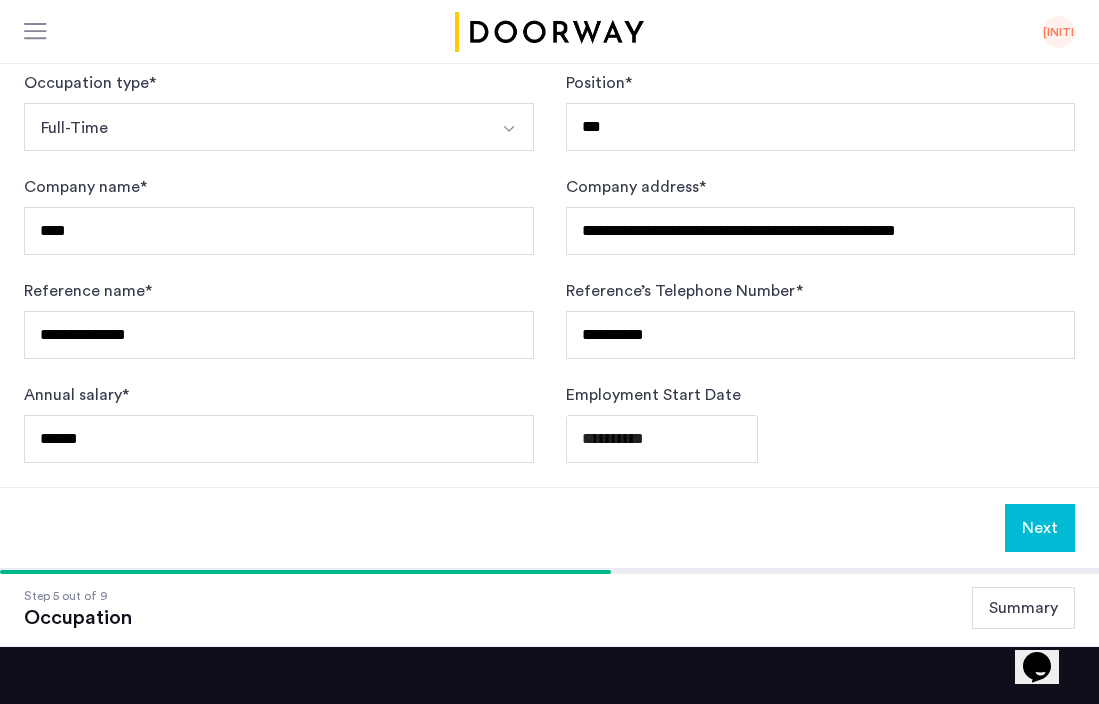 click on "Next" 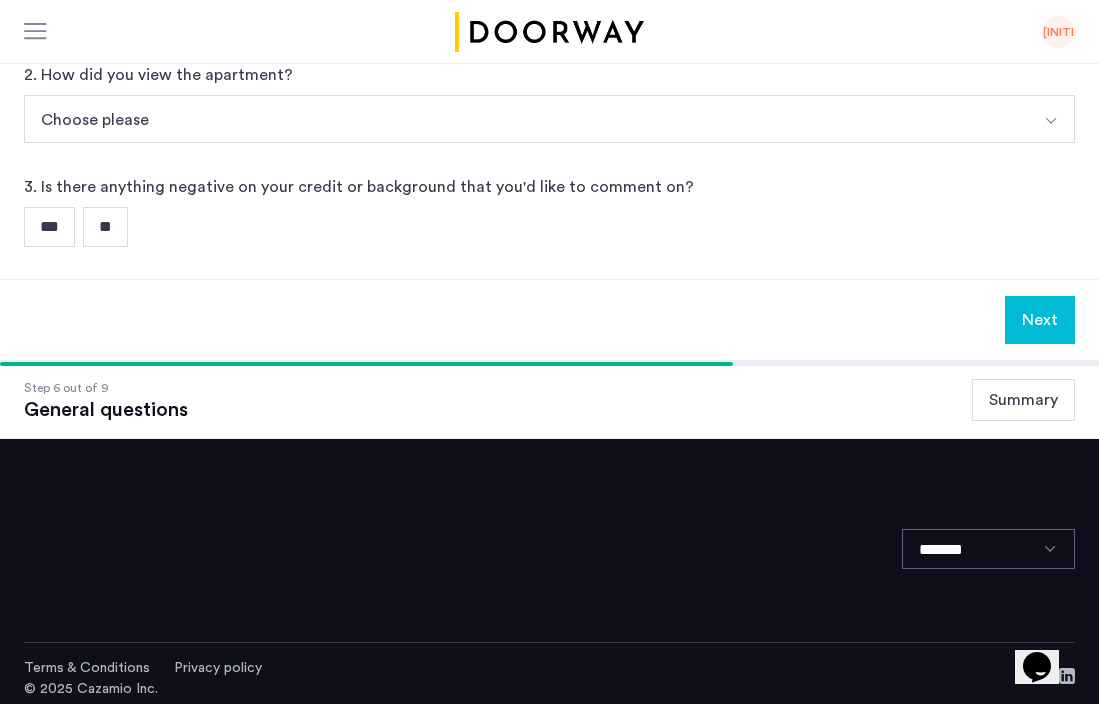 scroll, scrollTop: 0, scrollLeft: 0, axis: both 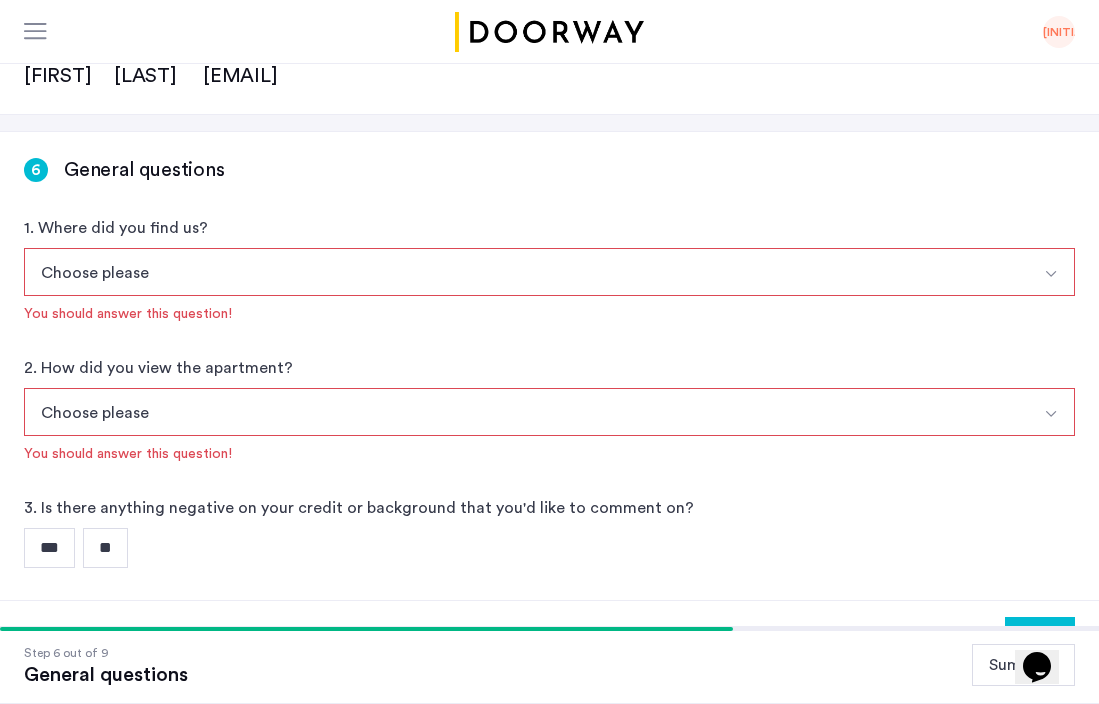 click on "Choose please" at bounding box center [526, 272] 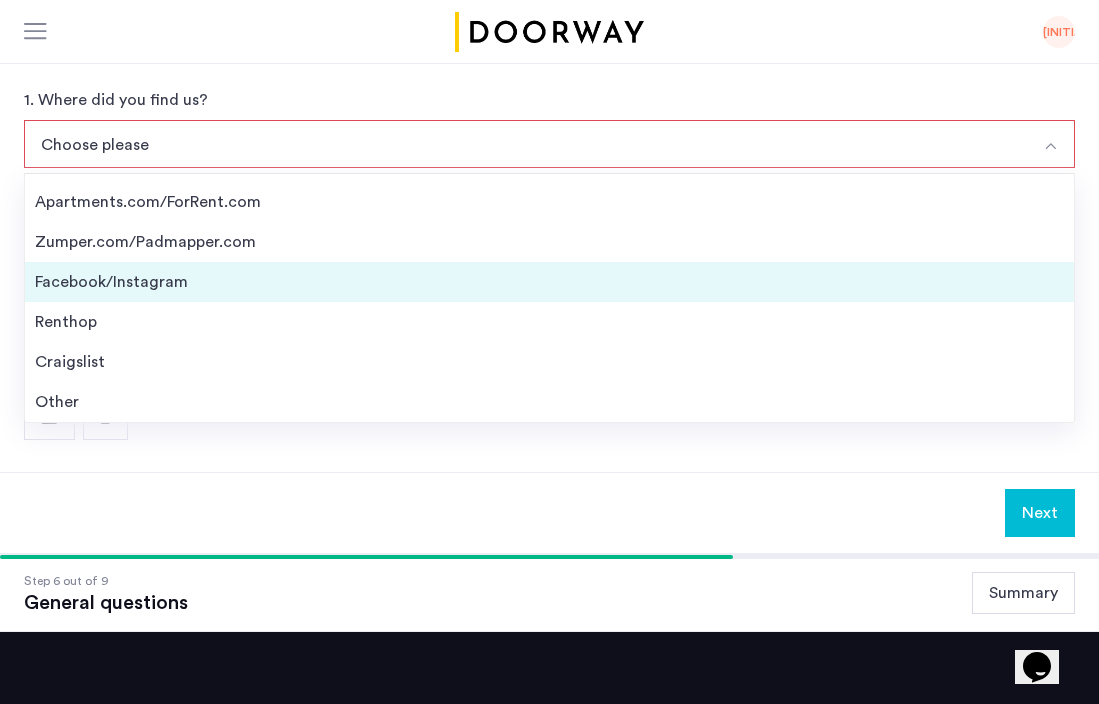 scroll, scrollTop: 0, scrollLeft: 0, axis: both 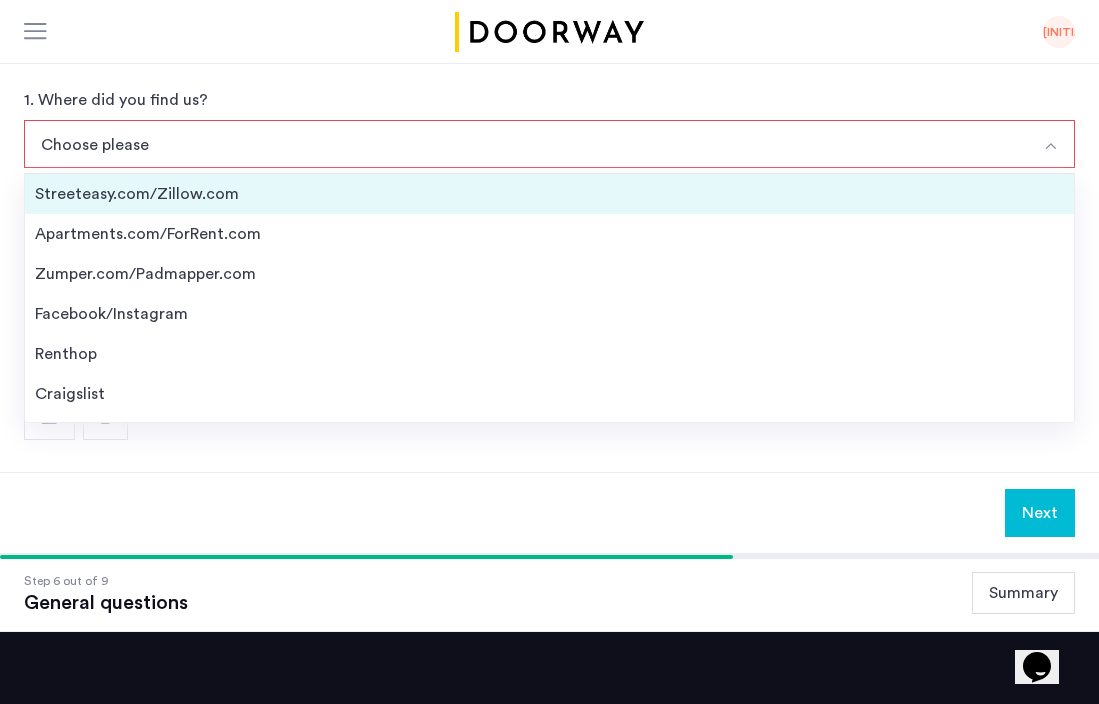 click on "Streeteasy.com/Zillow.com" at bounding box center [549, 194] 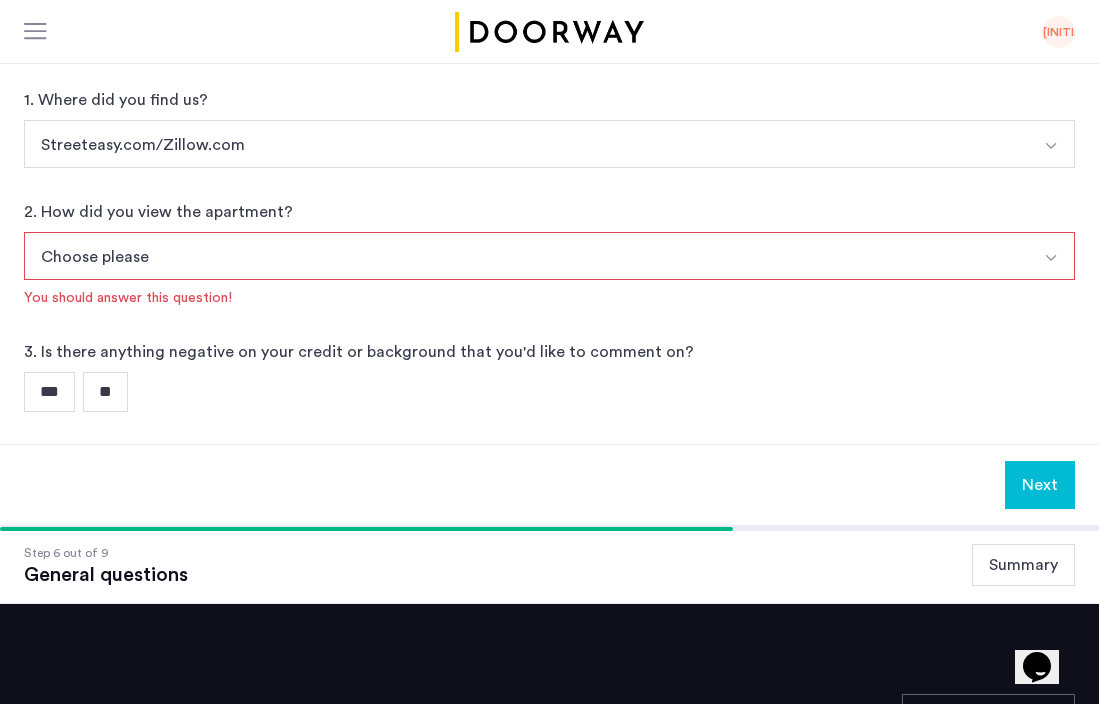 click on "Choose please" at bounding box center (526, 256) 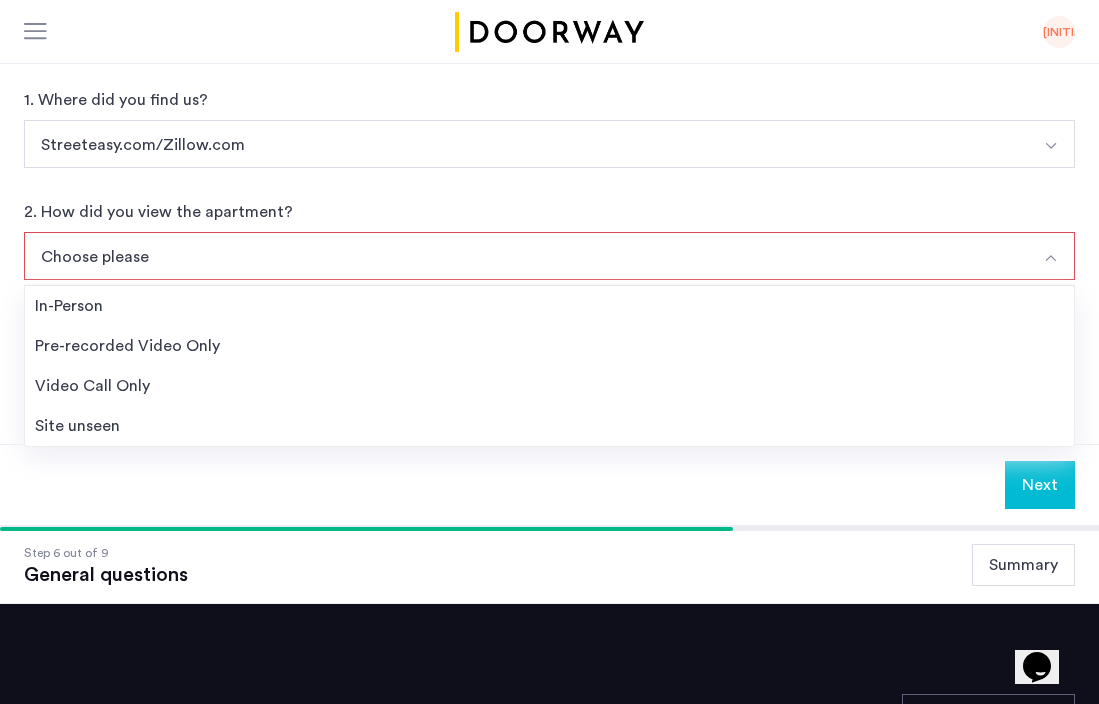 scroll, scrollTop: 399, scrollLeft: 0, axis: vertical 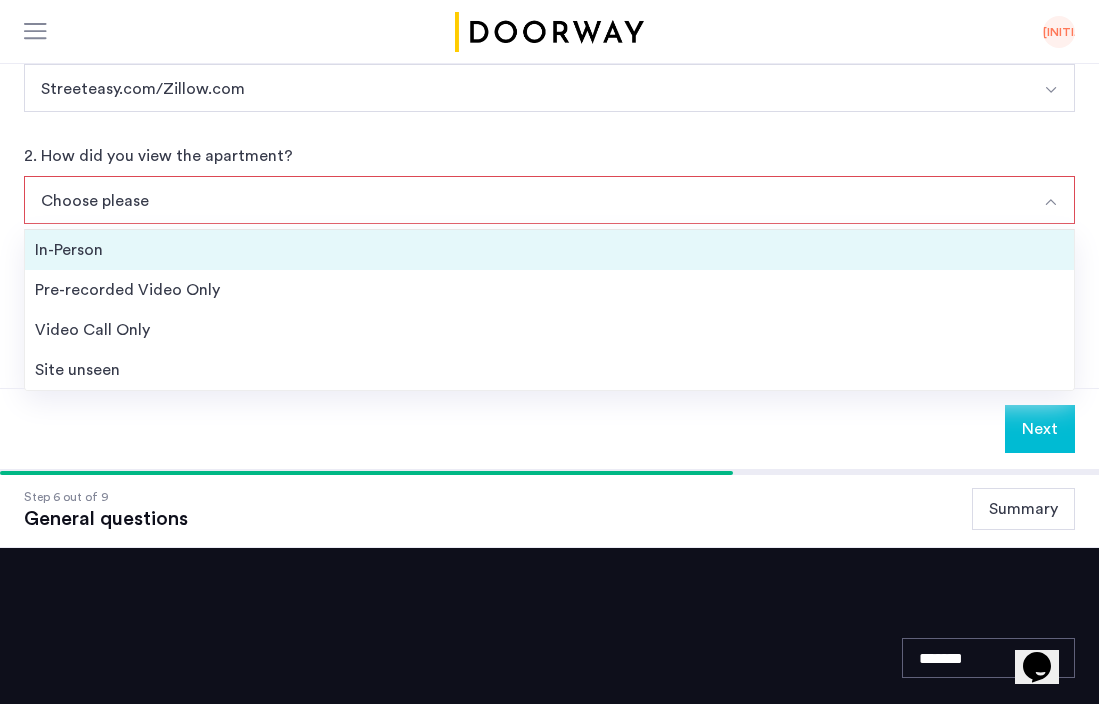 click on "In-Person" at bounding box center [549, 250] 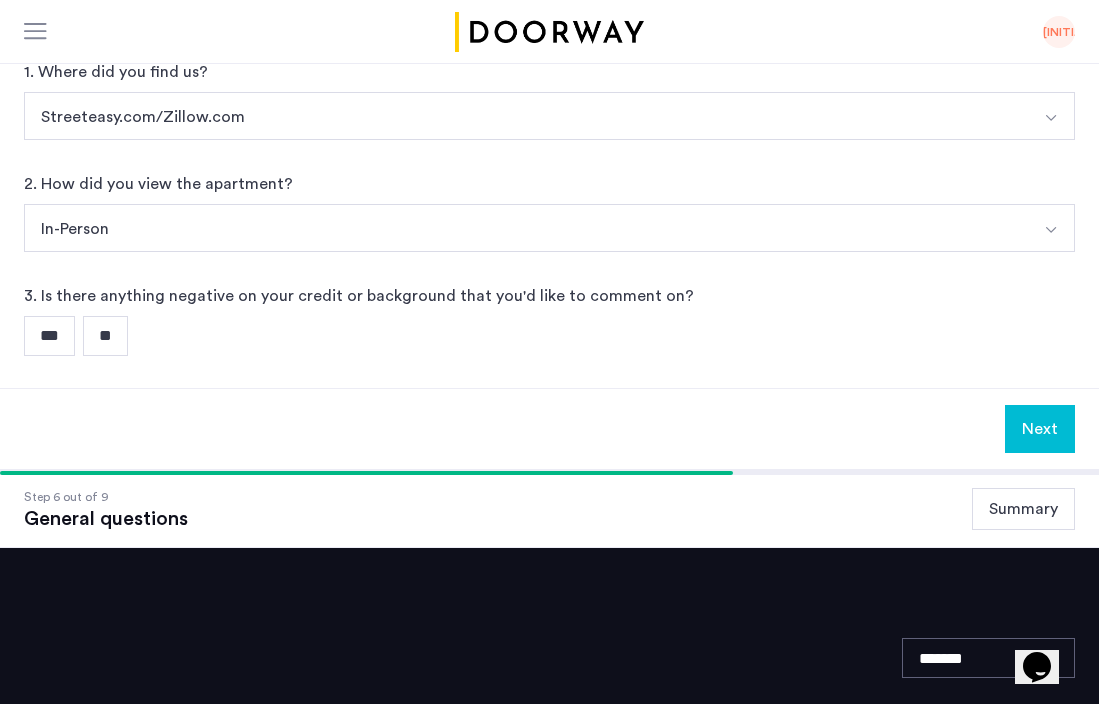 click on "**" at bounding box center [105, 336] 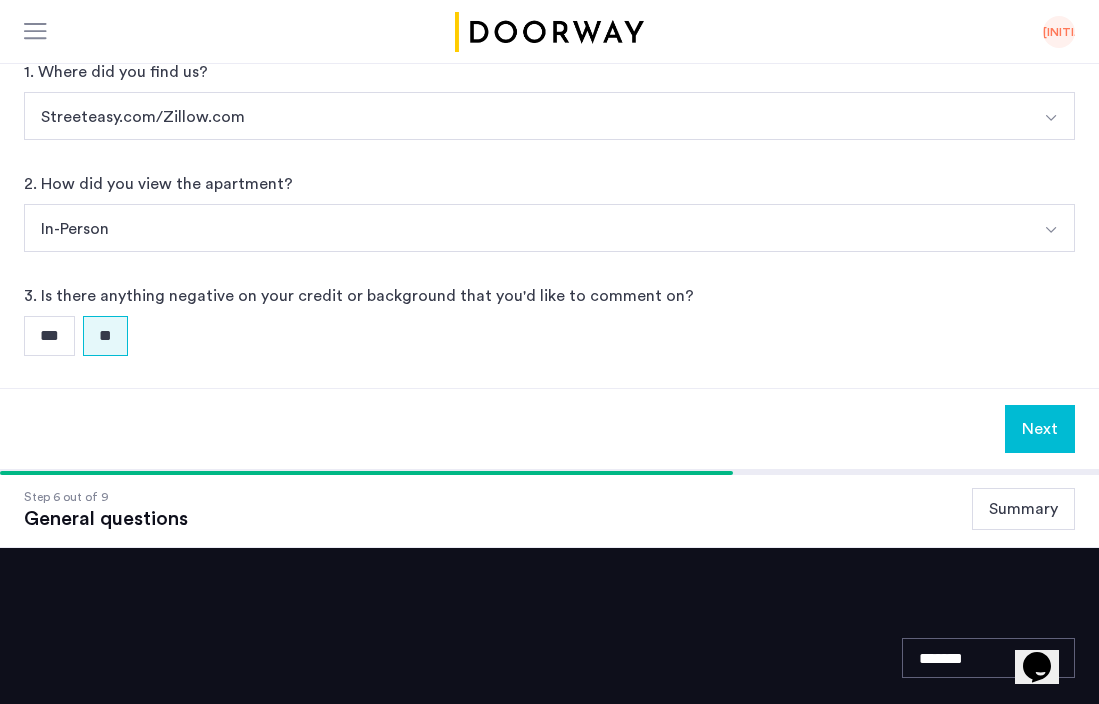 click on "Next" at bounding box center [1040, 429] 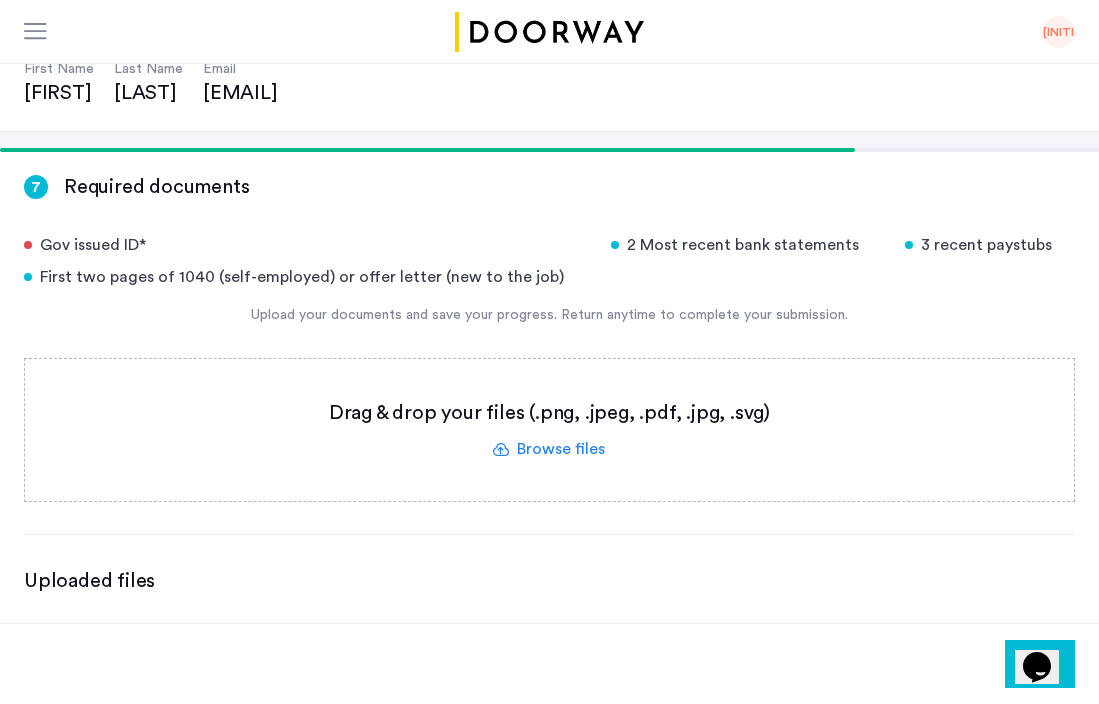 scroll, scrollTop: 205, scrollLeft: 0, axis: vertical 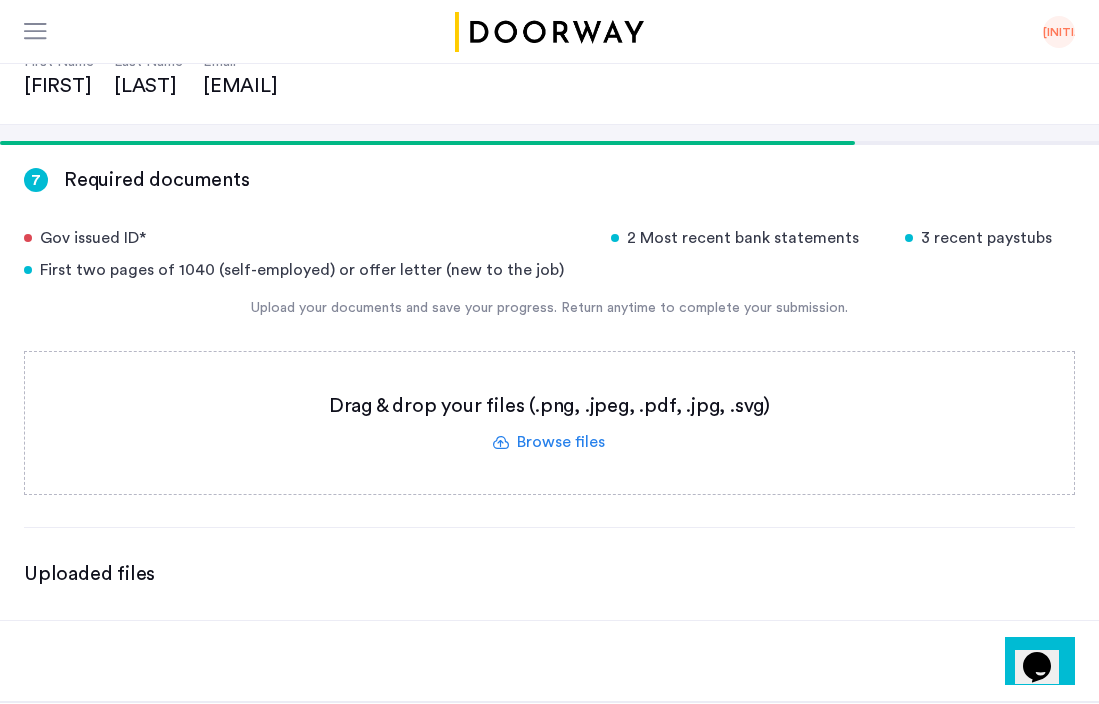 click 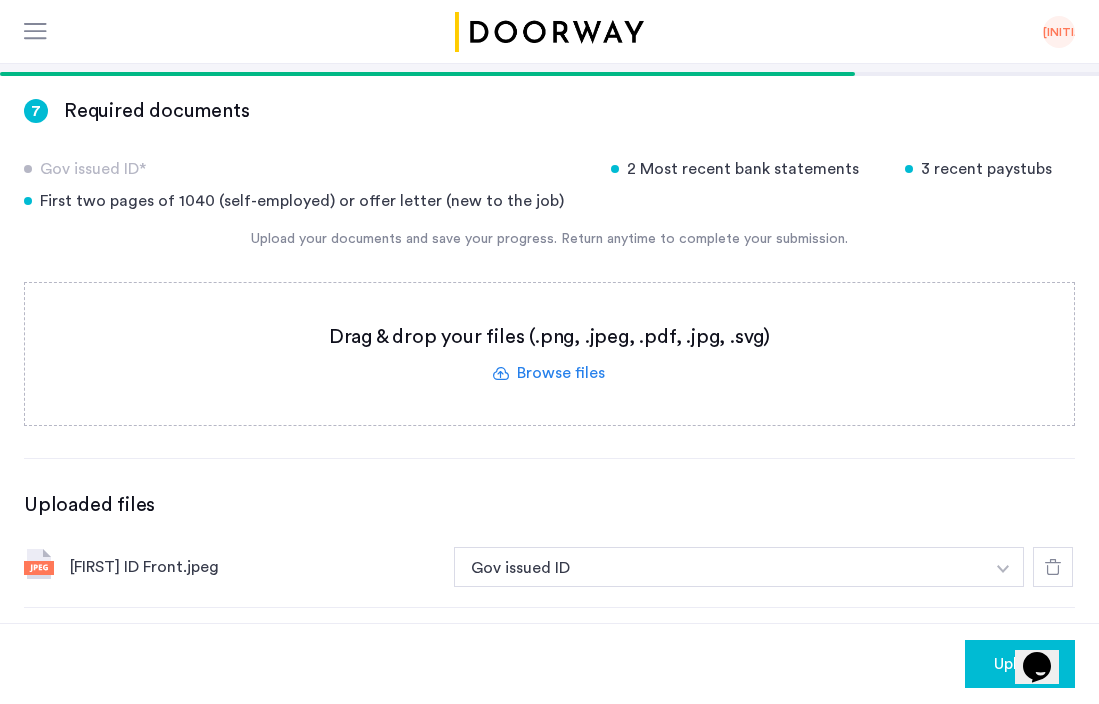 scroll, scrollTop: 275, scrollLeft: 0, axis: vertical 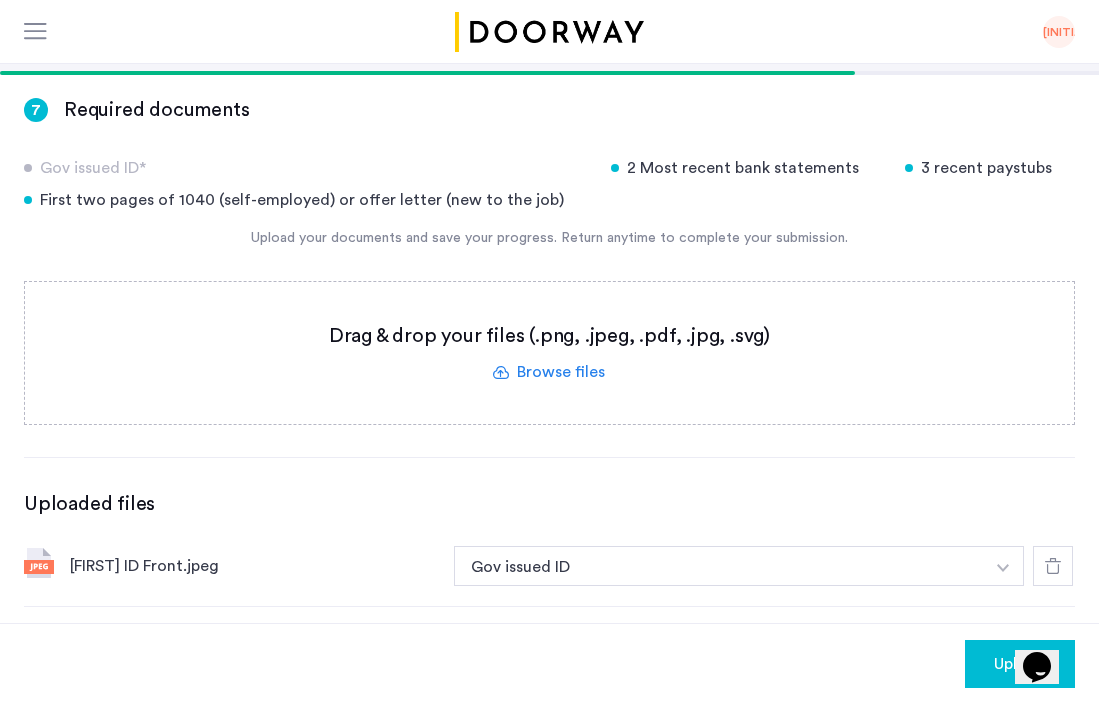 click 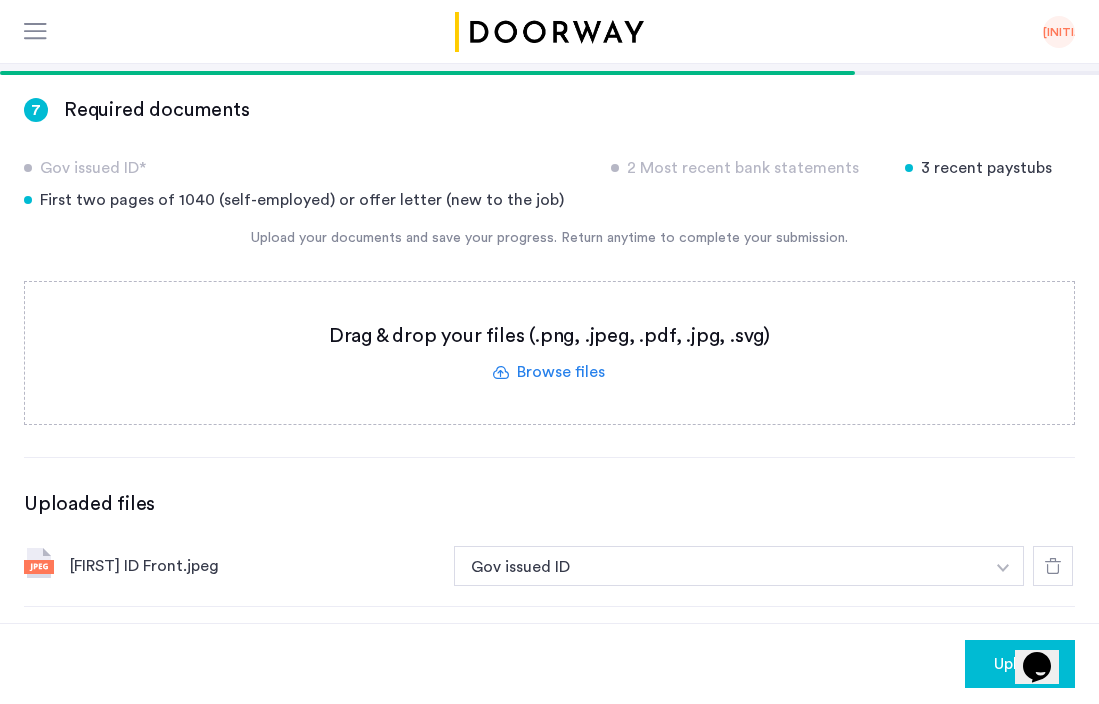 click 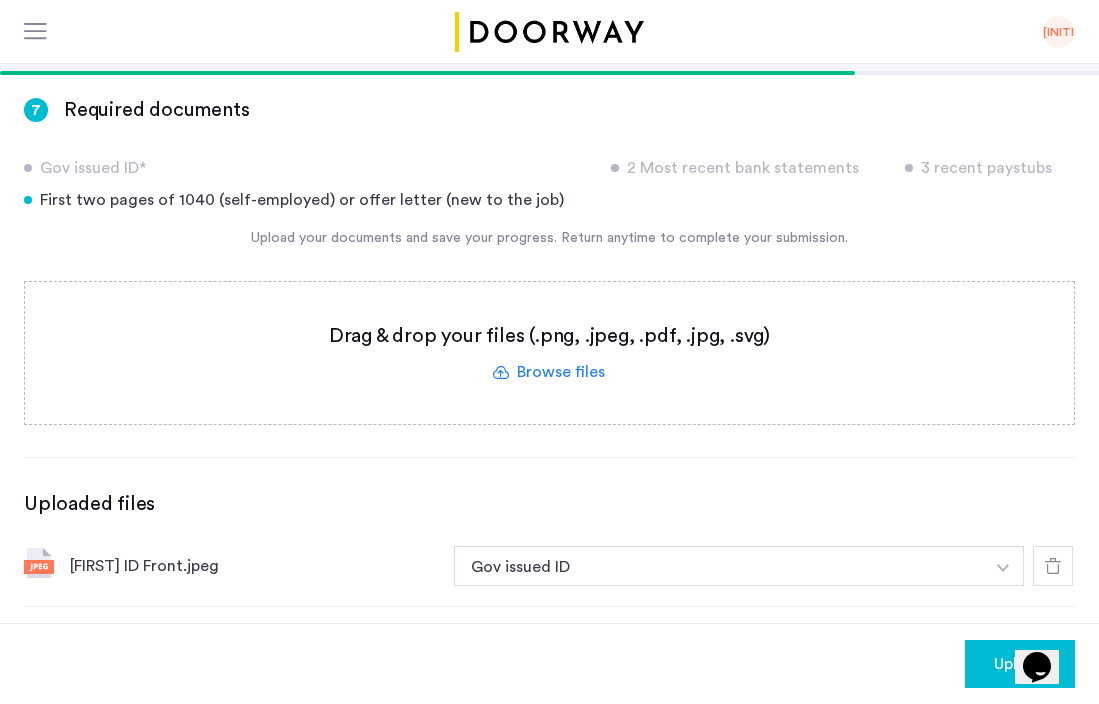 click 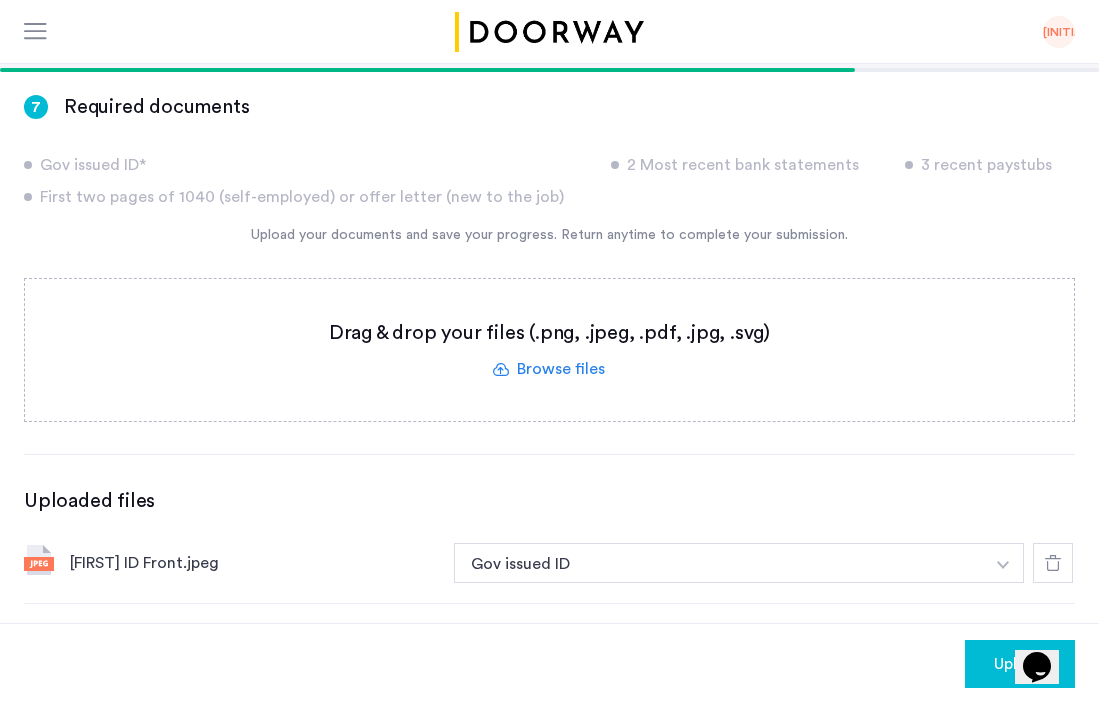 scroll, scrollTop: 284, scrollLeft: 0, axis: vertical 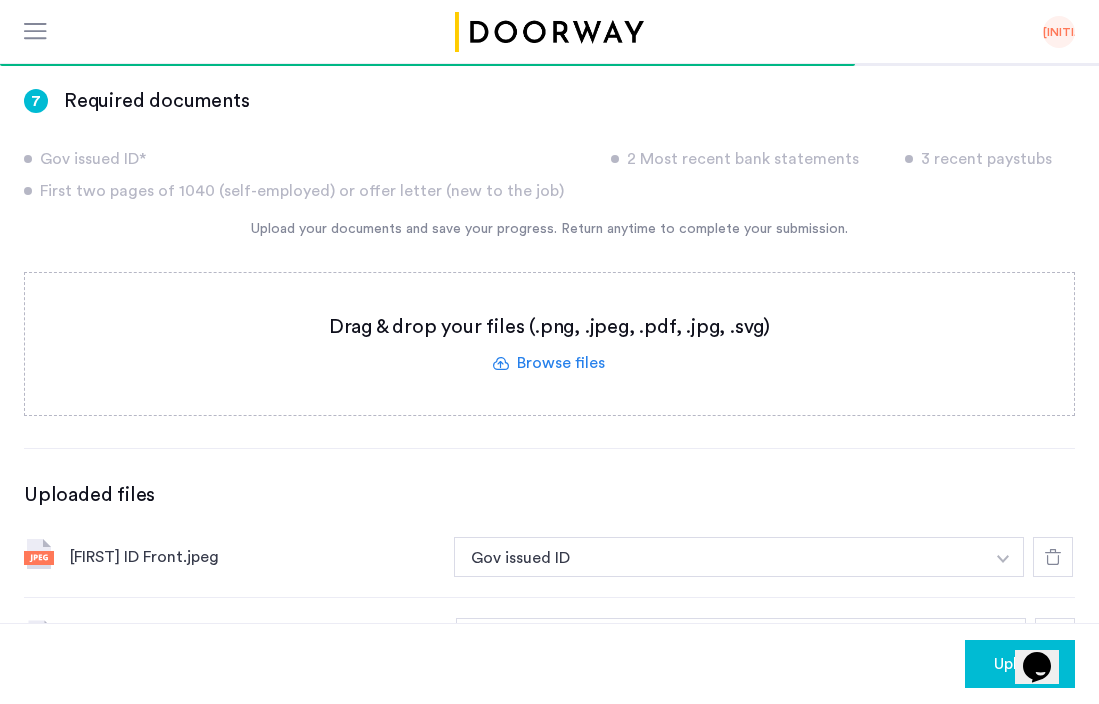 click 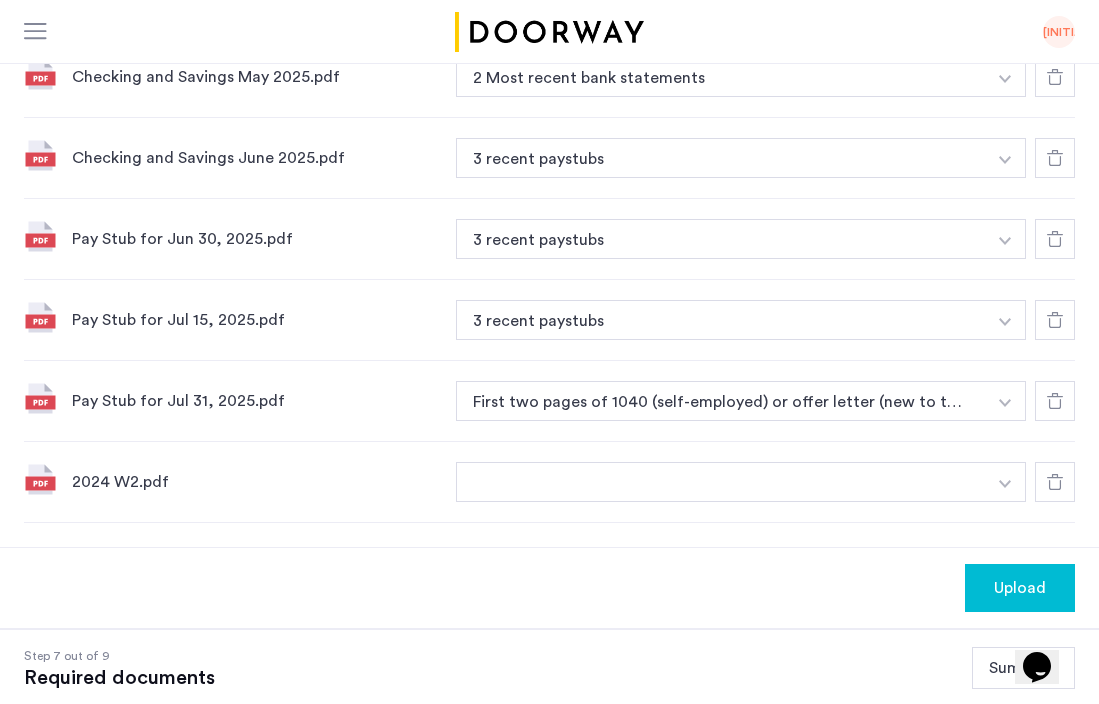scroll, scrollTop: 930, scrollLeft: 0, axis: vertical 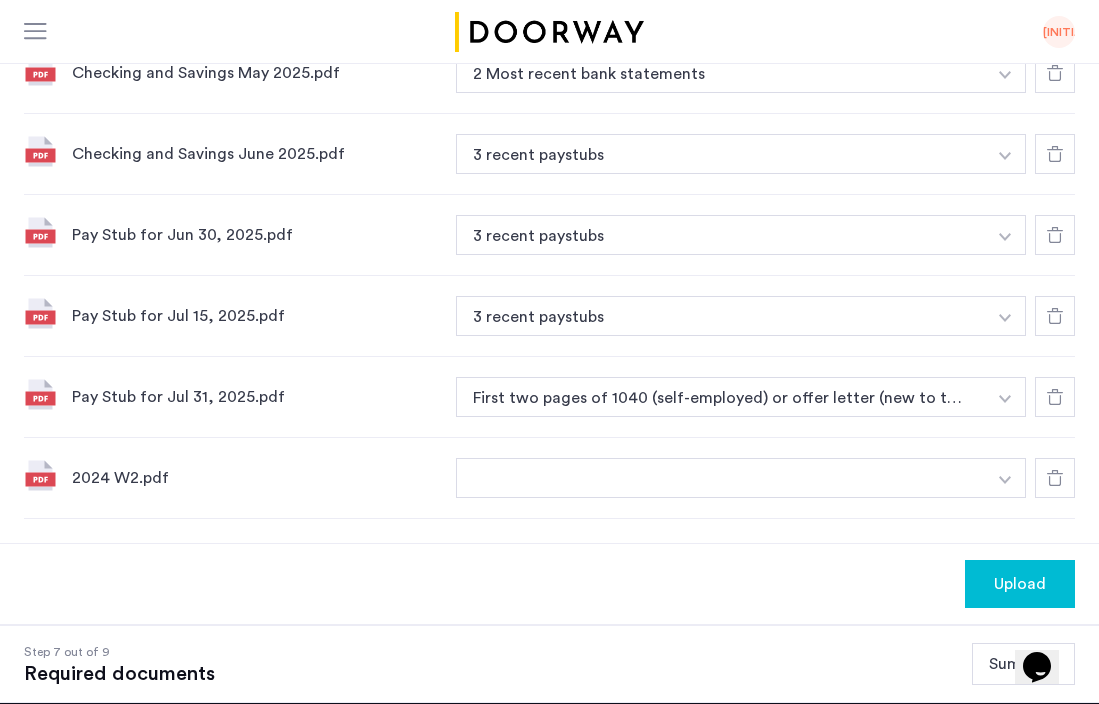 click at bounding box center (1003, -87) 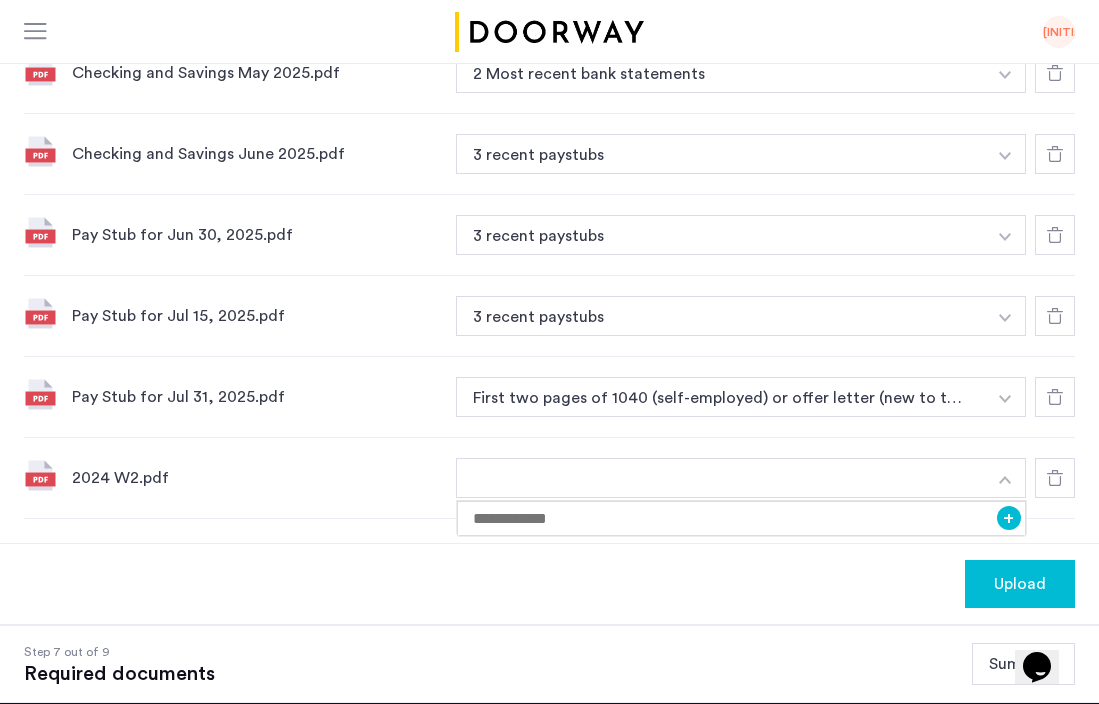 click at bounding box center [721, 478] 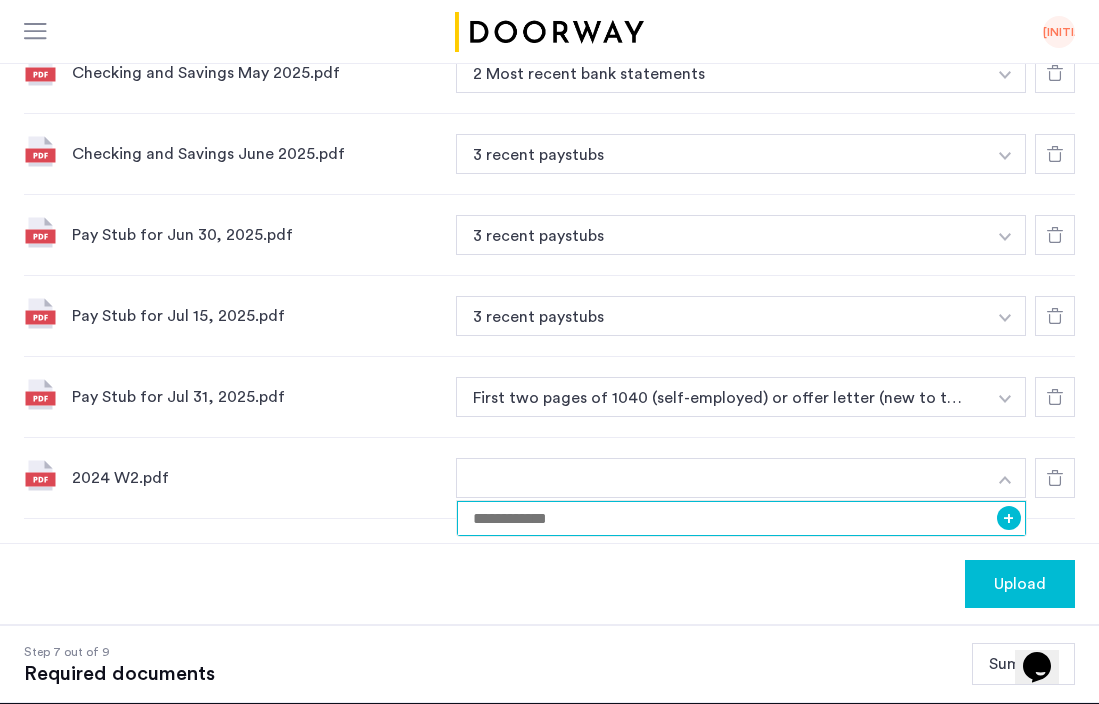 click at bounding box center [741, 518] 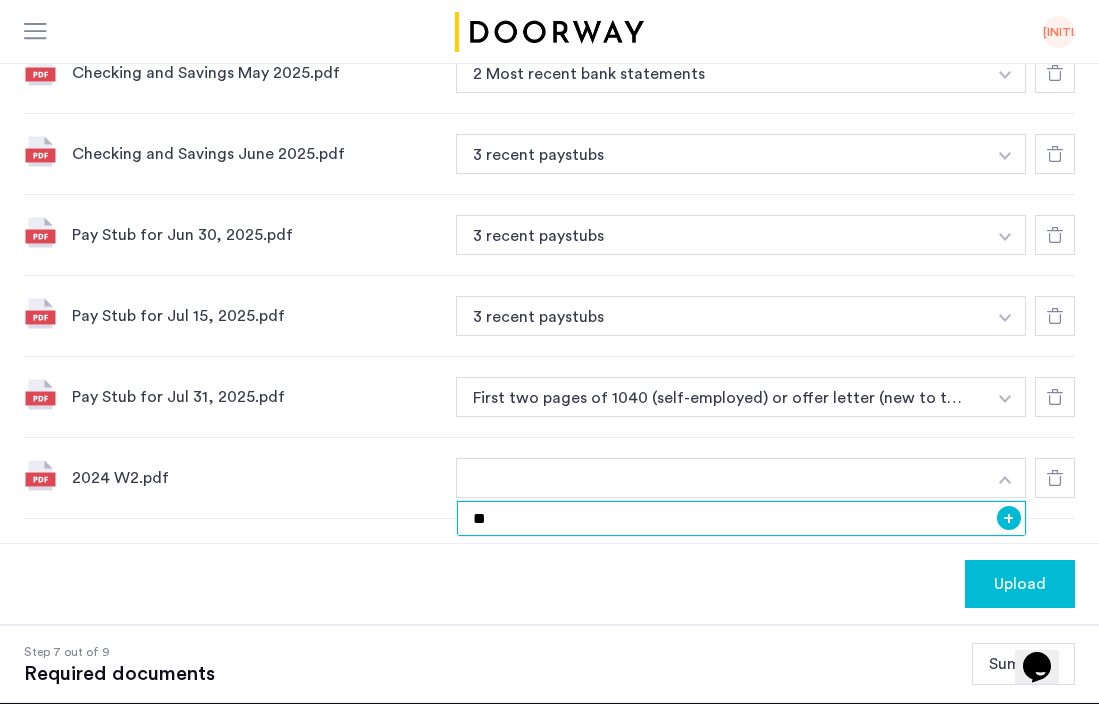 type on "**" 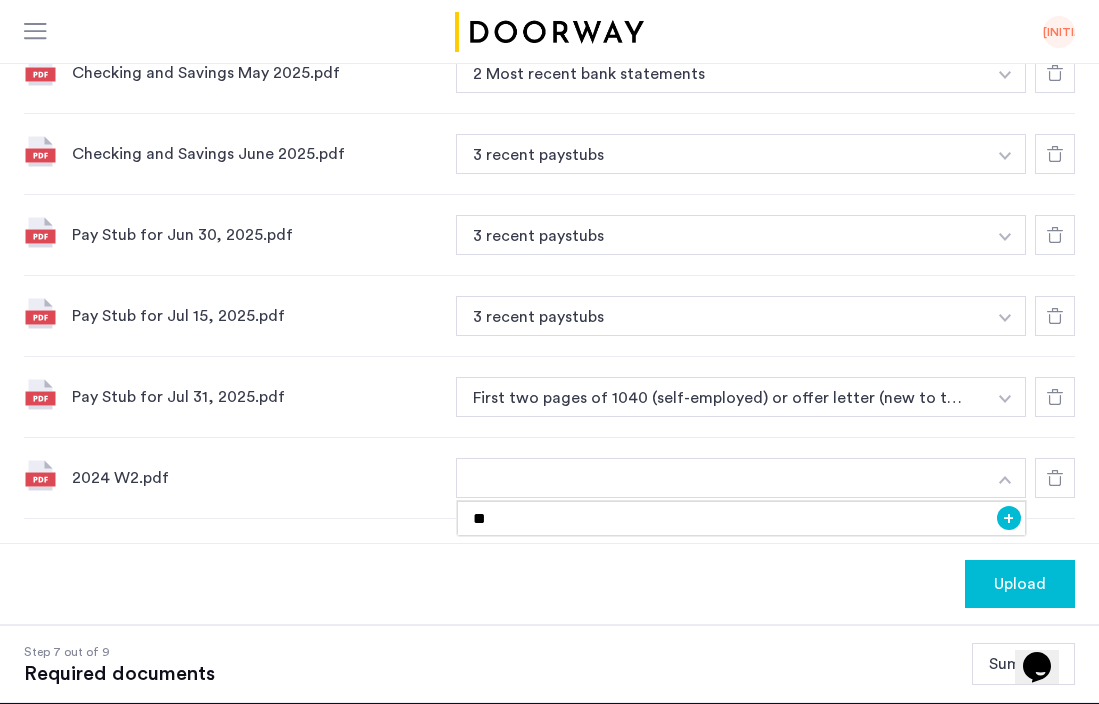 click on "Upload" 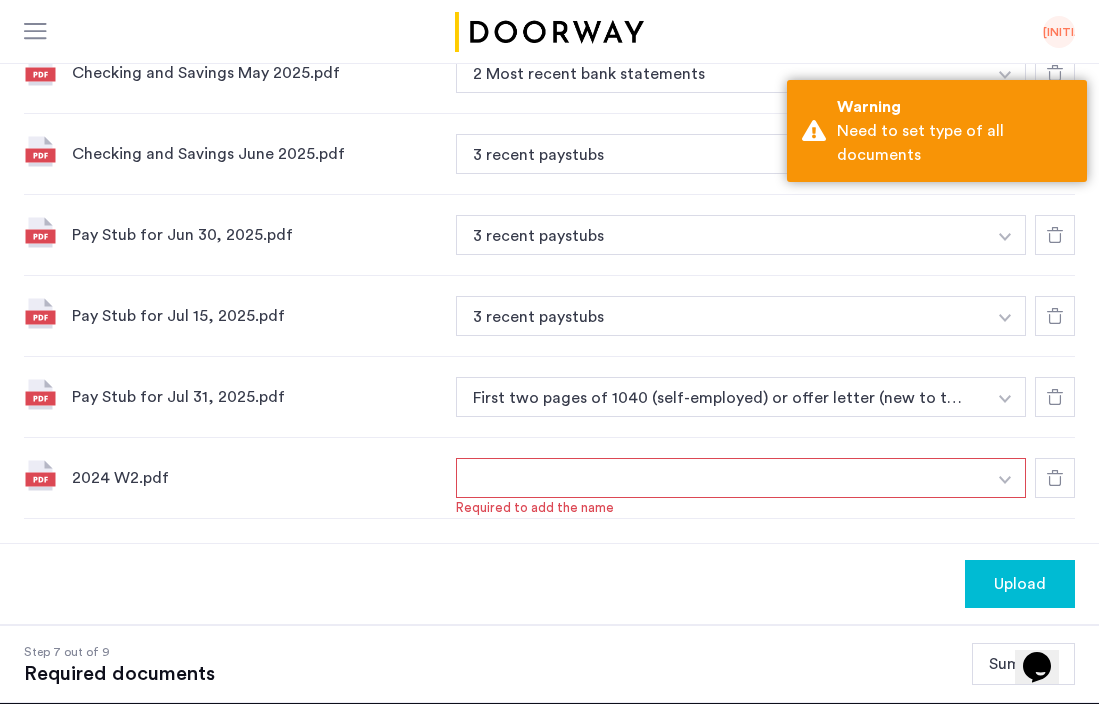 click at bounding box center (721, 478) 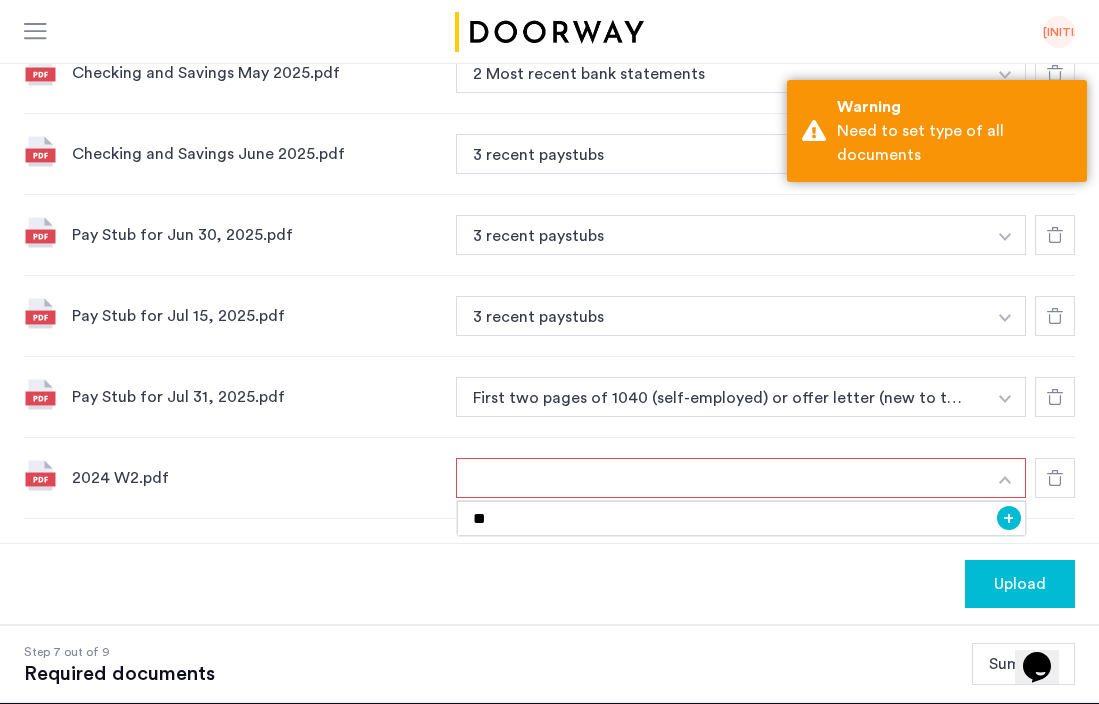 type 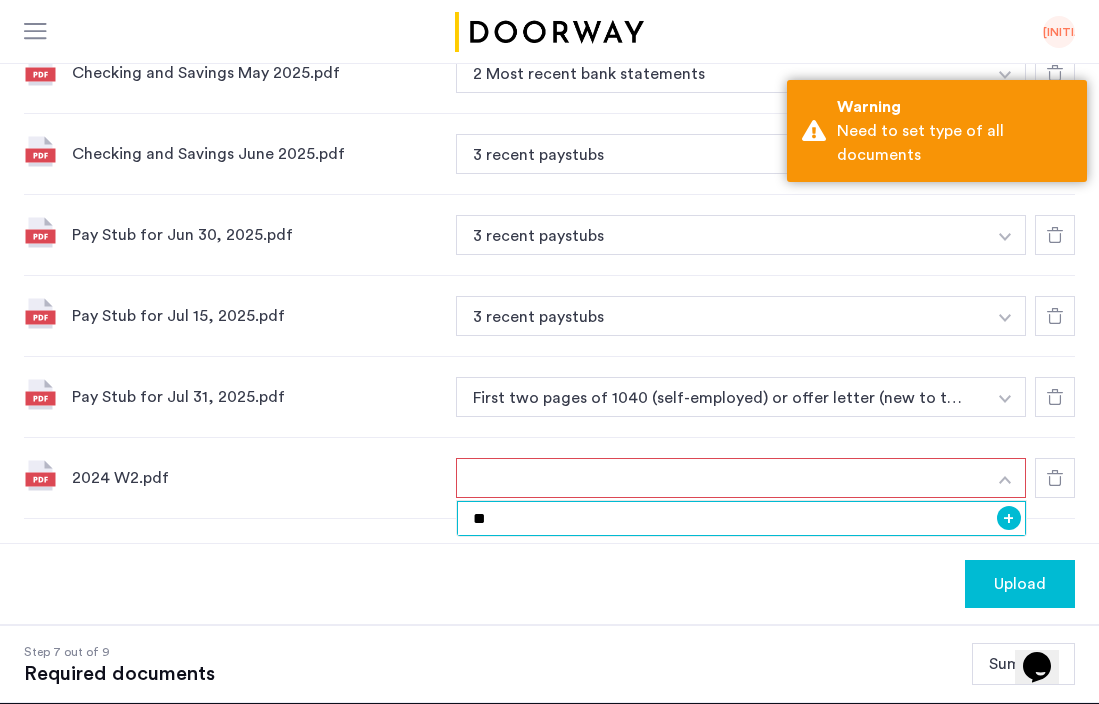 click on "**" at bounding box center (741, 518) 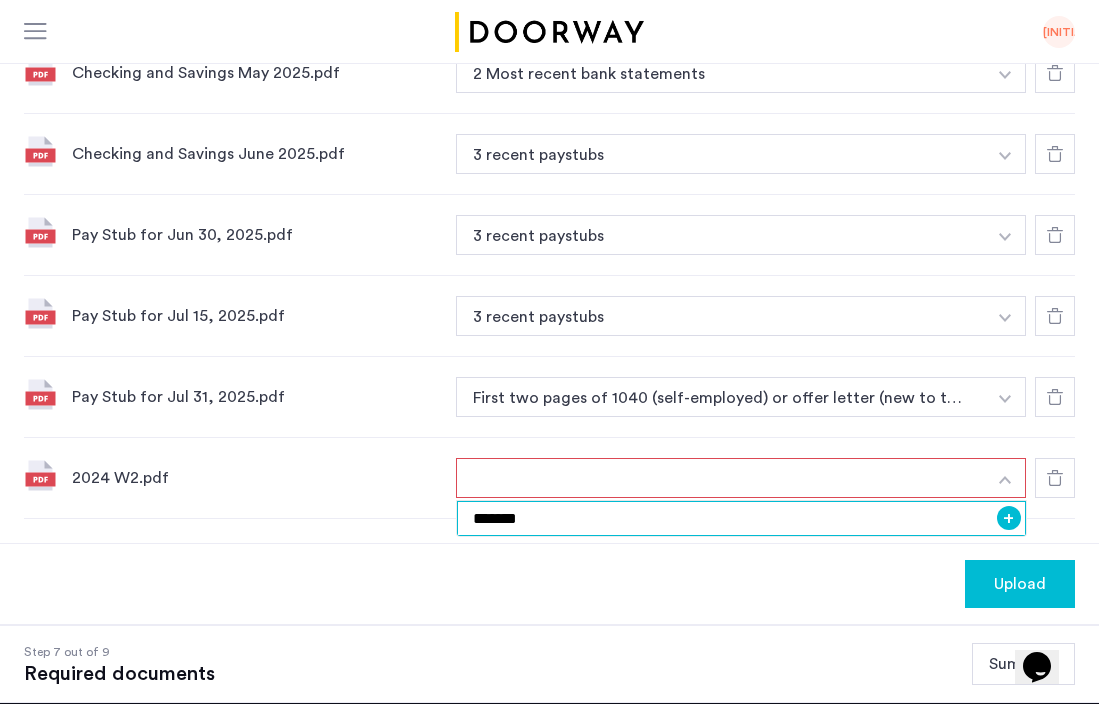 type on "*******" 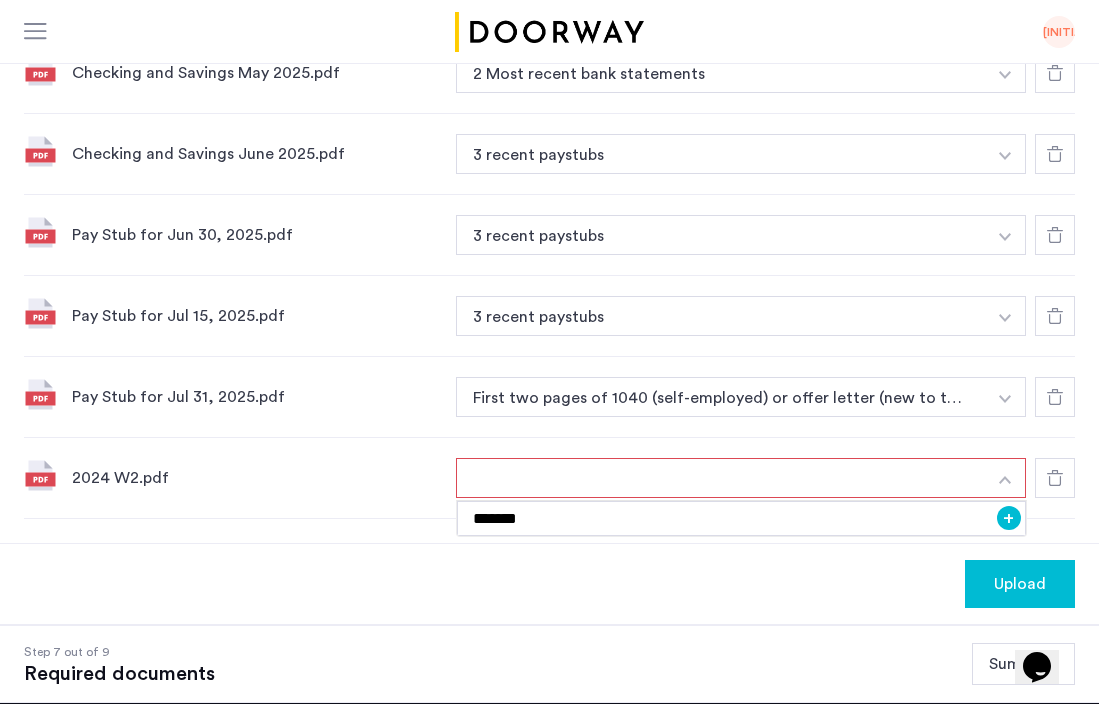 click on "+" at bounding box center (1009, 518) 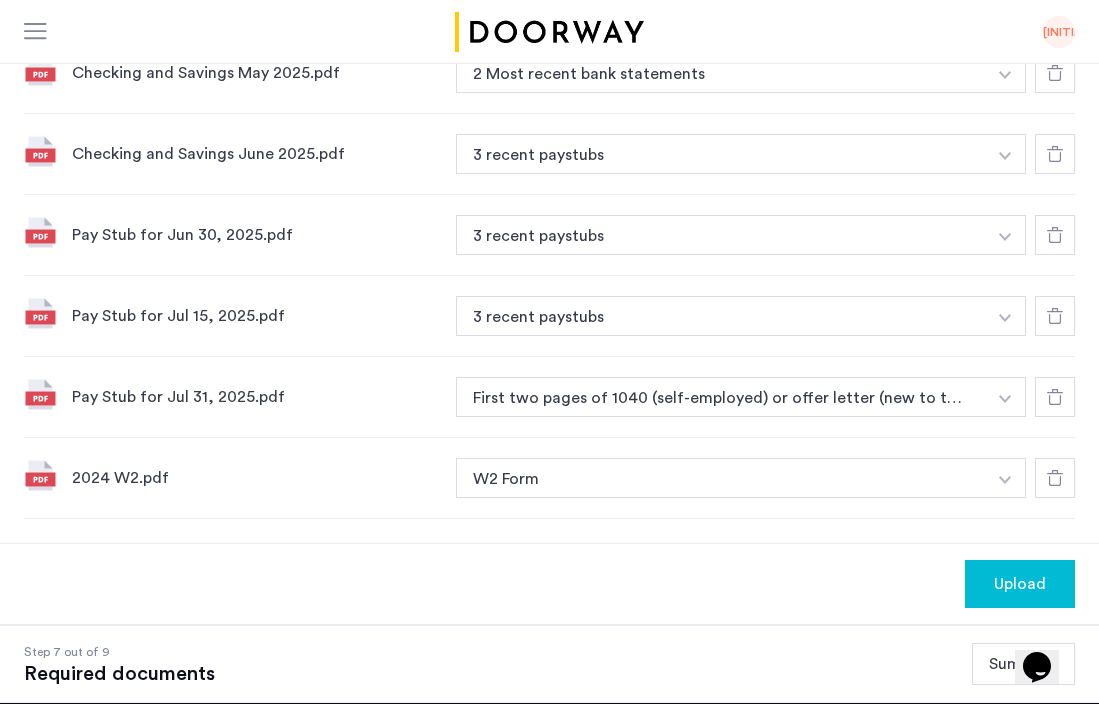 click on "Upload" 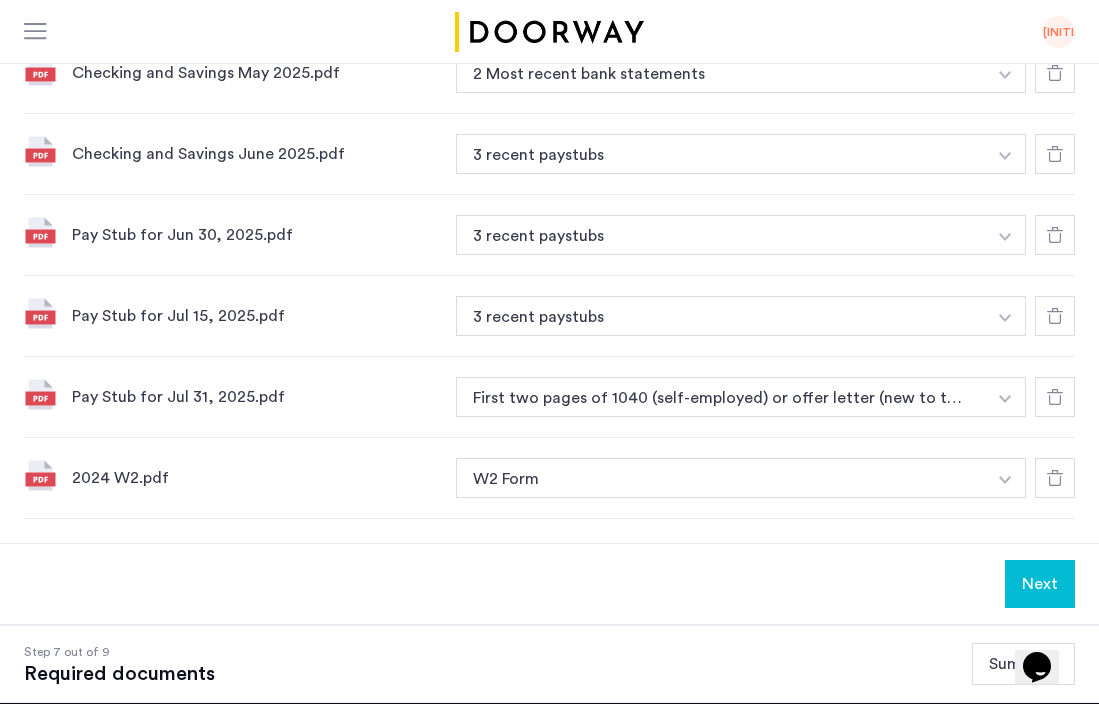 click on "Next" 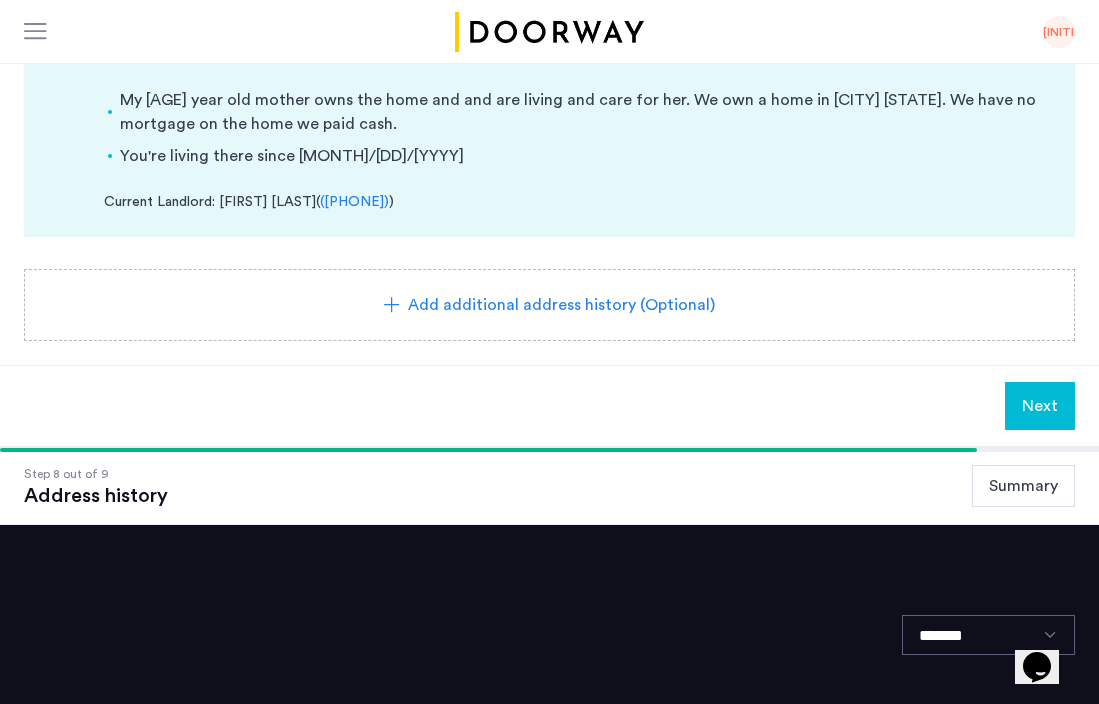 scroll, scrollTop: 460, scrollLeft: 0, axis: vertical 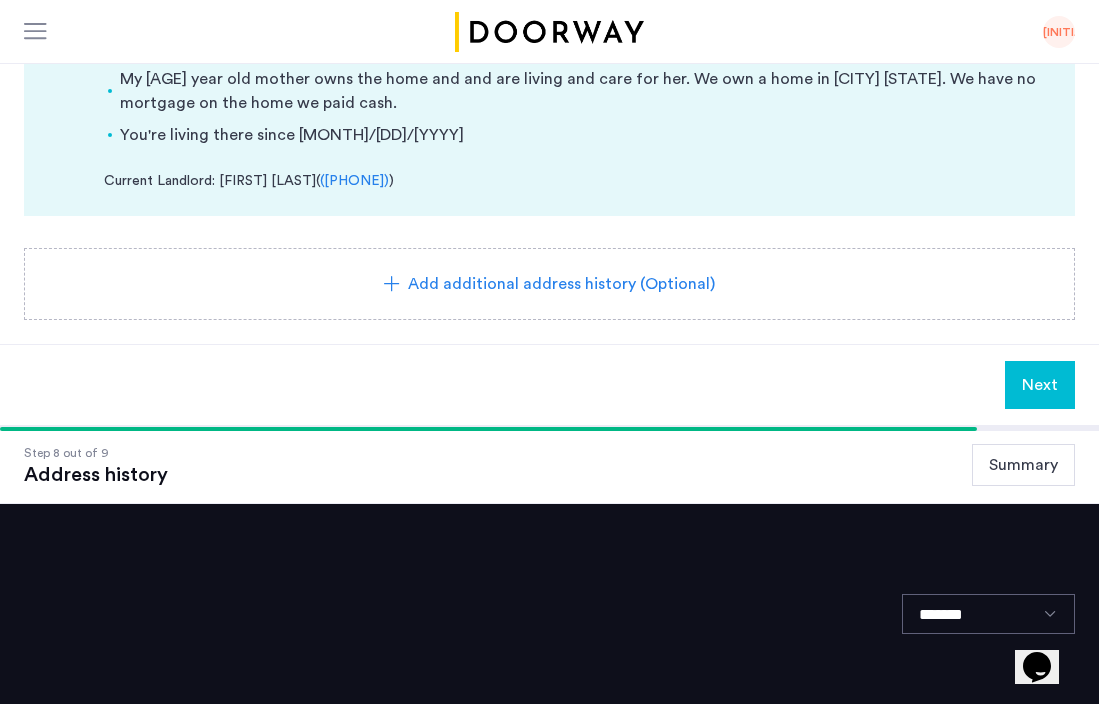 click on "Add additional address history (Optional)" 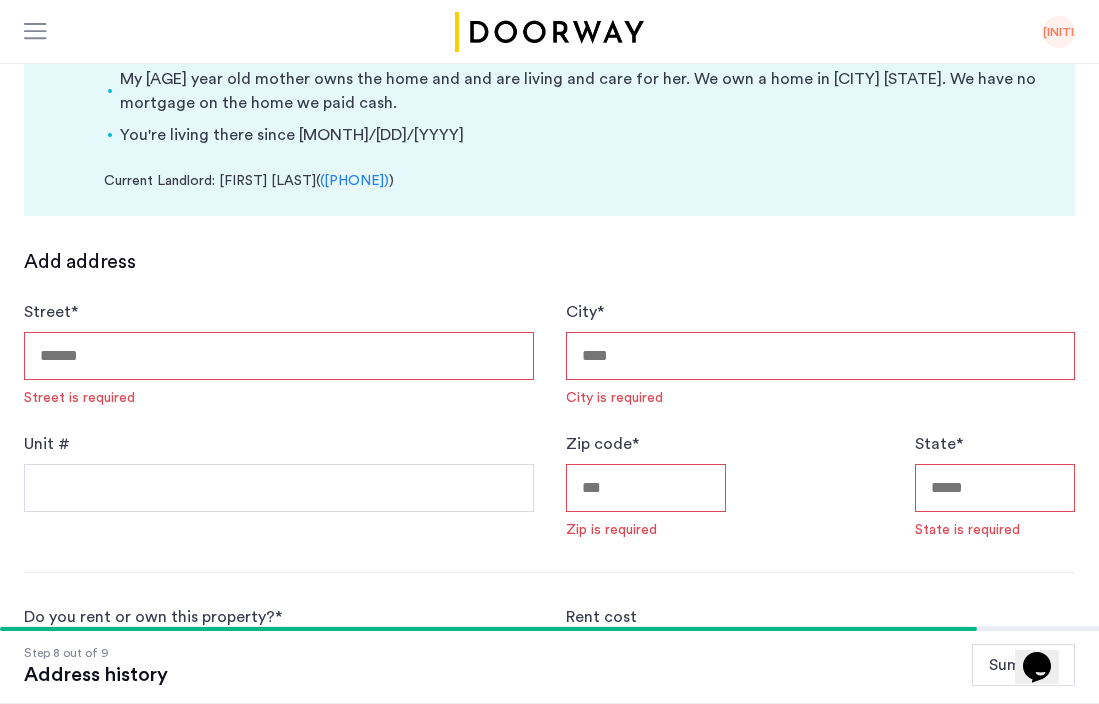 click on "[STREET]  *" at bounding box center (279, 356) 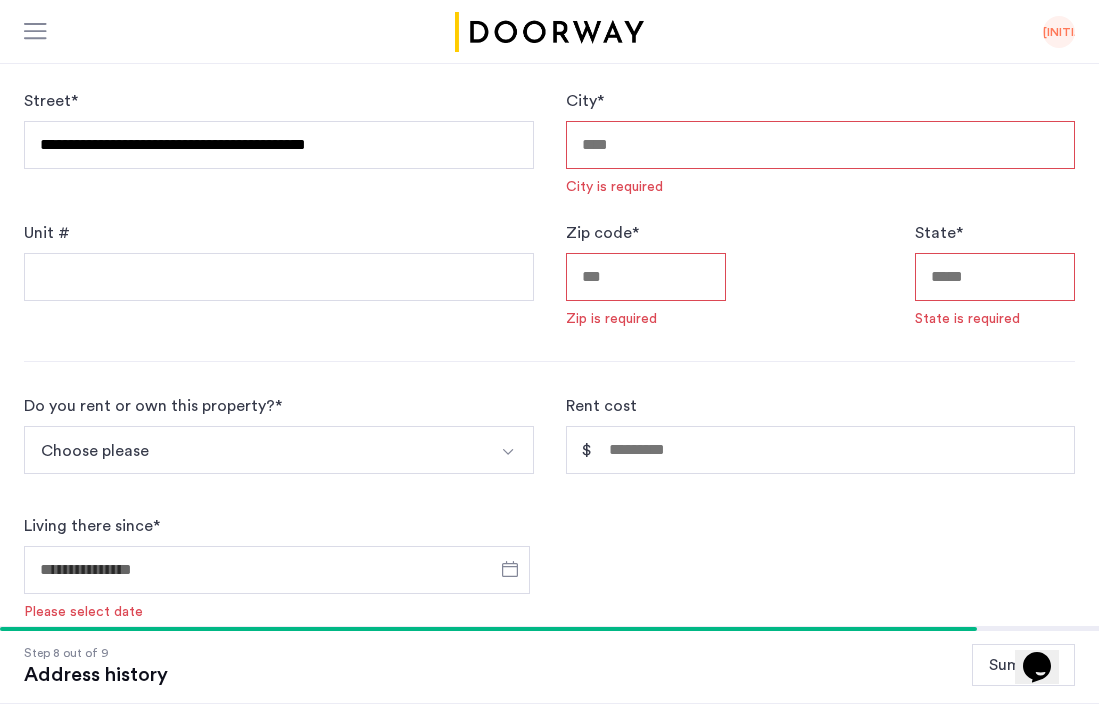 type on "**********" 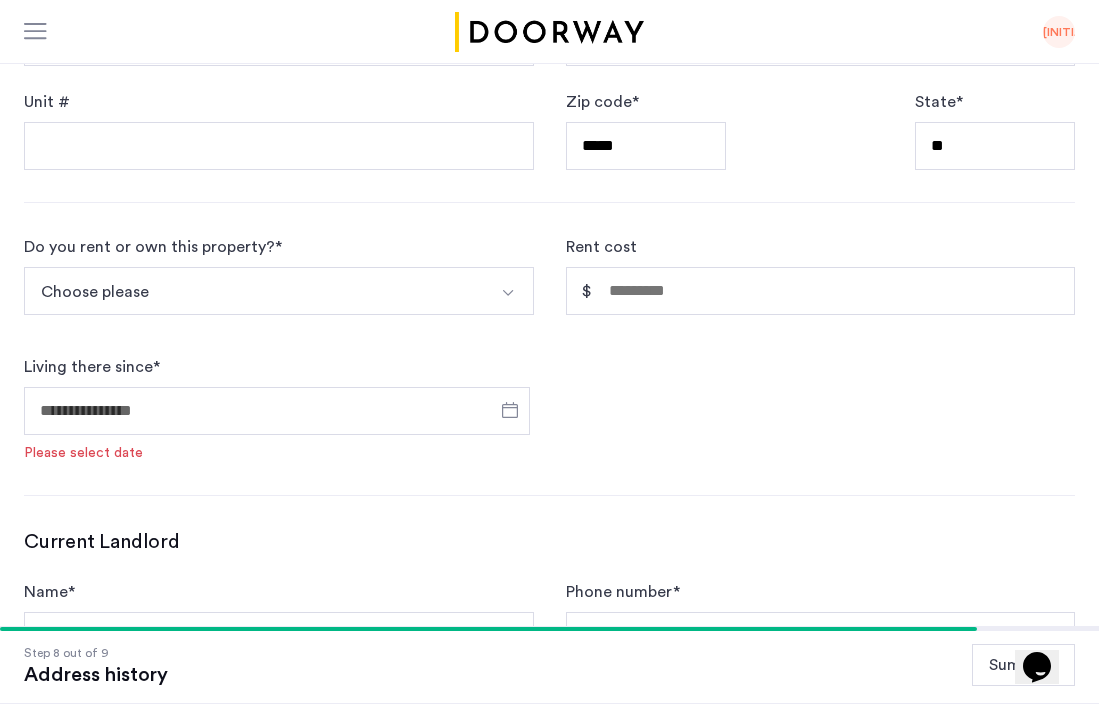 scroll, scrollTop: 784, scrollLeft: 0, axis: vertical 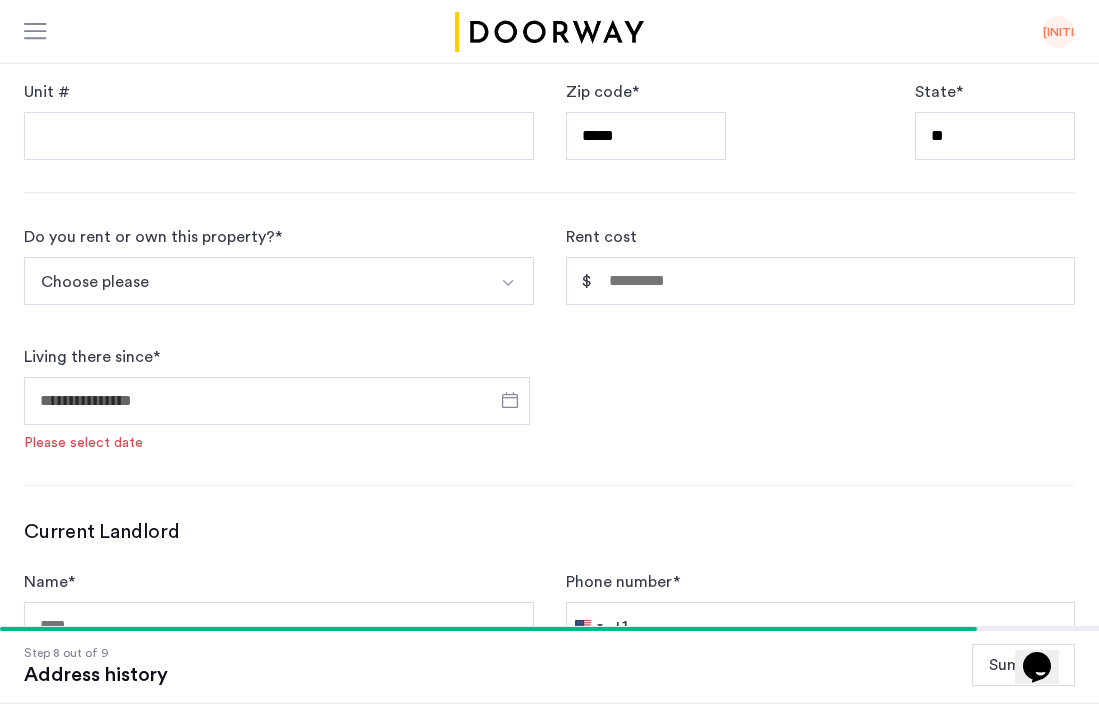 click on "Choose please" at bounding box center [255, 281] 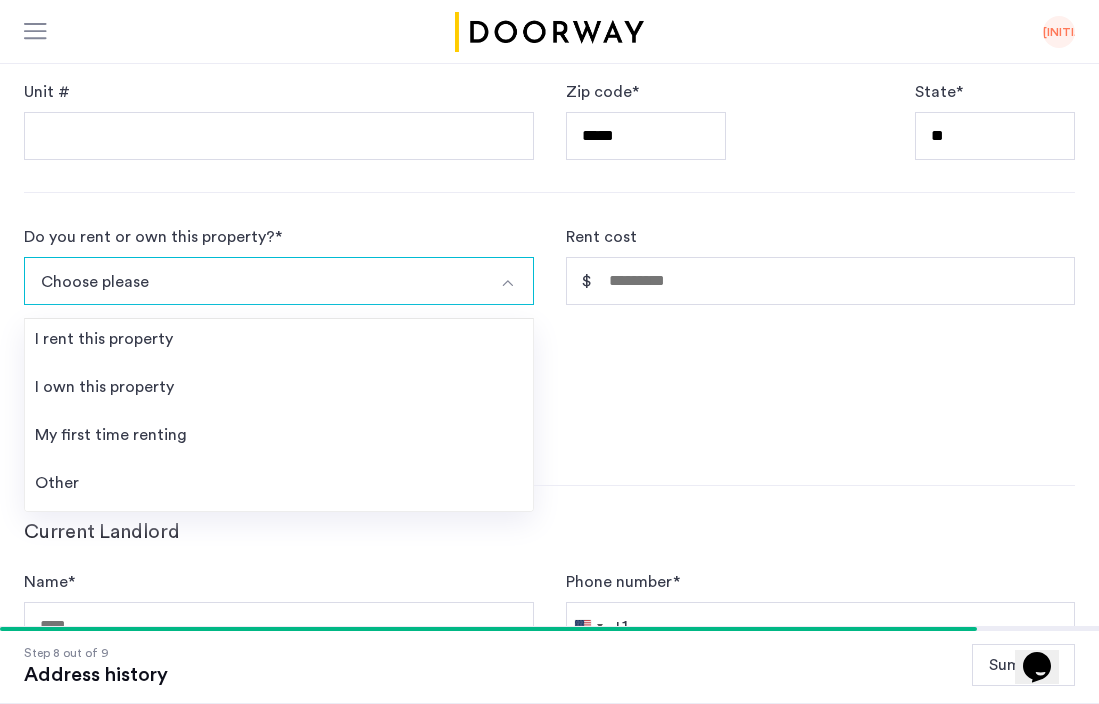 scroll, scrollTop: 920, scrollLeft: 0, axis: vertical 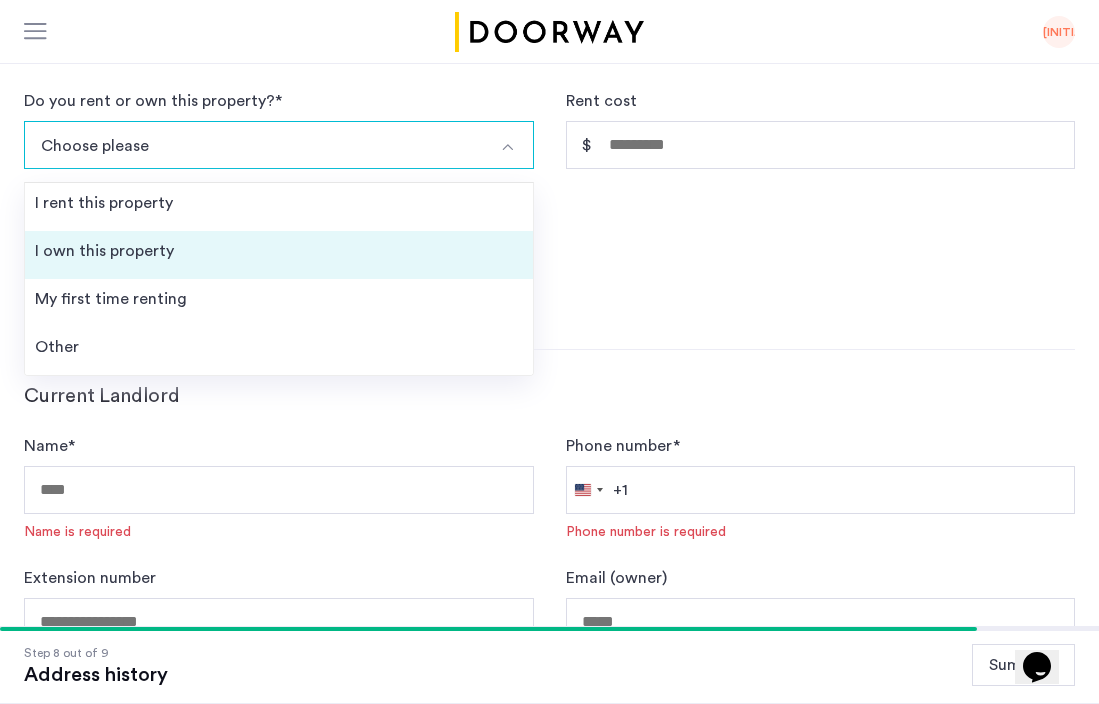 click on "I own this property" at bounding box center (279, 255) 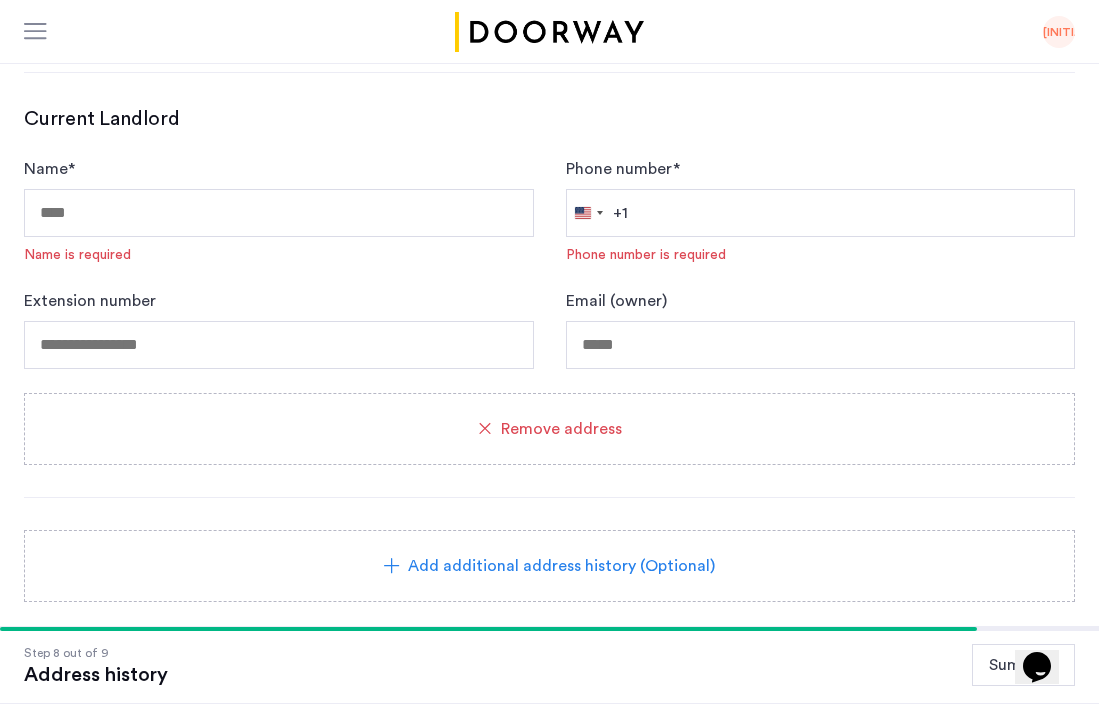 scroll, scrollTop: 1256, scrollLeft: 0, axis: vertical 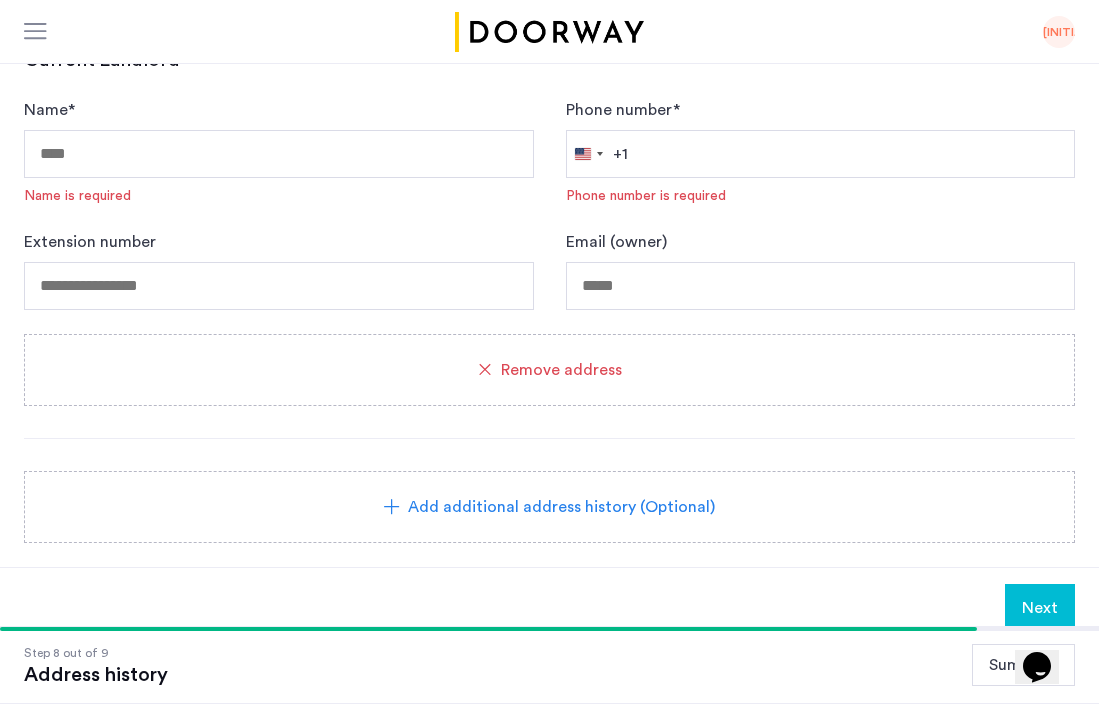 click on "Remove address" 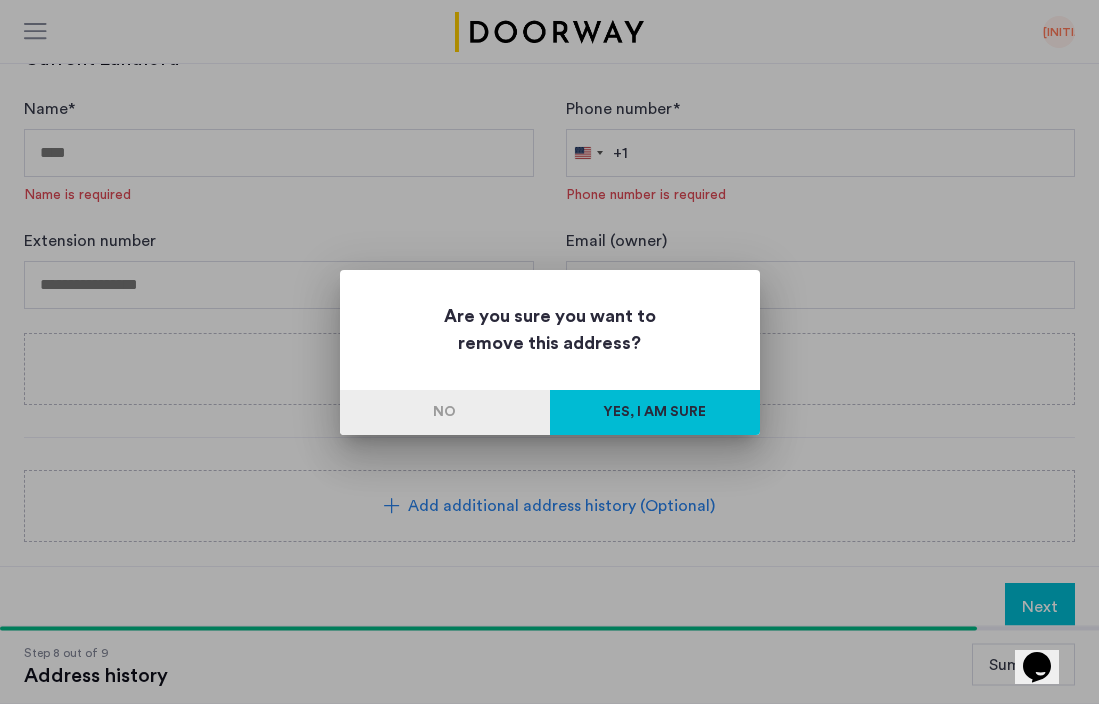 click on "Yes, I am sure" at bounding box center [655, 412] 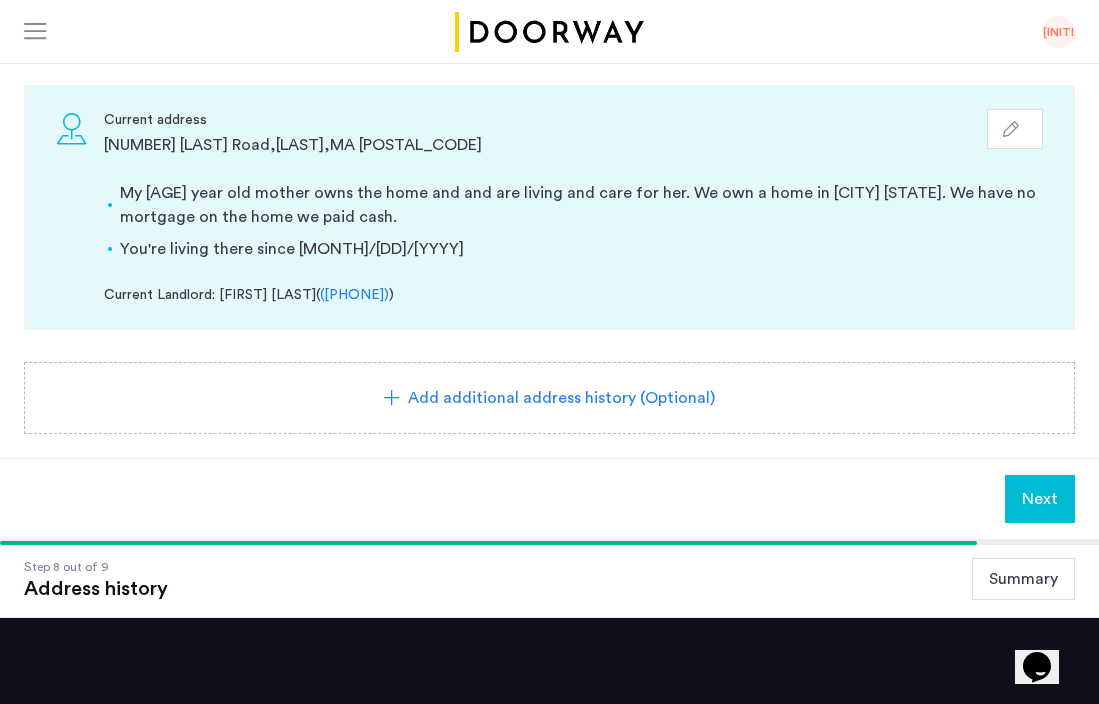 scroll, scrollTop: 394, scrollLeft: 0, axis: vertical 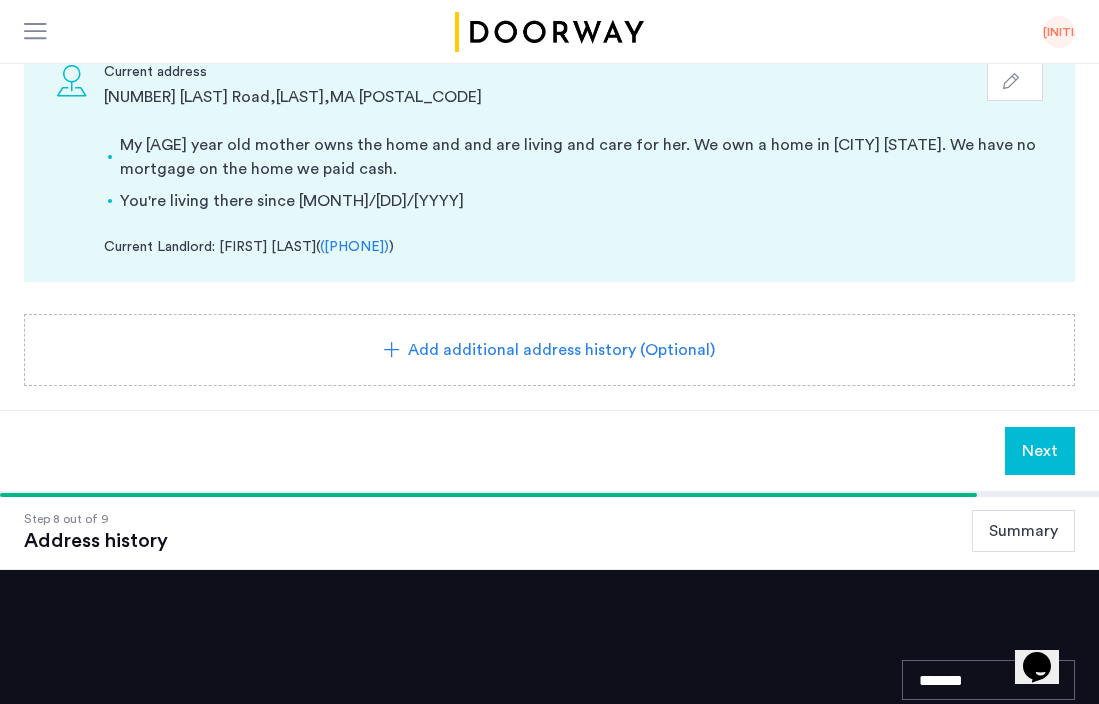 click on "Next" 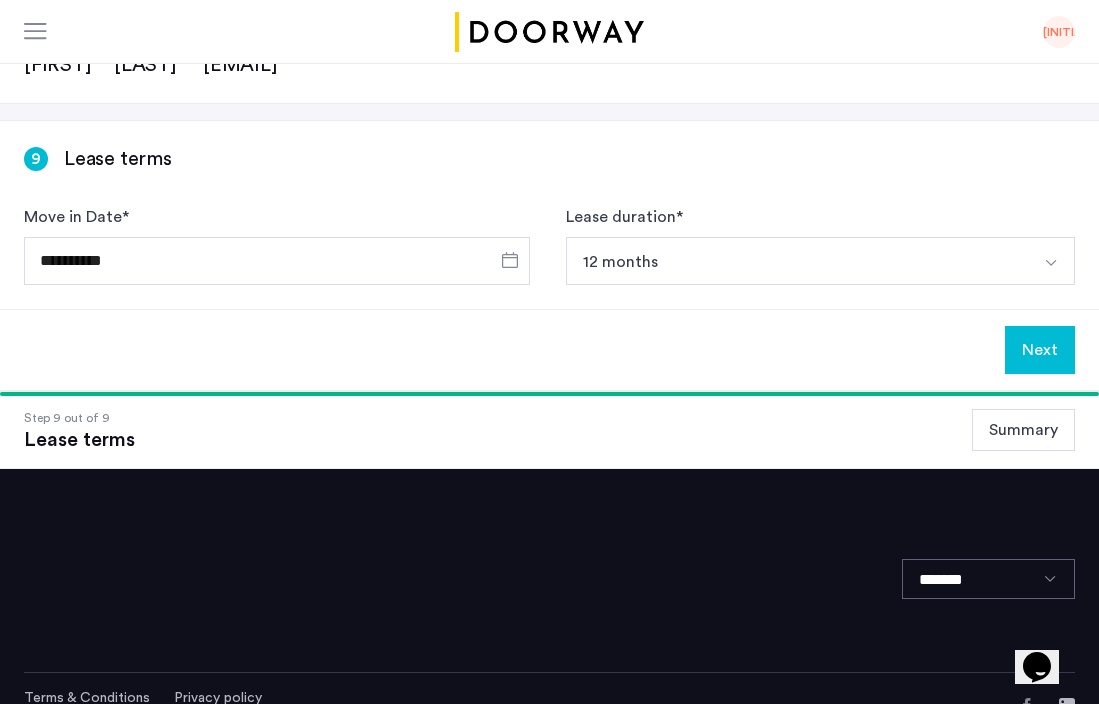 scroll, scrollTop: 229, scrollLeft: 0, axis: vertical 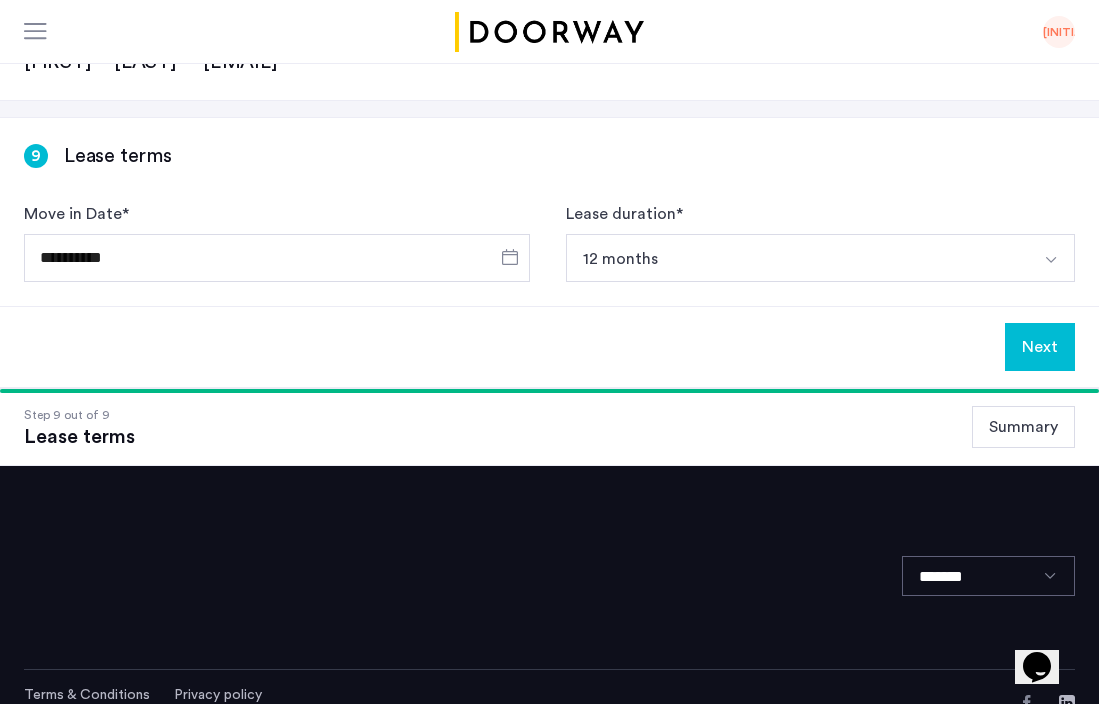 click on "Next" 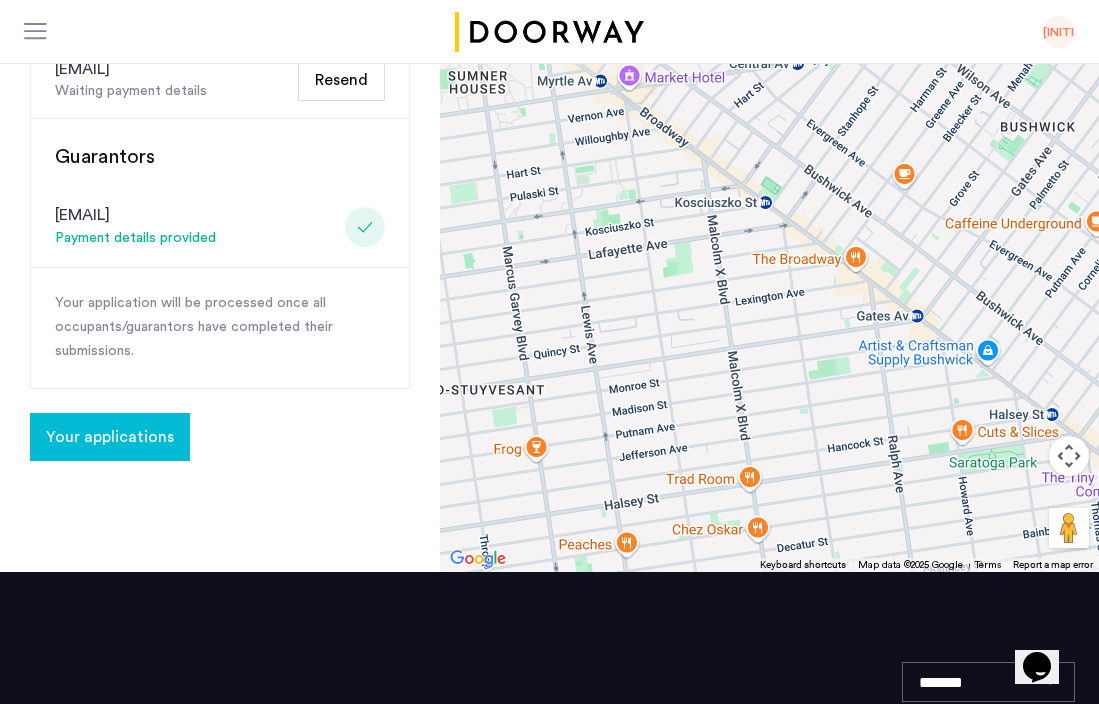 scroll, scrollTop: 485, scrollLeft: 0, axis: vertical 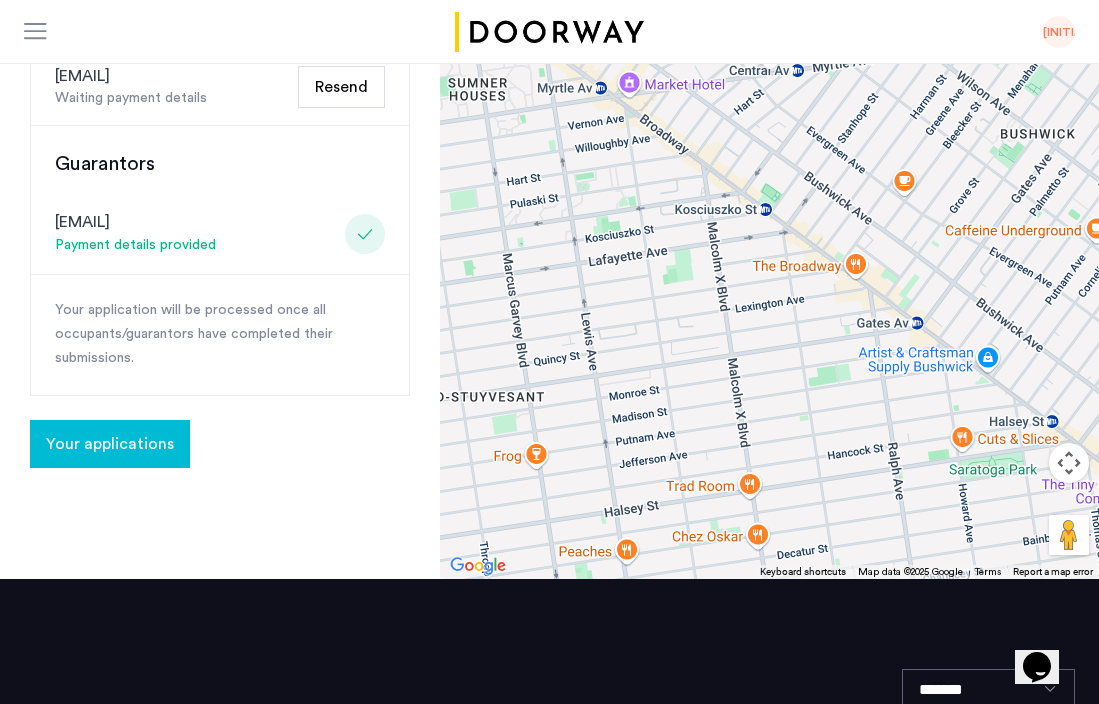 click on "Your applications" 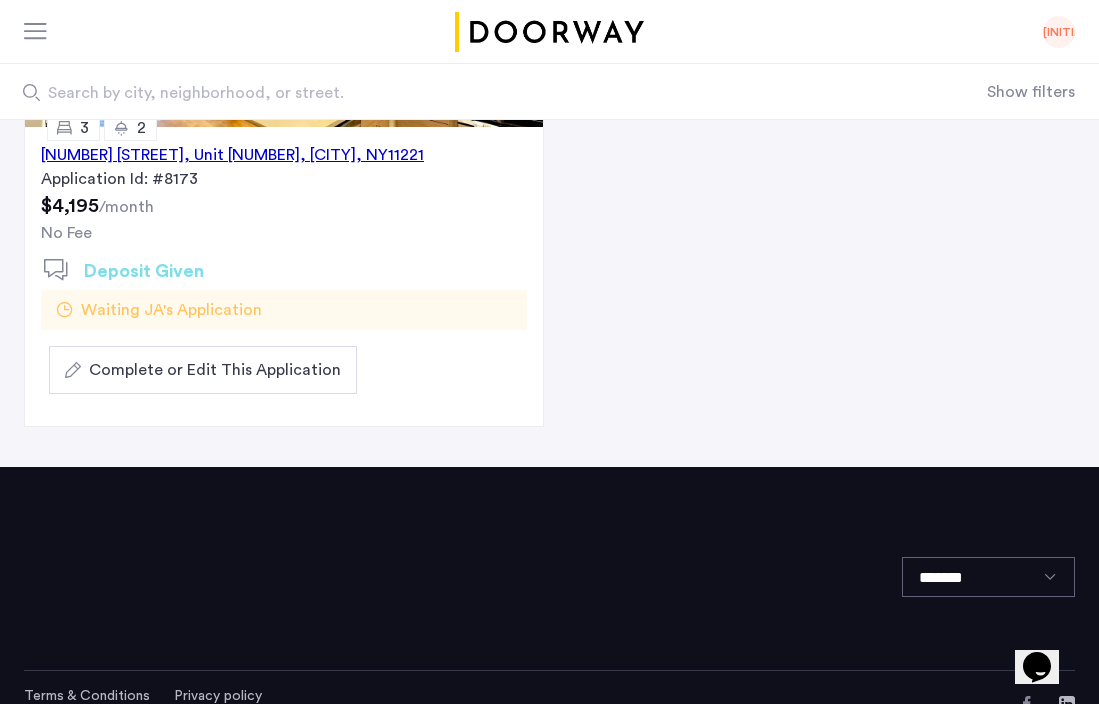 scroll, scrollTop: 436, scrollLeft: 0, axis: vertical 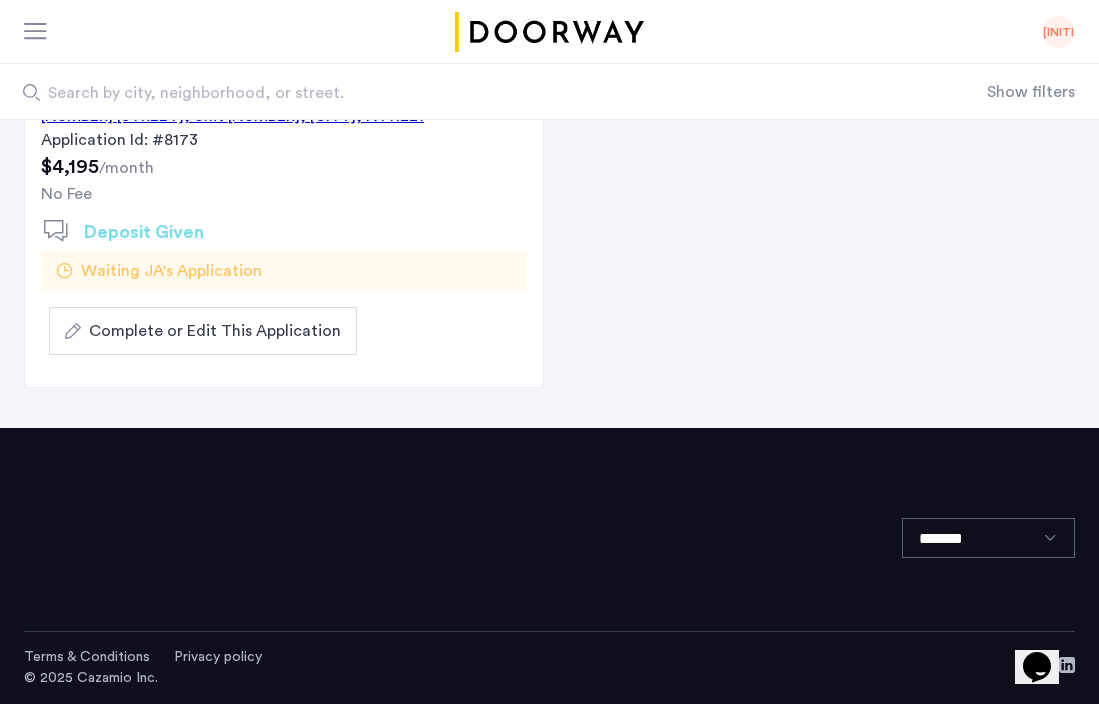 click on "Complete or Edit This Application" 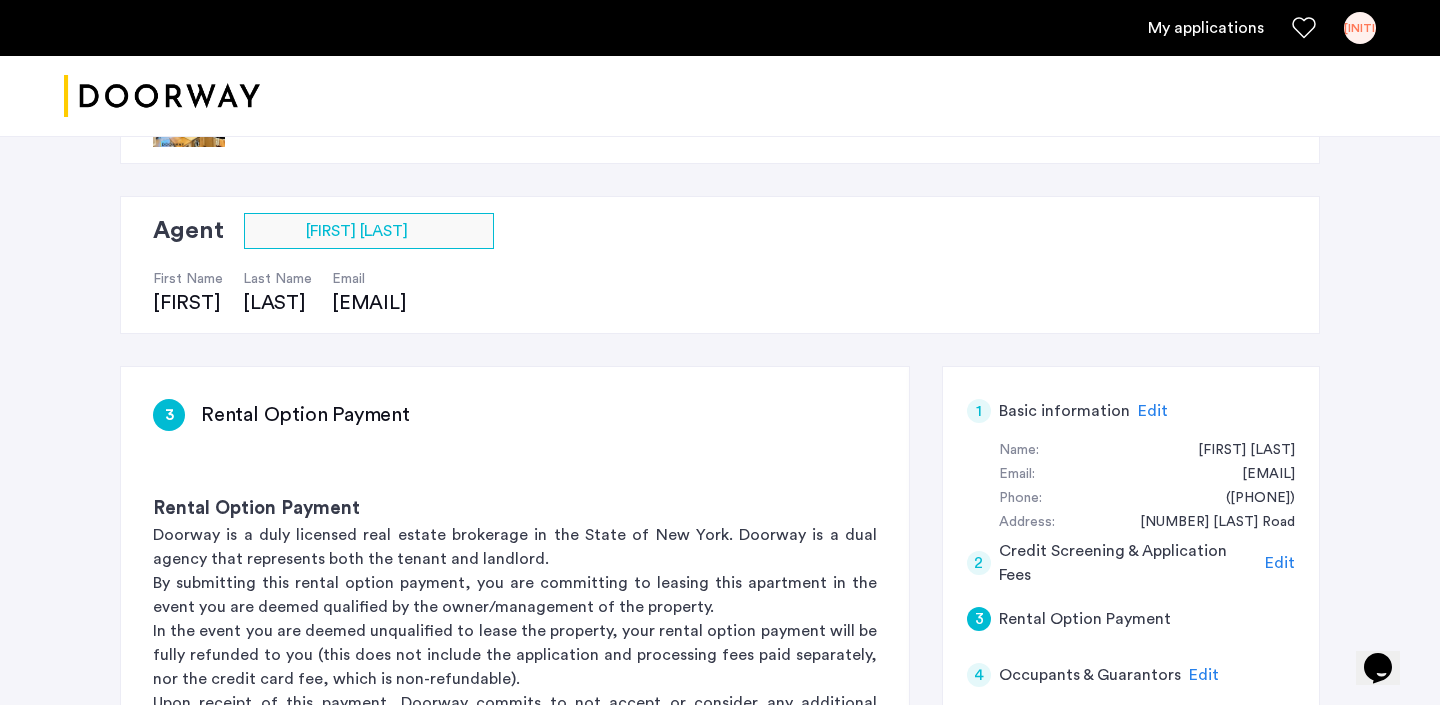 scroll, scrollTop: 0, scrollLeft: 0, axis: both 